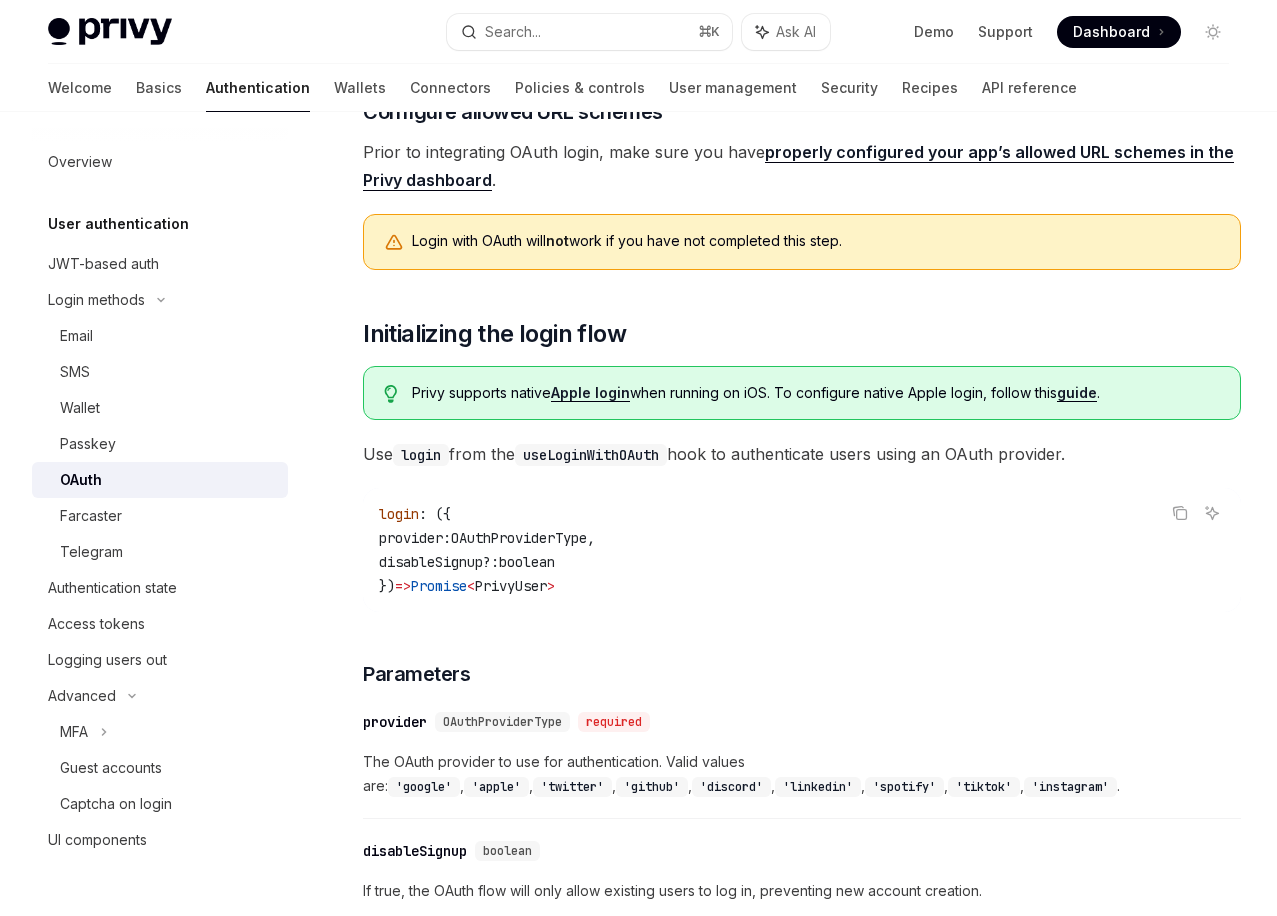 scroll, scrollTop: 496, scrollLeft: 0, axis: vertical 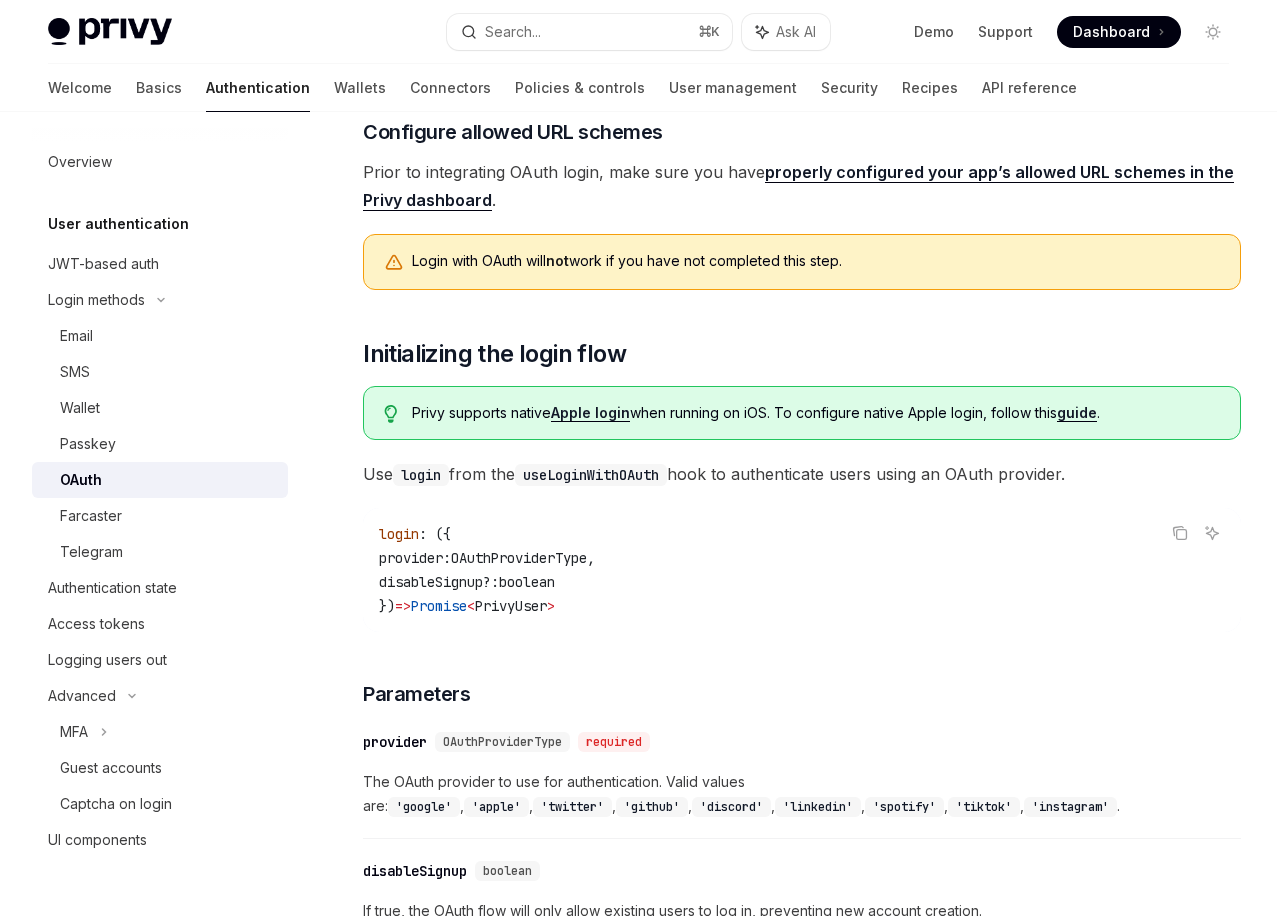 click on "Apple login" at bounding box center (590, 413) 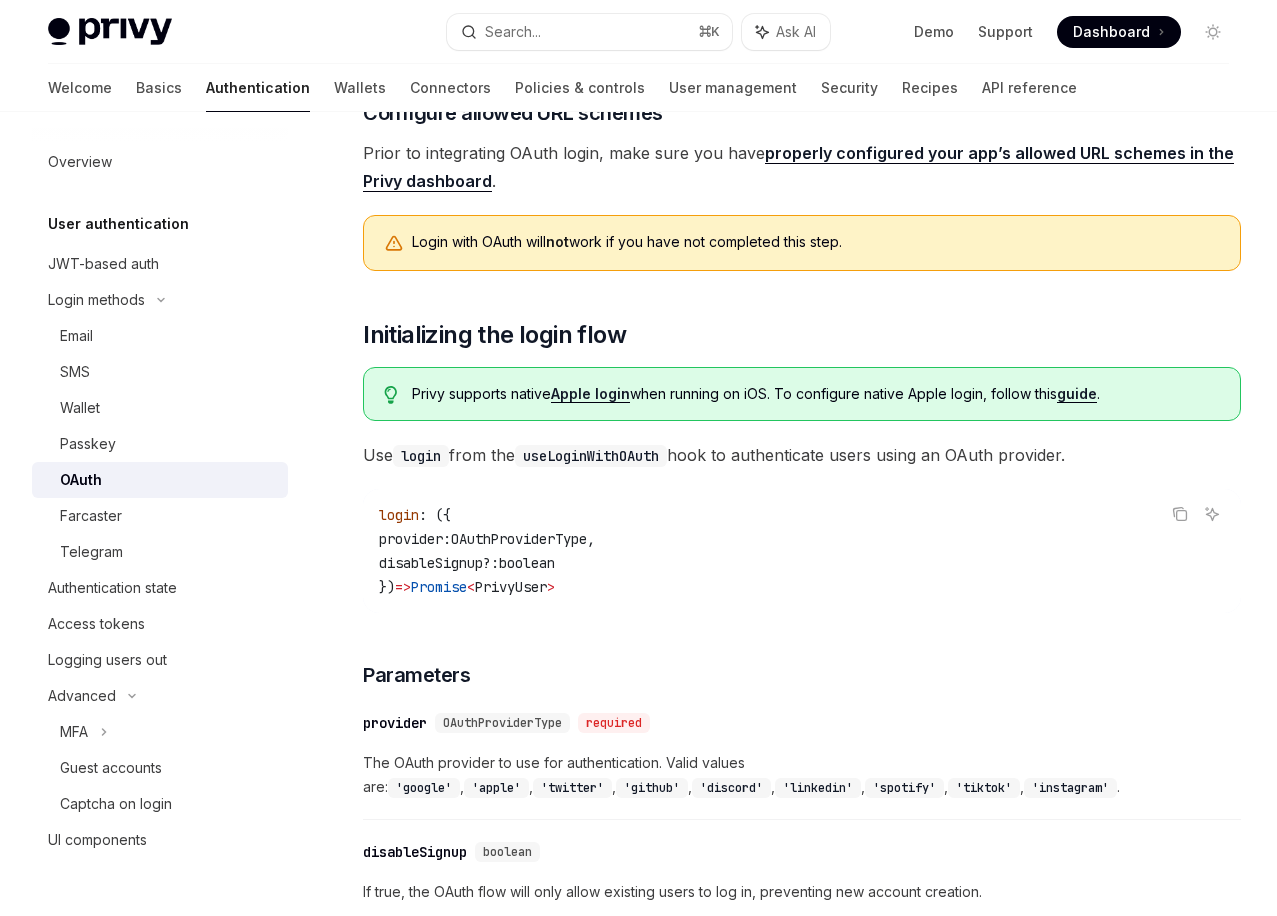 scroll, scrollTop: 505, scrollLeft: 0, axis: vertical 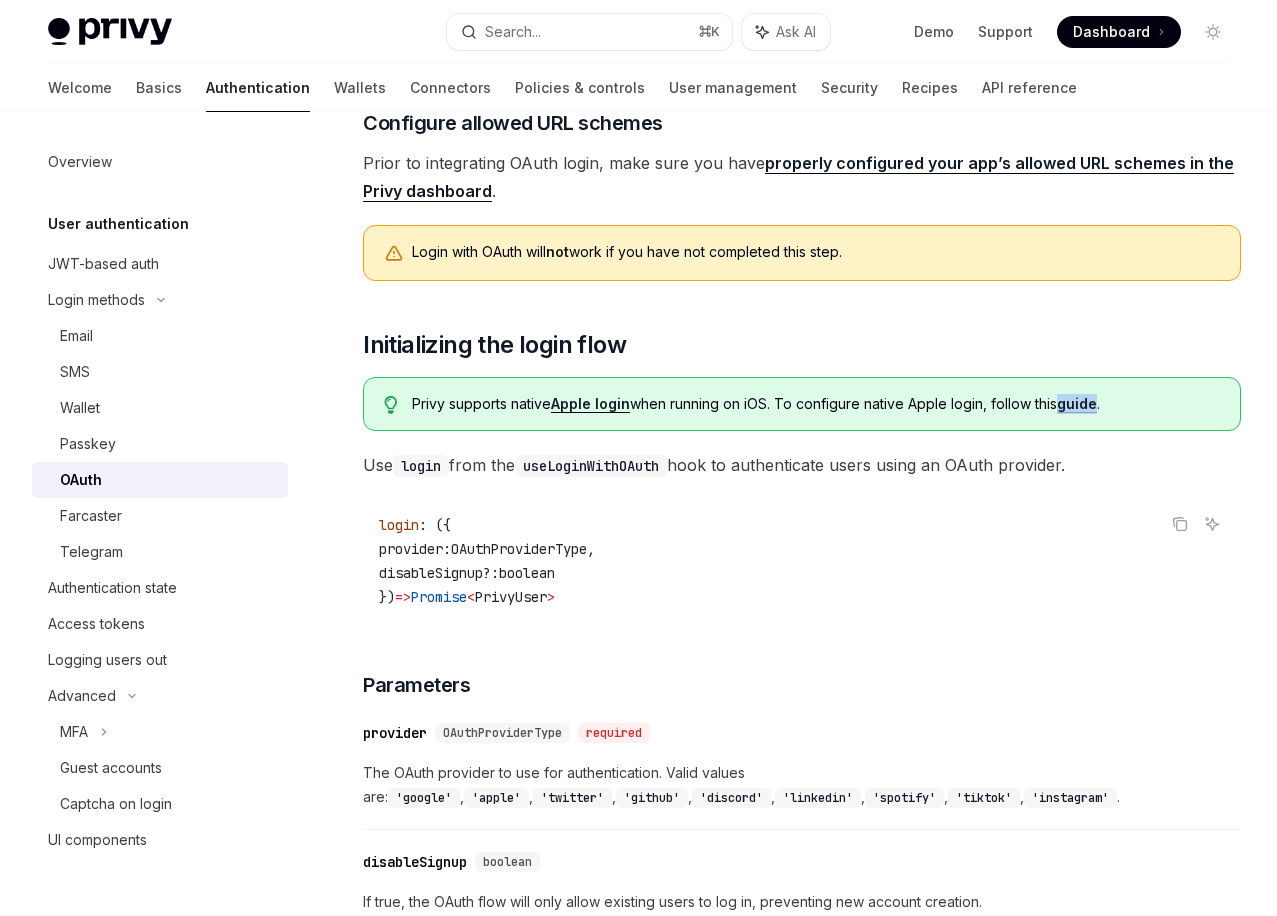 click on "Login with OAuth will  not  work if you have not completed this step." at bounding box center [802, 253] 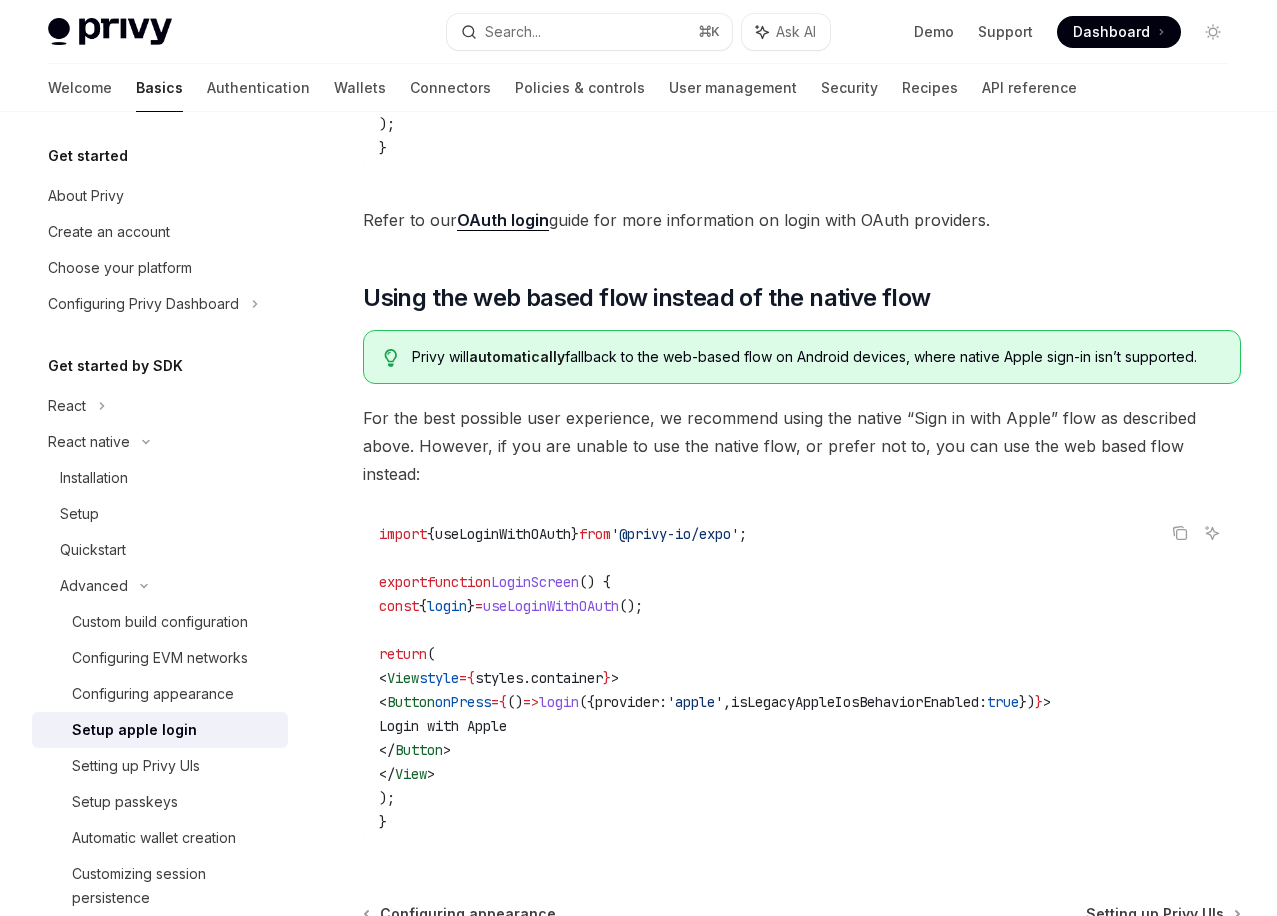 scroll, scrollTop: 1247, scrollLeft: 0, axis: vertical 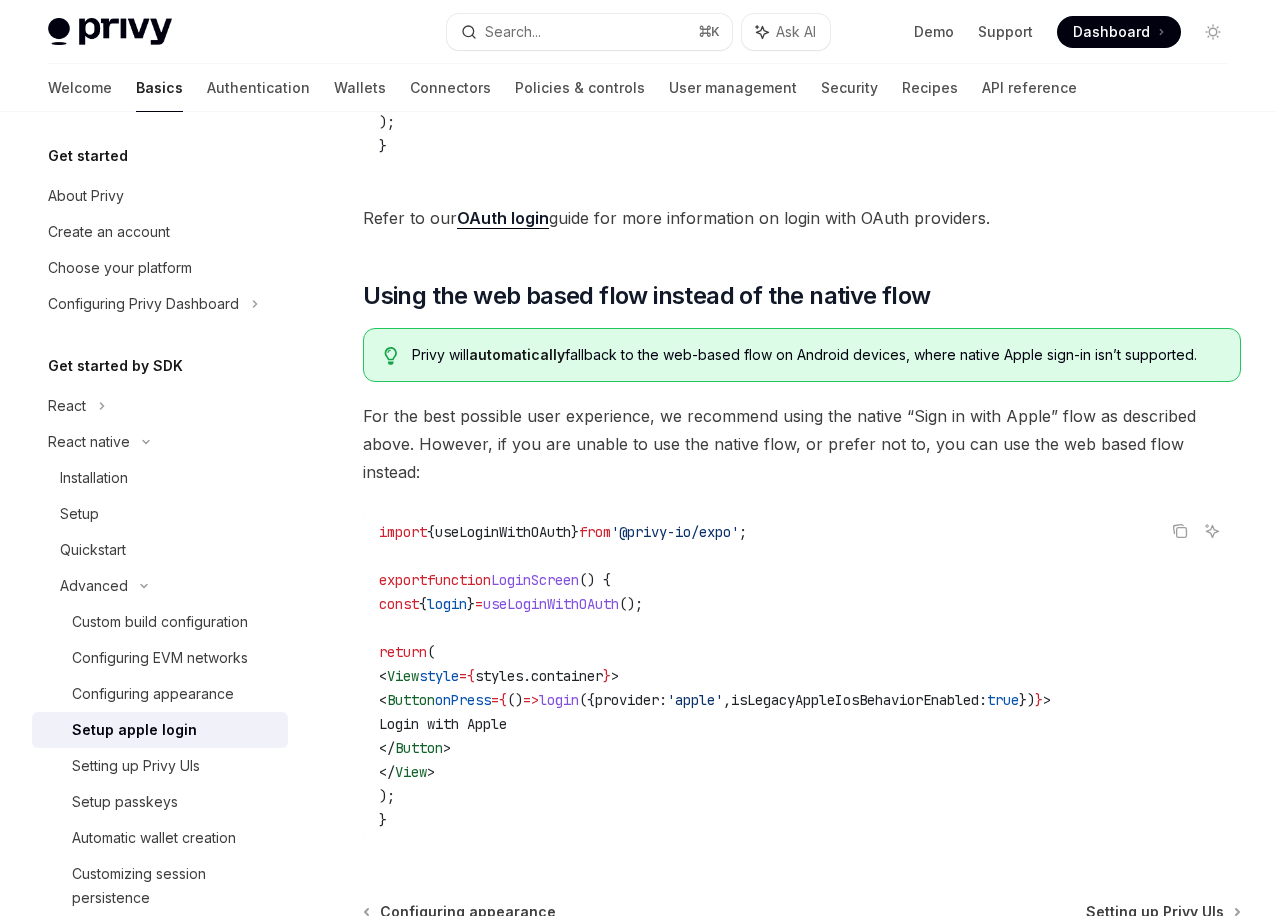 click on "import  { useLoginWithOAuth }  from  '@privy-io/expo' ;
export  function  LoginScreen () {
const  { login }  =  useLoginWithOAuth ();
return  (
< View  style = { styles . container } >
< Button  onPress = { ()  =>  login ({ provider:  'apple' ,  isLegacyAppleIosBehaviorEnabled:  true }) } >
Login with Apple
</ Button >
</ View >
);
}" at bounding box center (802, 676) 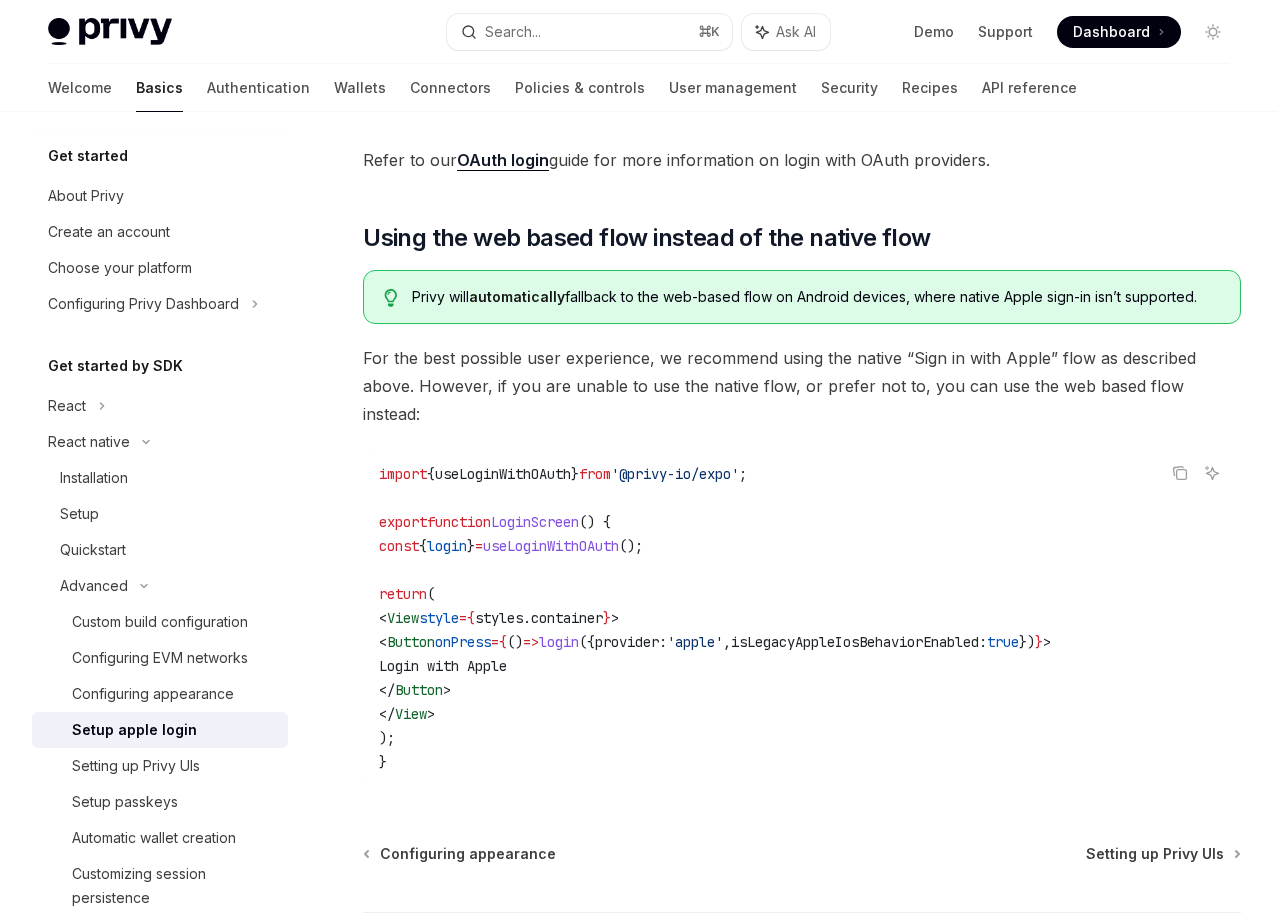 scroll, scrollTop: 1301, scrollLeft: 0, axis: vertical 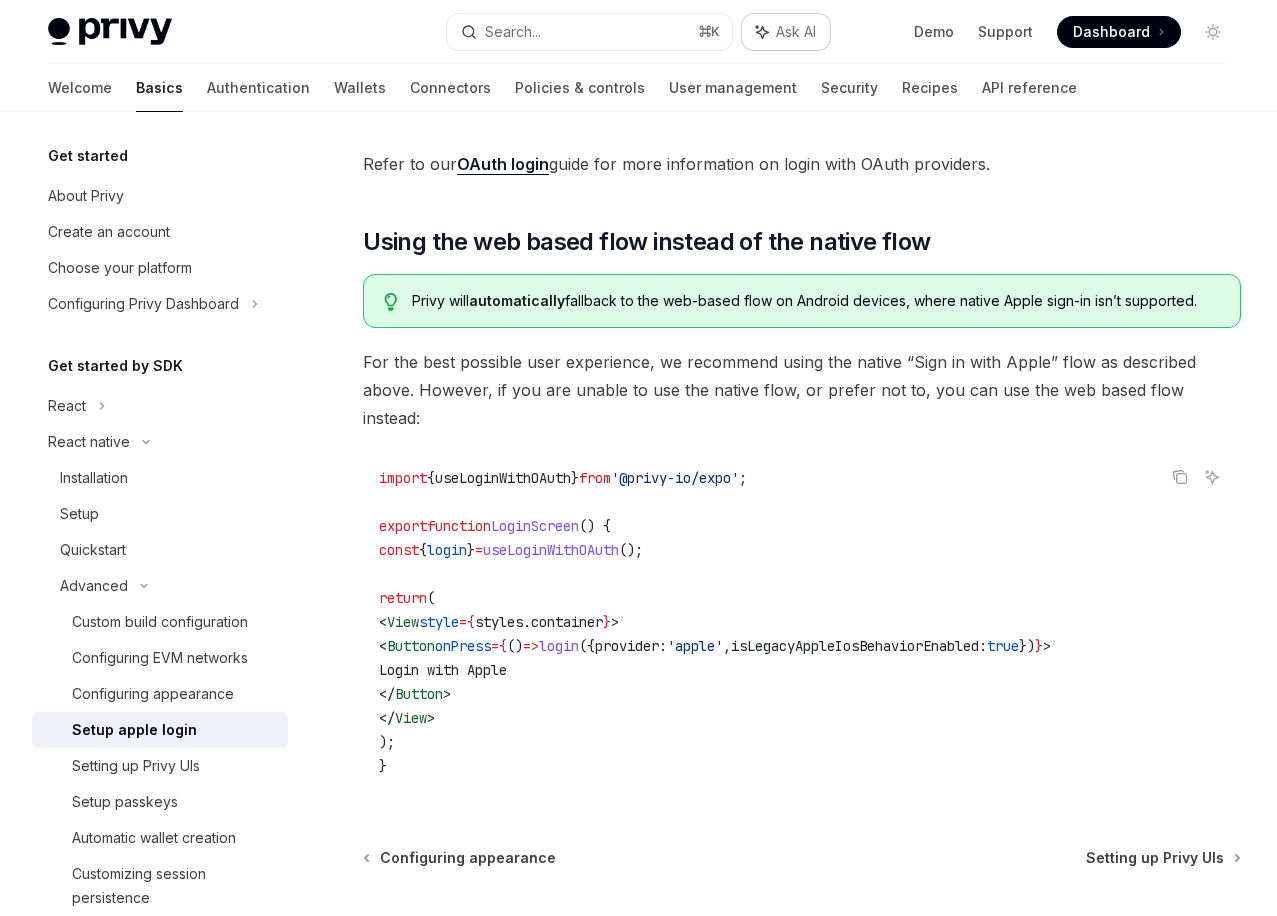click on "Ask AI" at bounding box center (786, 32) 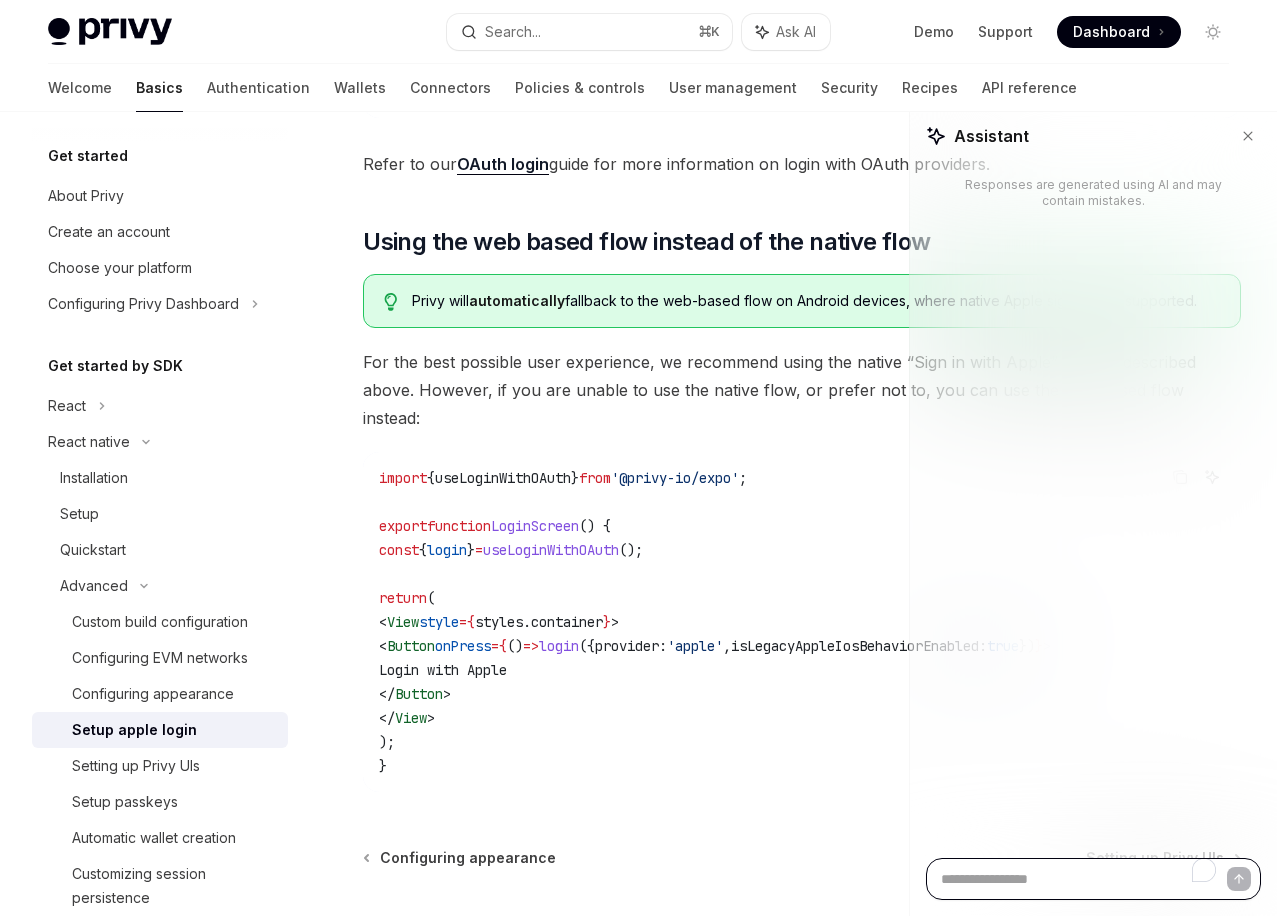 paste on "**********" 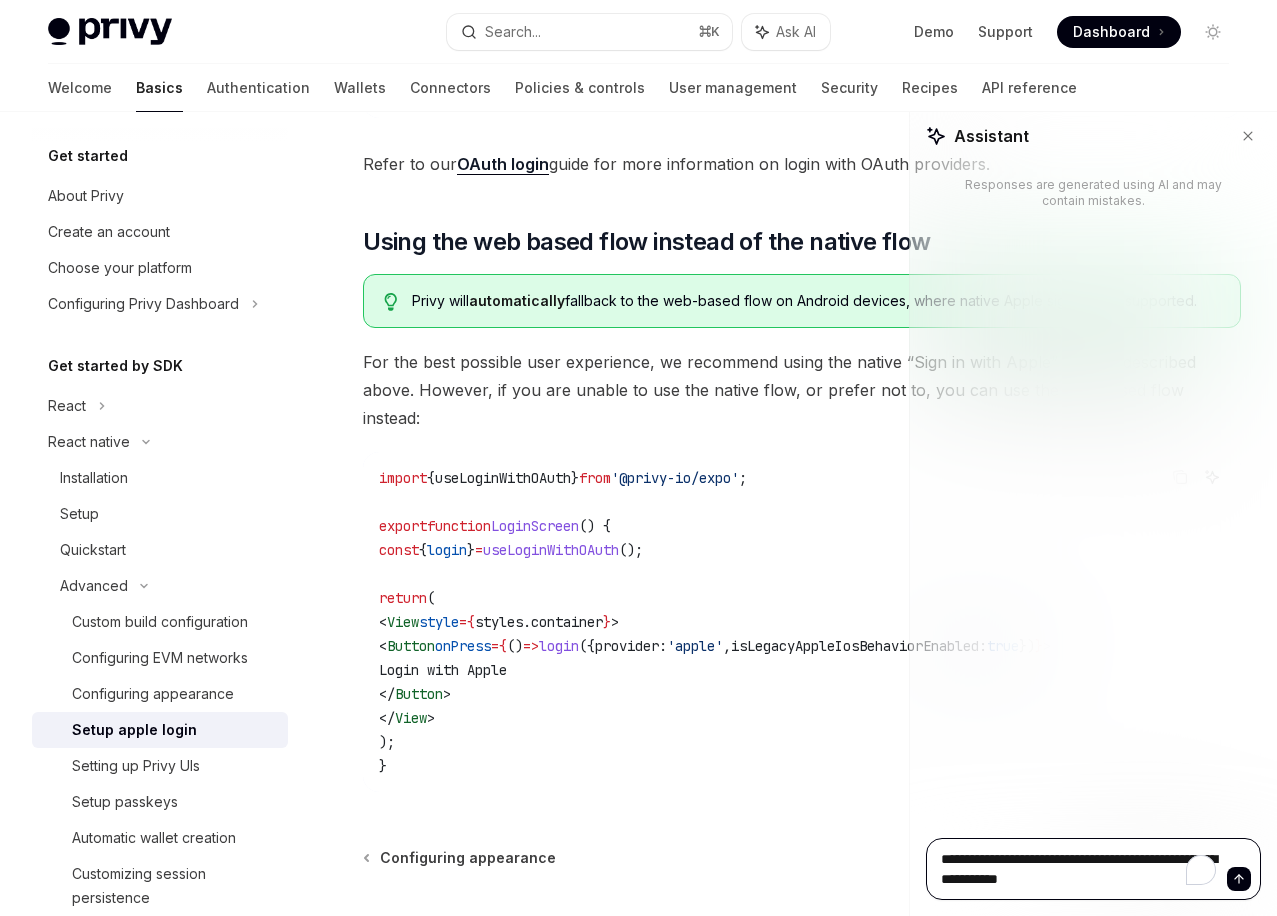 type on "*" 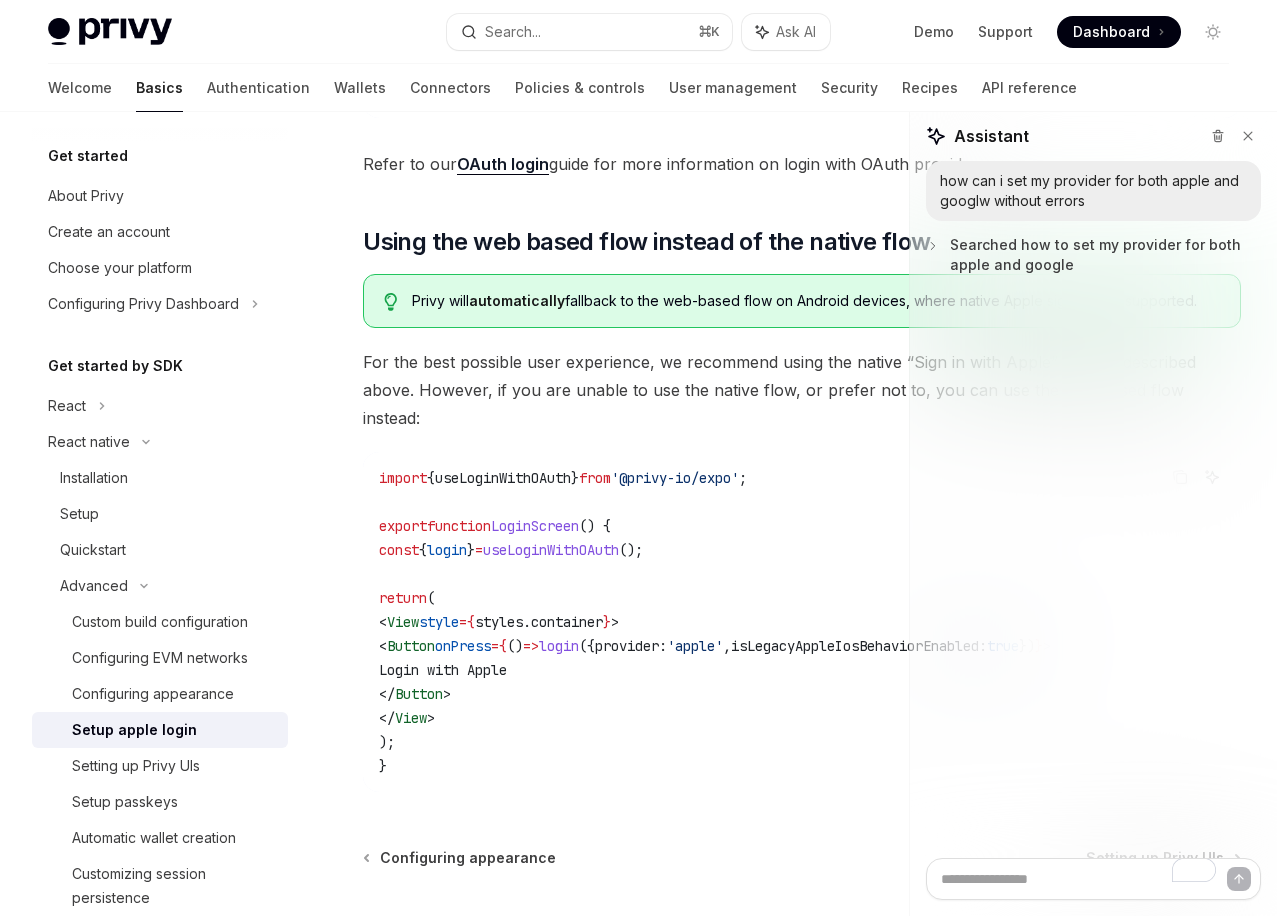 click on "Searched how to set my provider for both apple and google" at bounding box center [1105, 255] 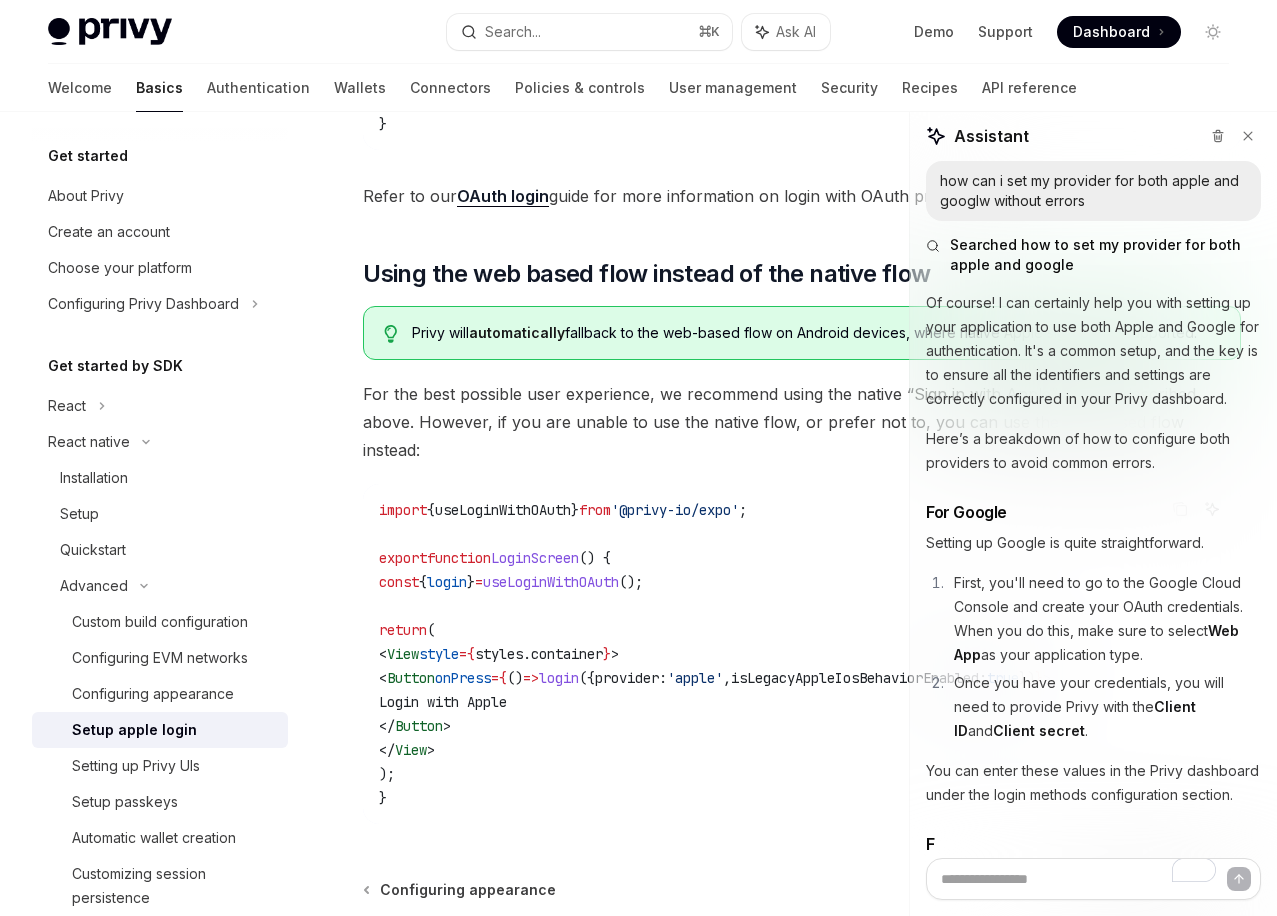 scroll, scrollTop: 1271, scrollLeft: 0, axis: vertical 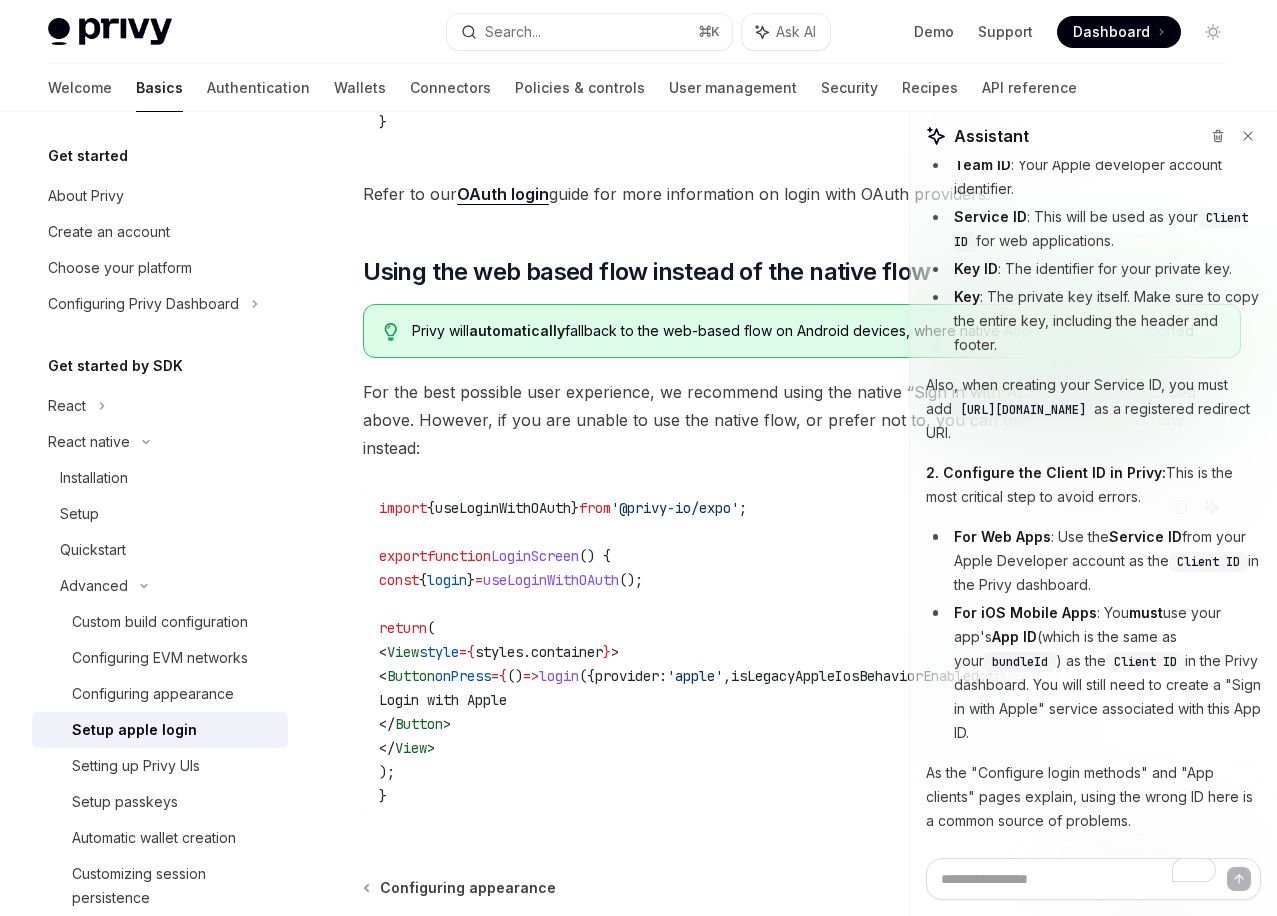 type on "*" 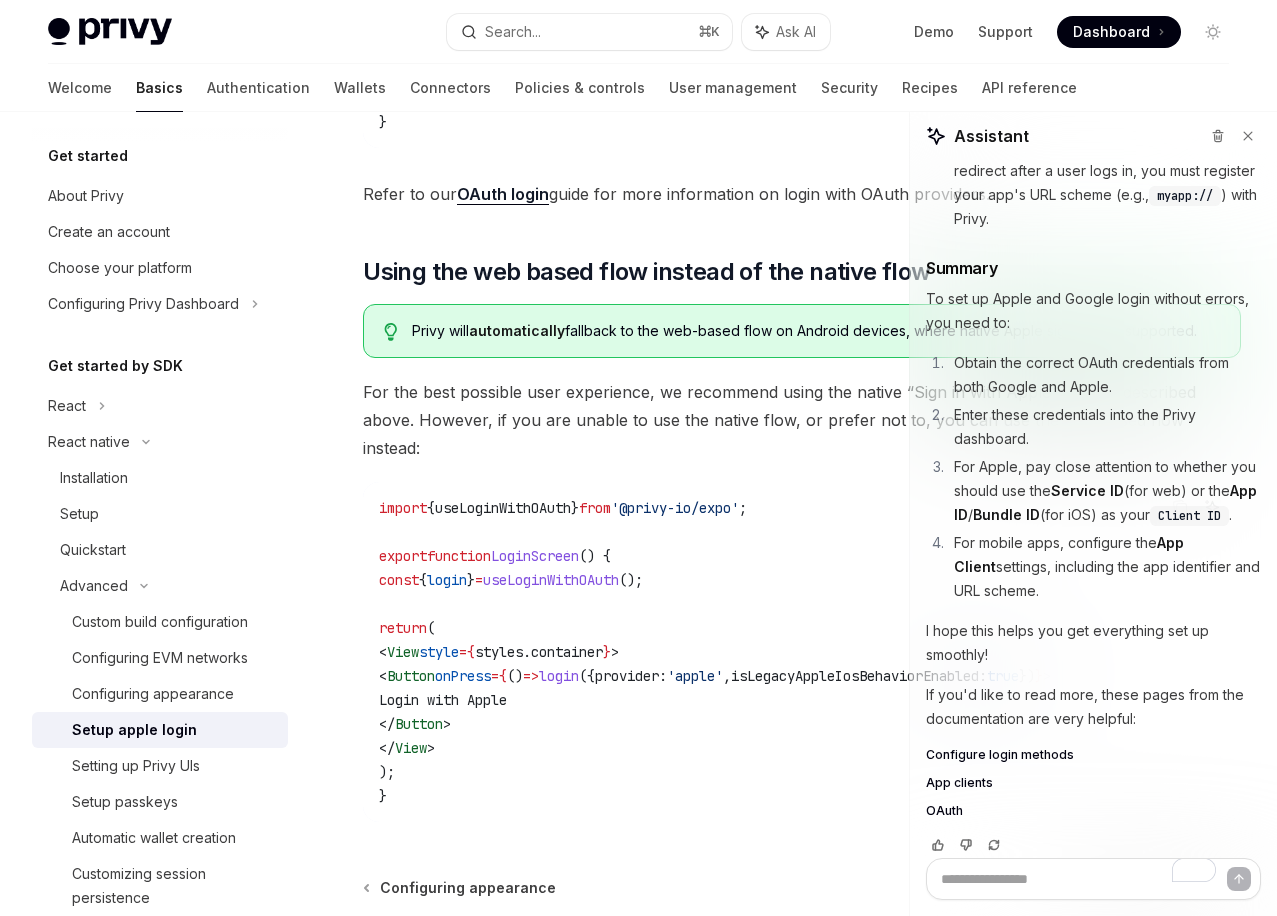 scroll, scrollTop: 1919, scrollLeft: 0, axis: vertical 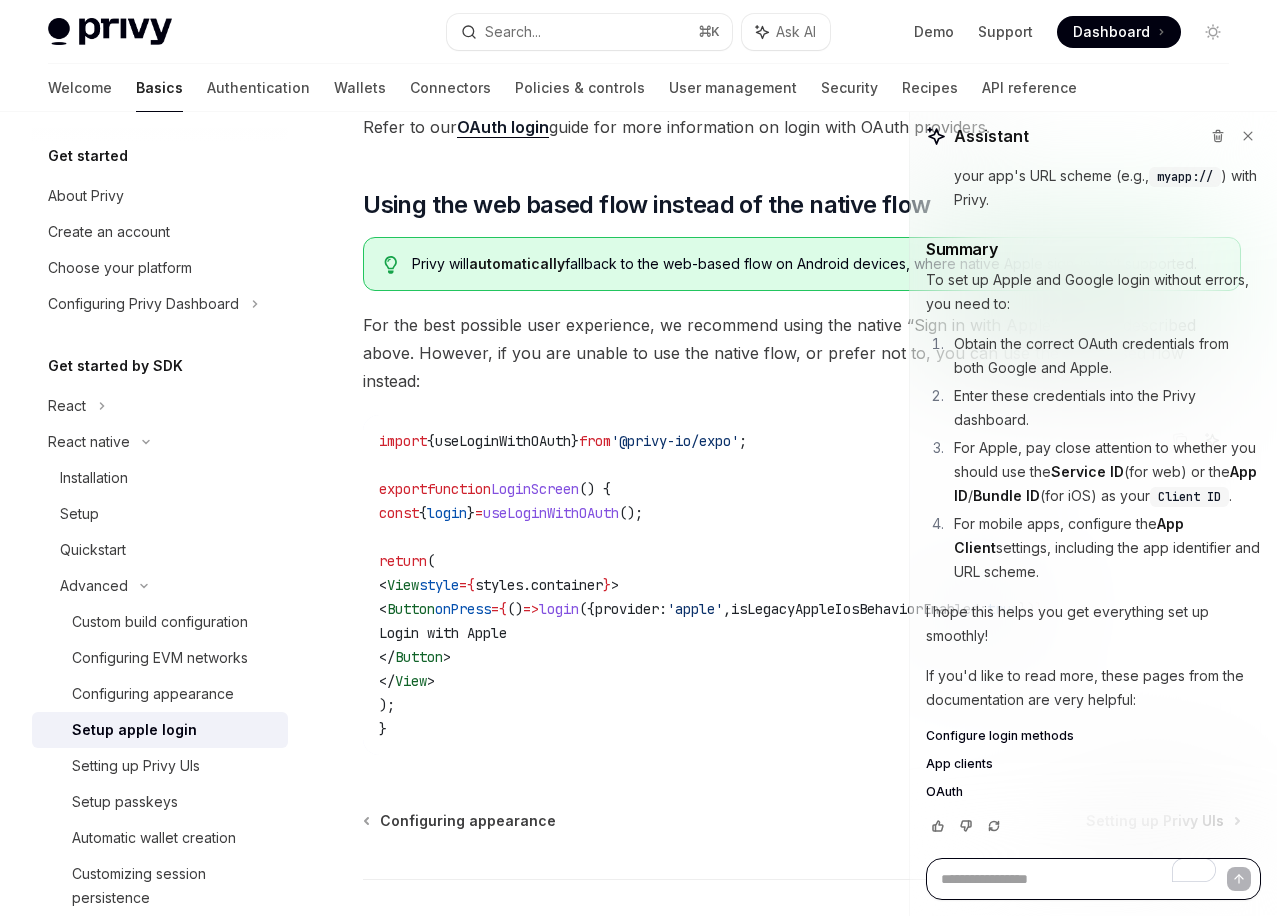 click at bounding box center (1093, 879) 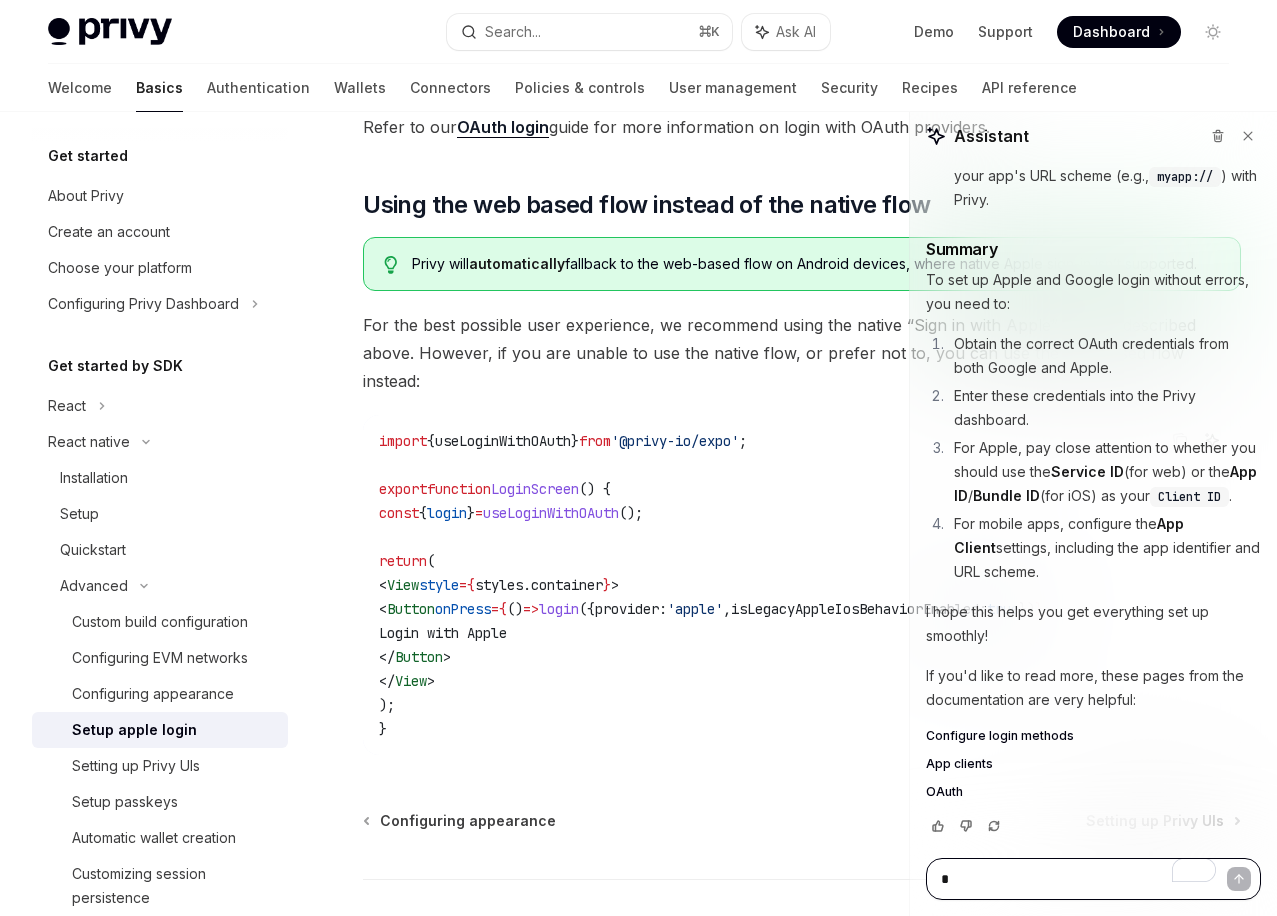 type on "**" 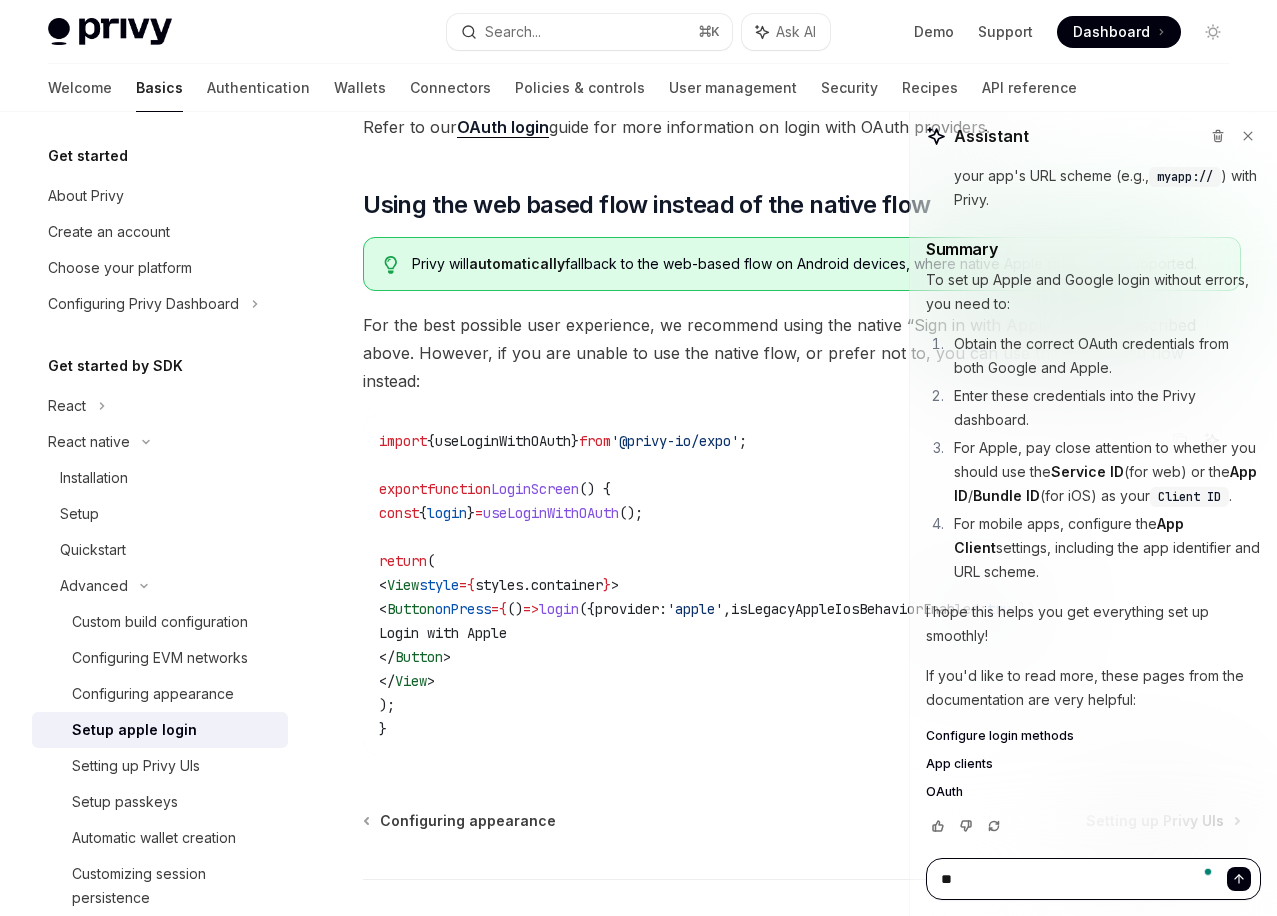 type on "**" 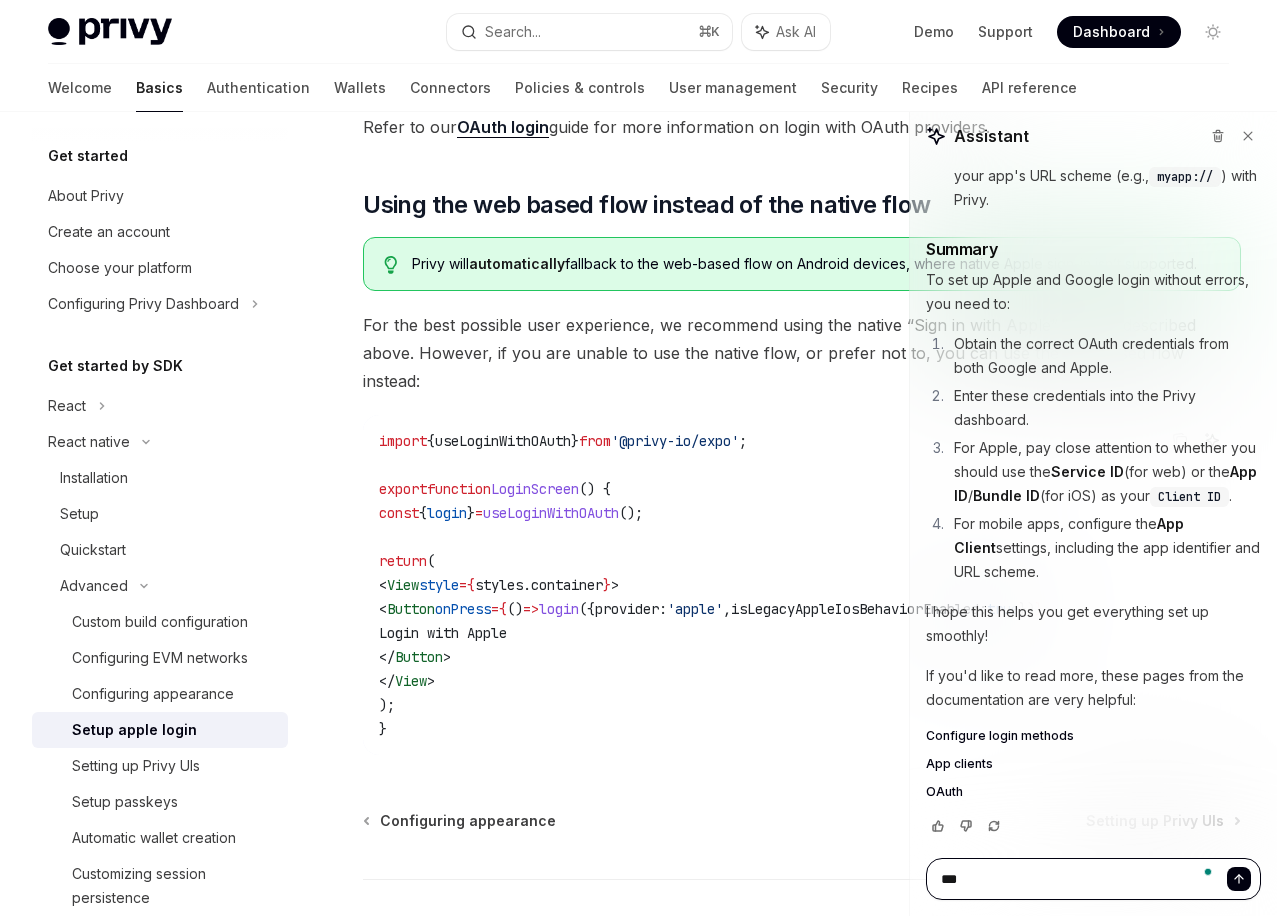 type on "****" 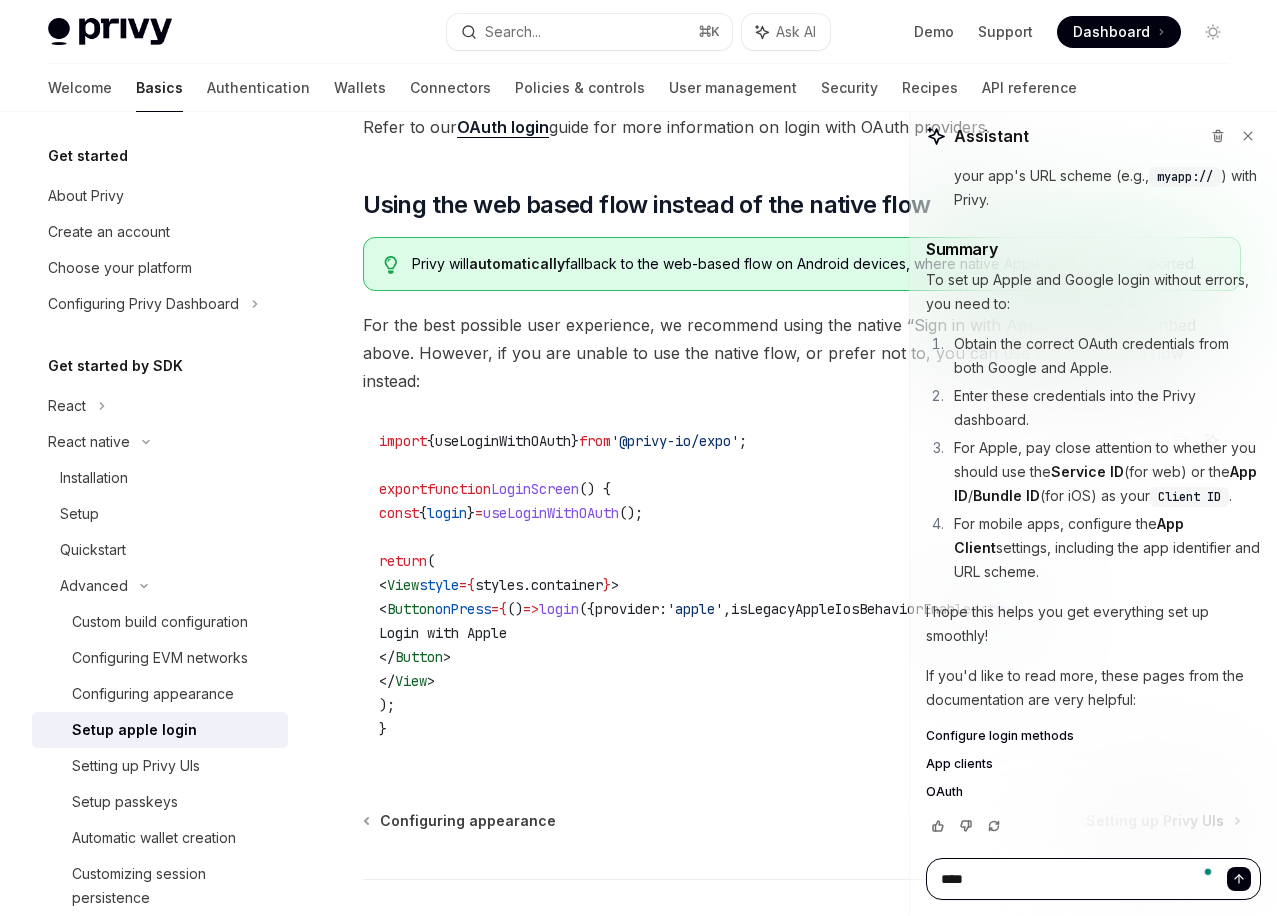 type on "*****" 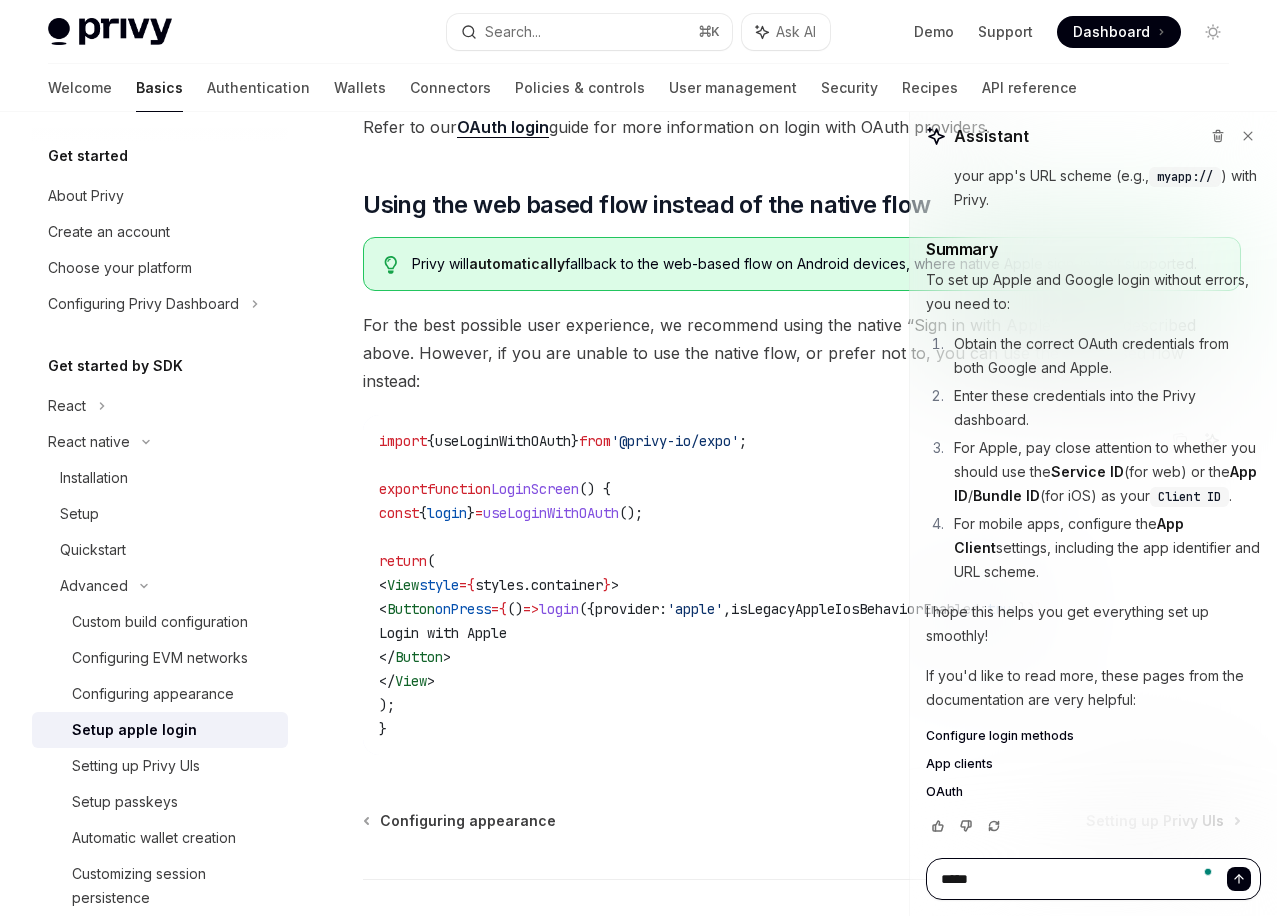 type on "******" 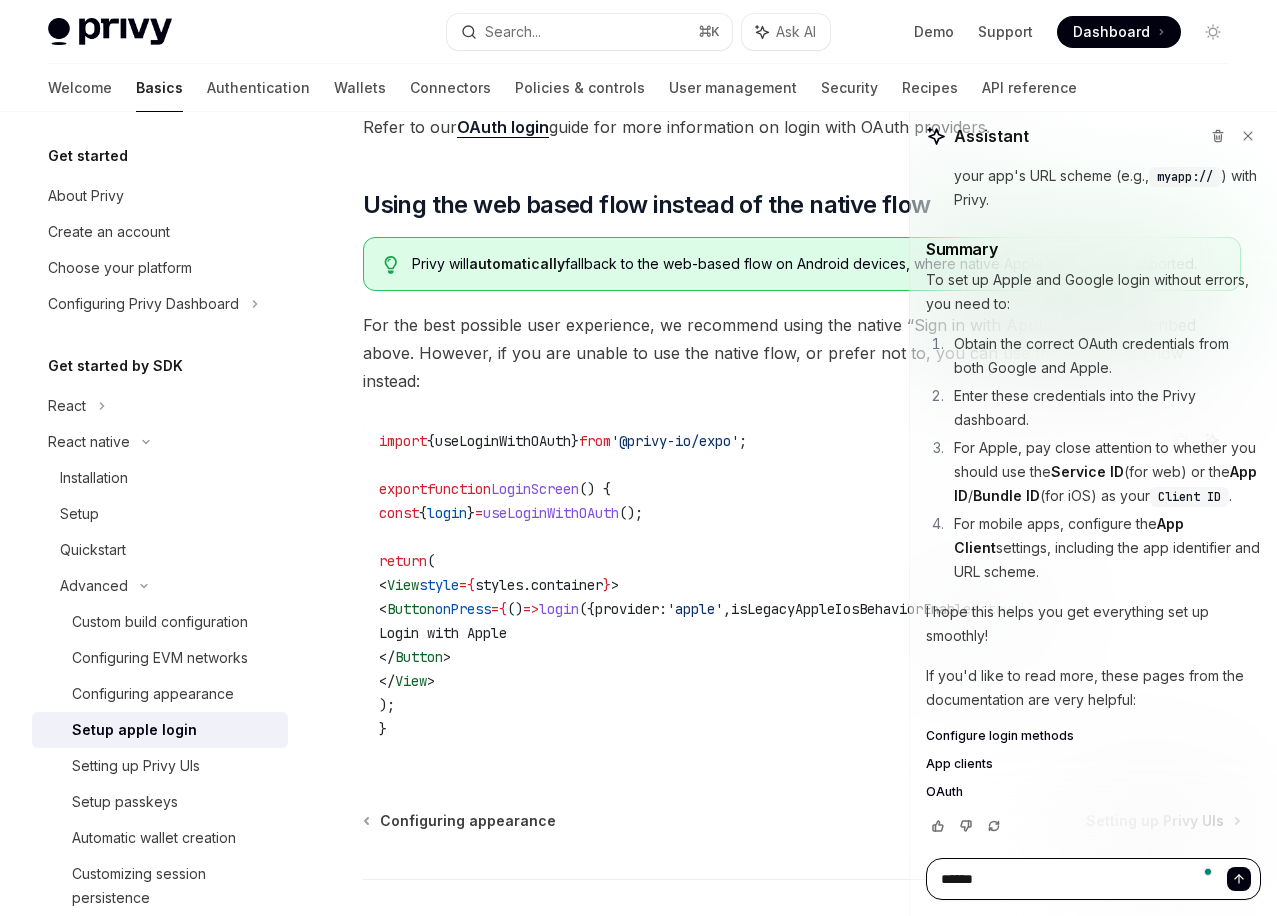 type on "*******" 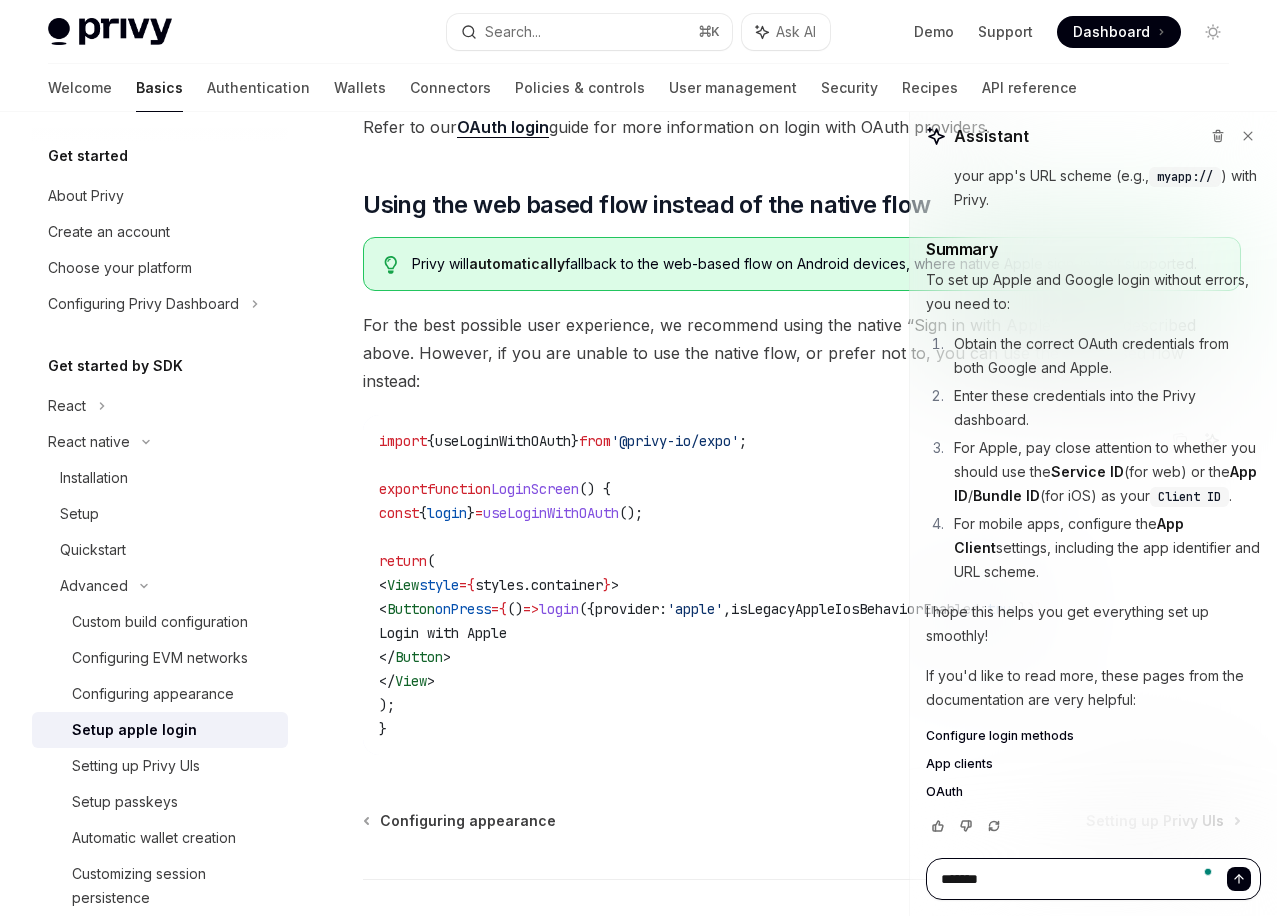 type on "********" 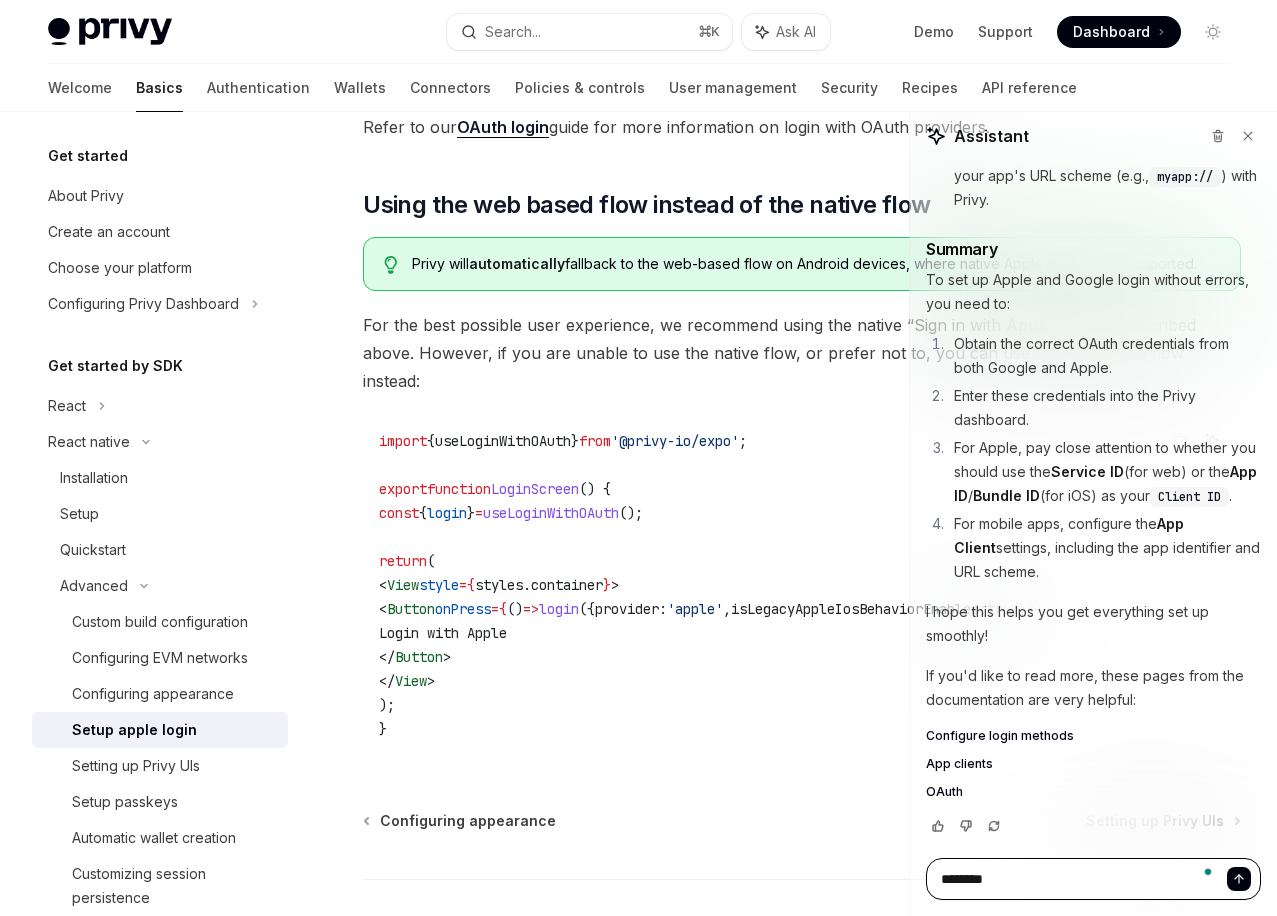 type on "*********" 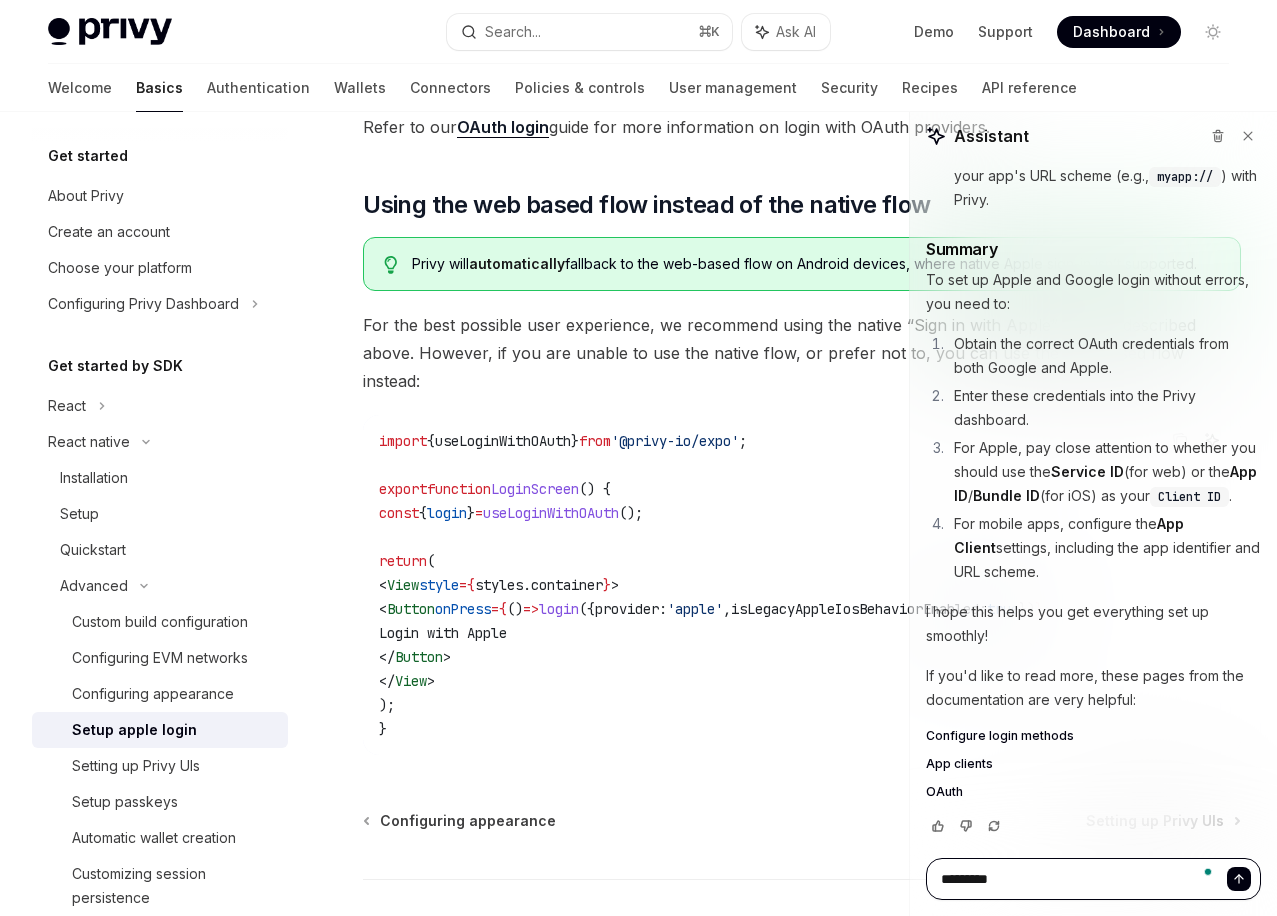 type on "**********" 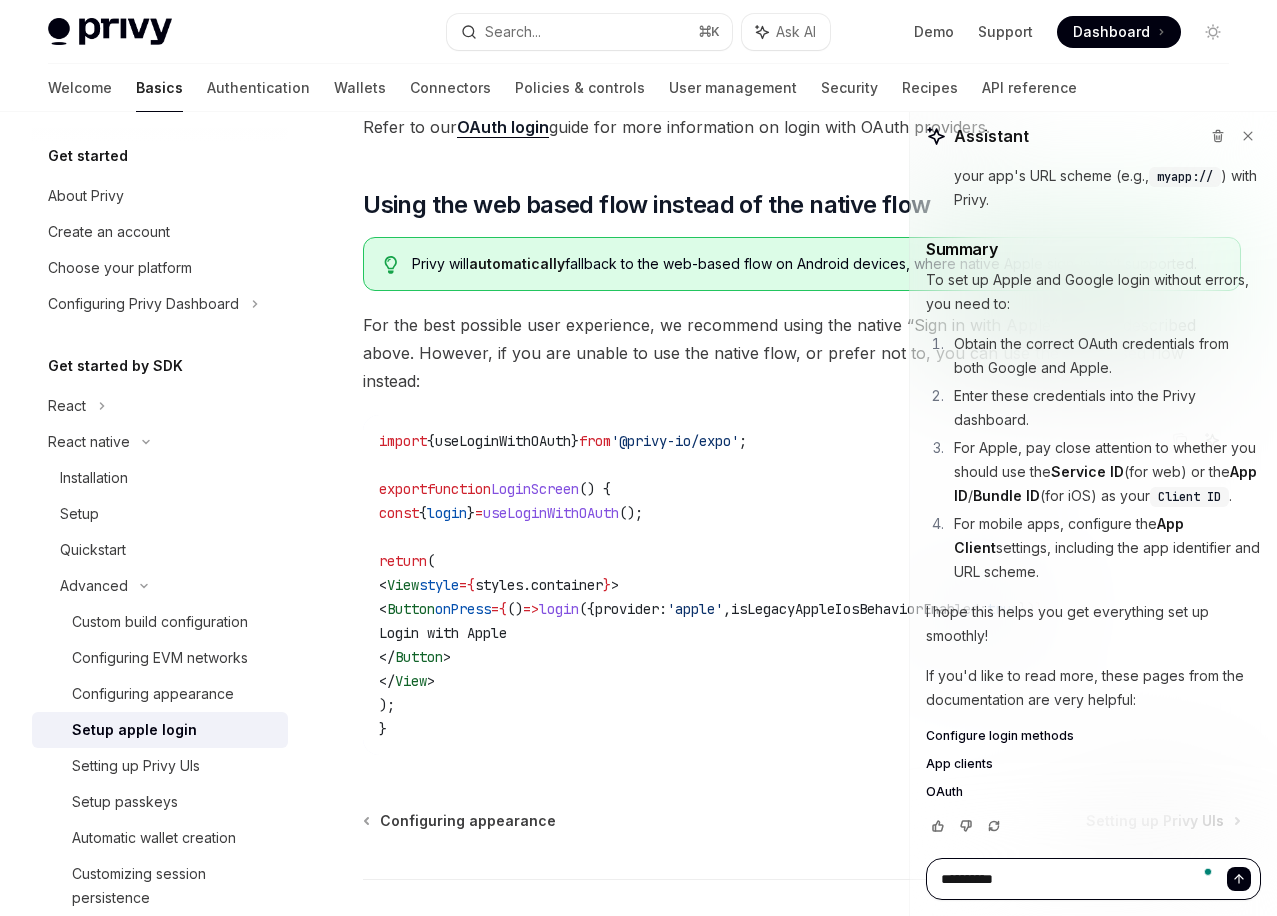 type on "**********" 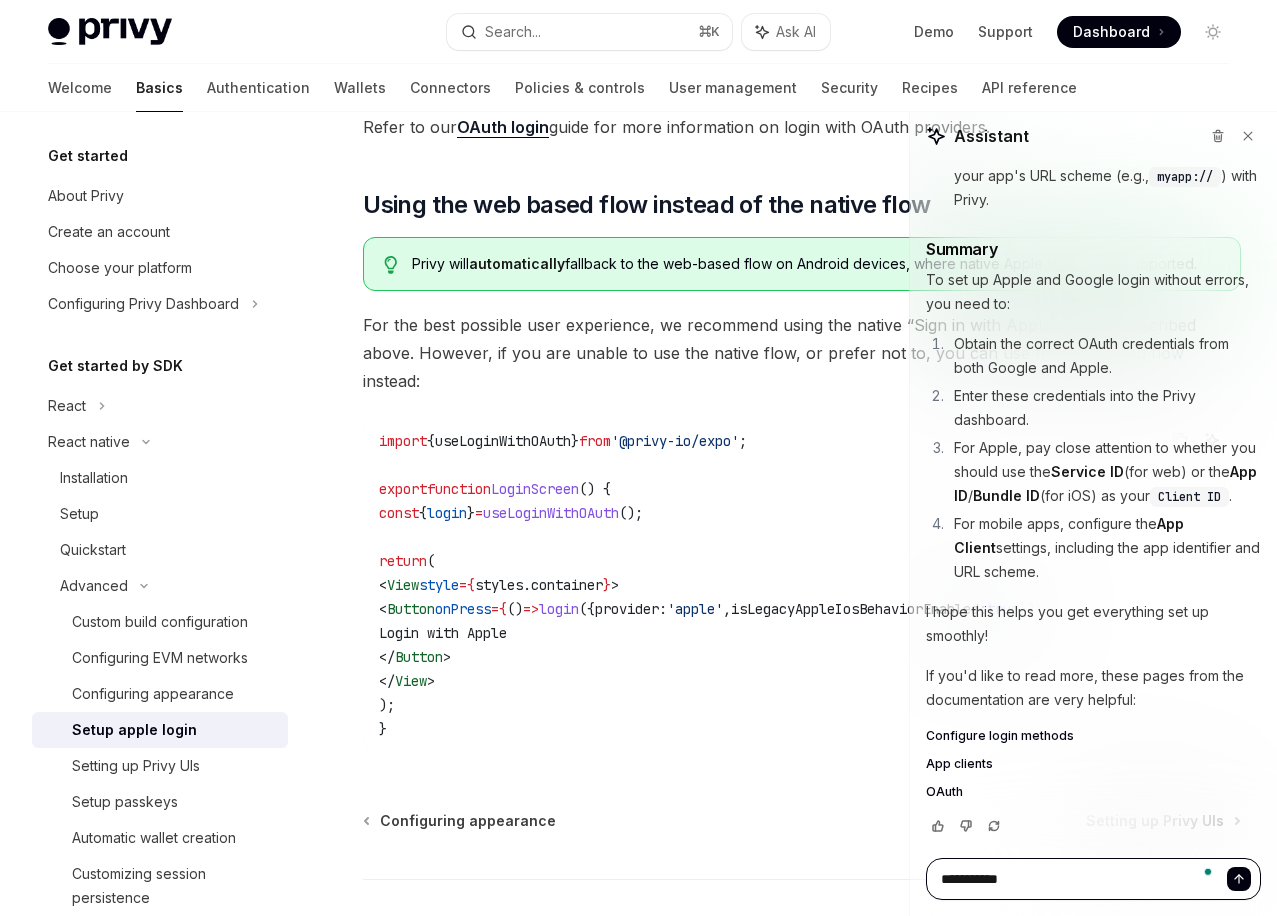 type on "*" 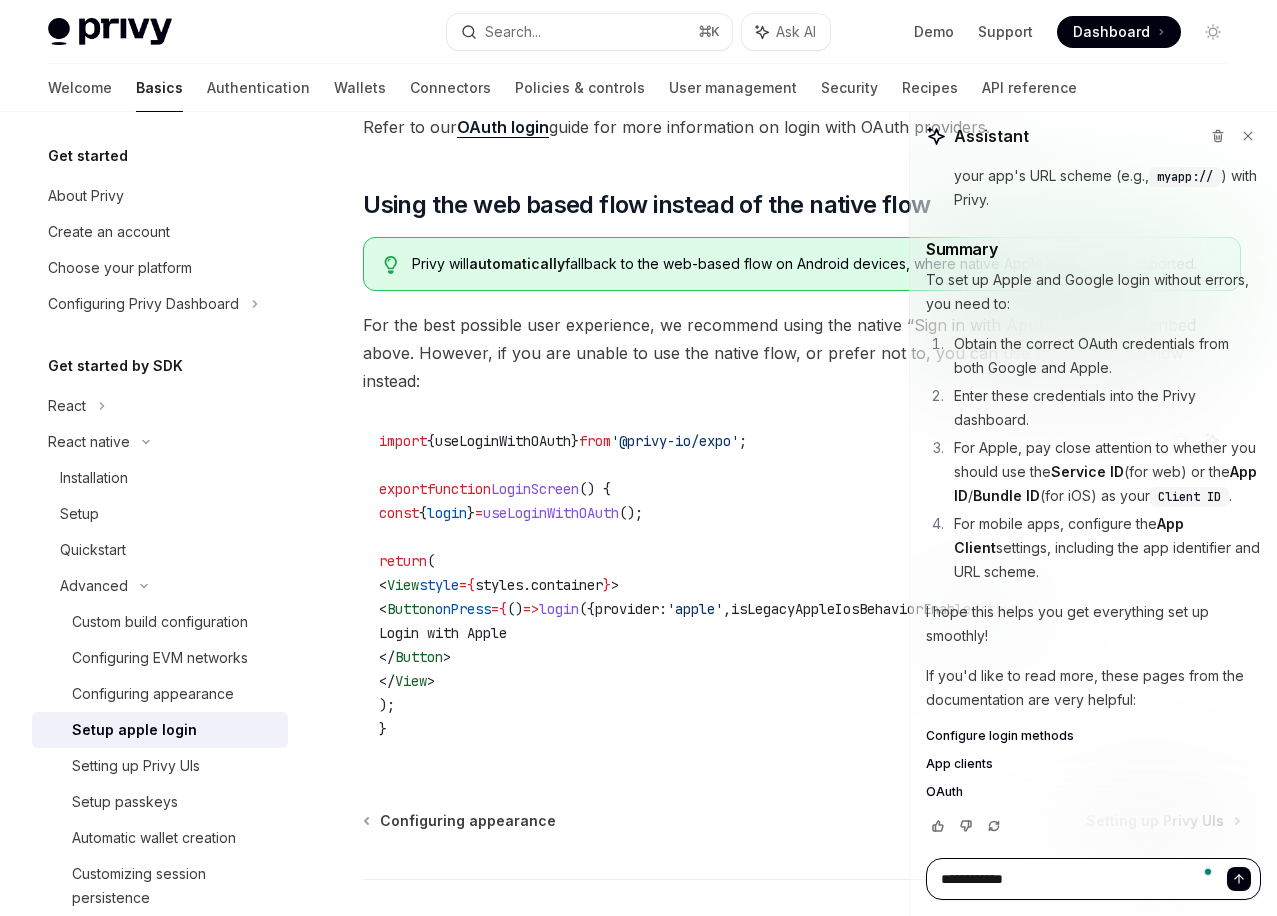 type on "**********" 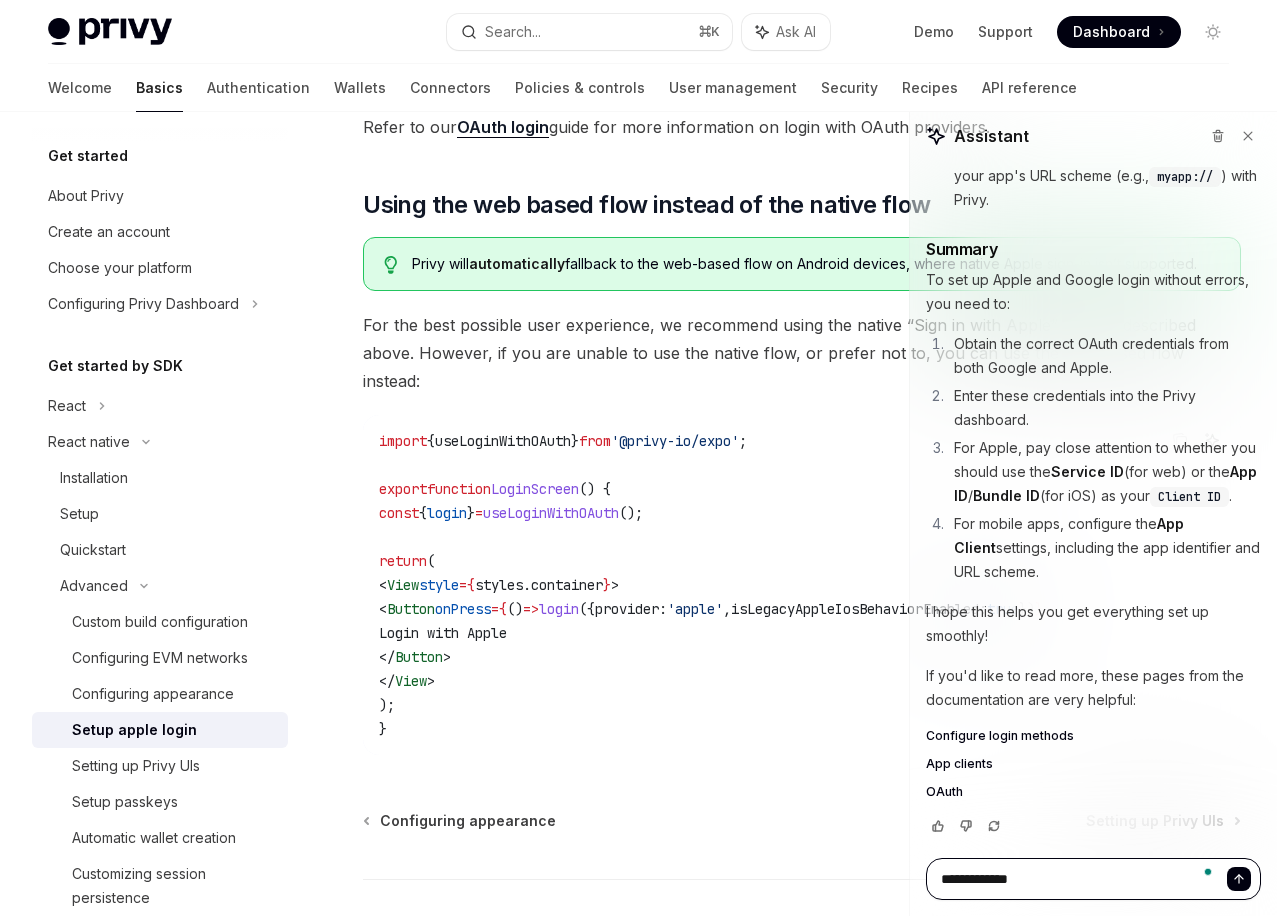 type on "*" 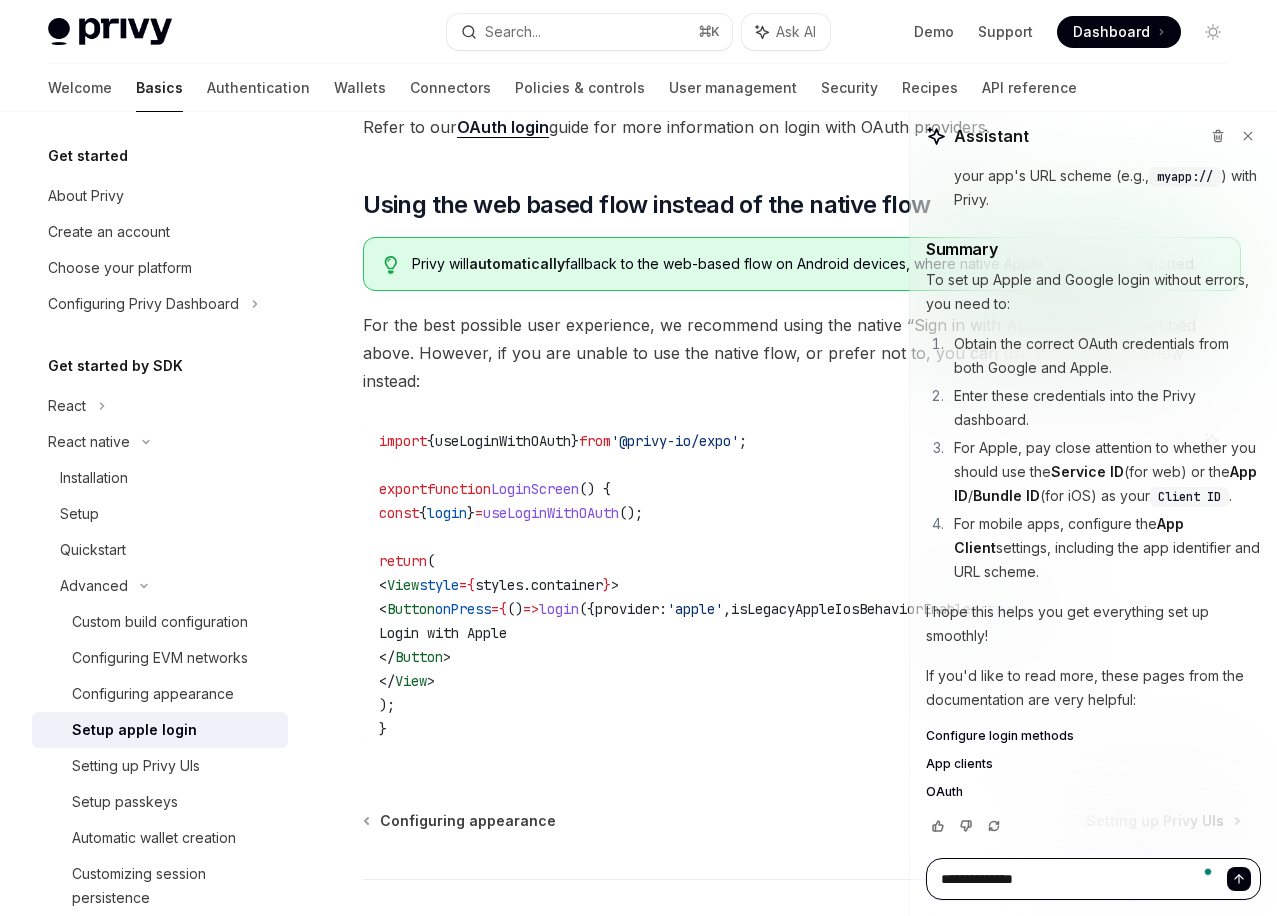 type on "**********" 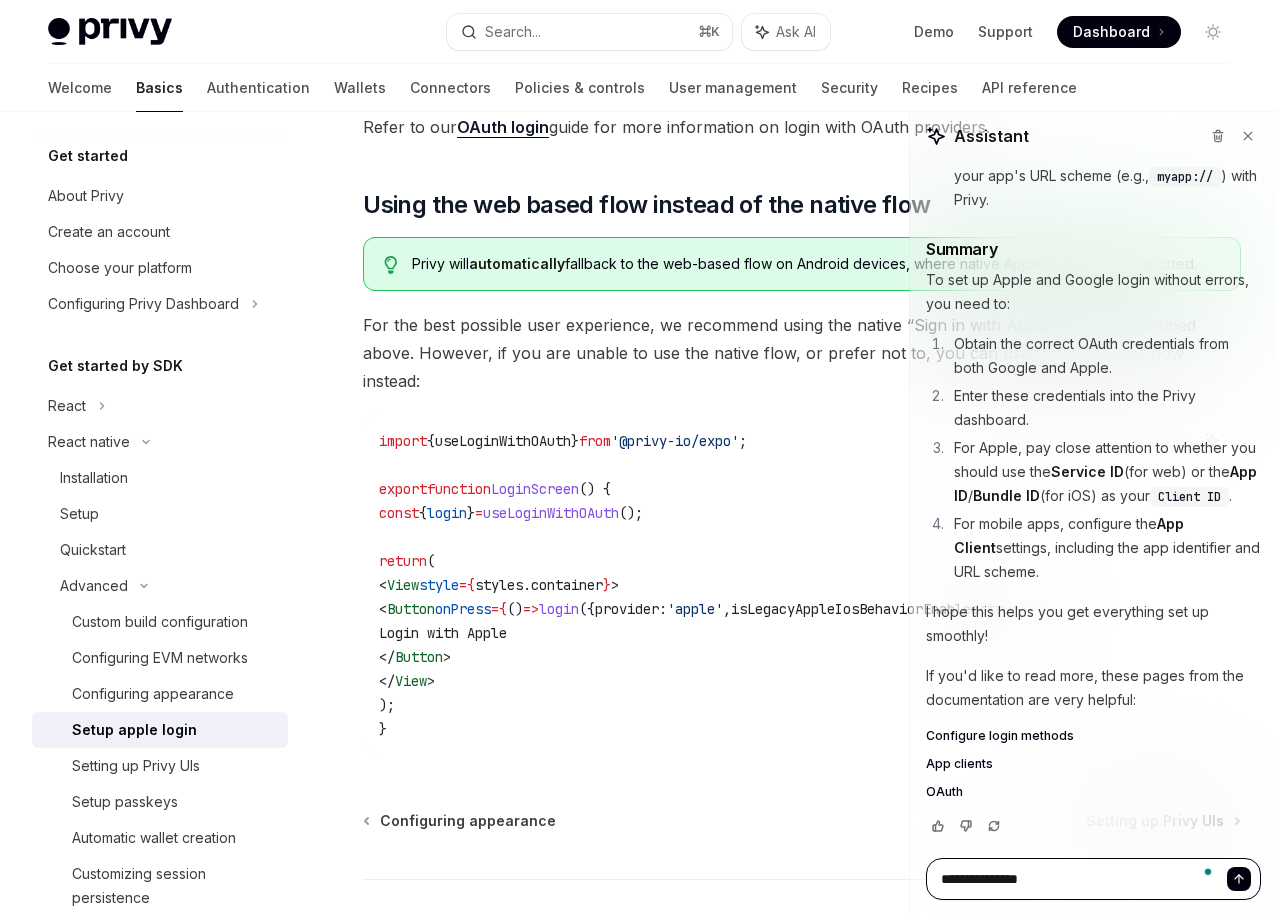 type on "*" 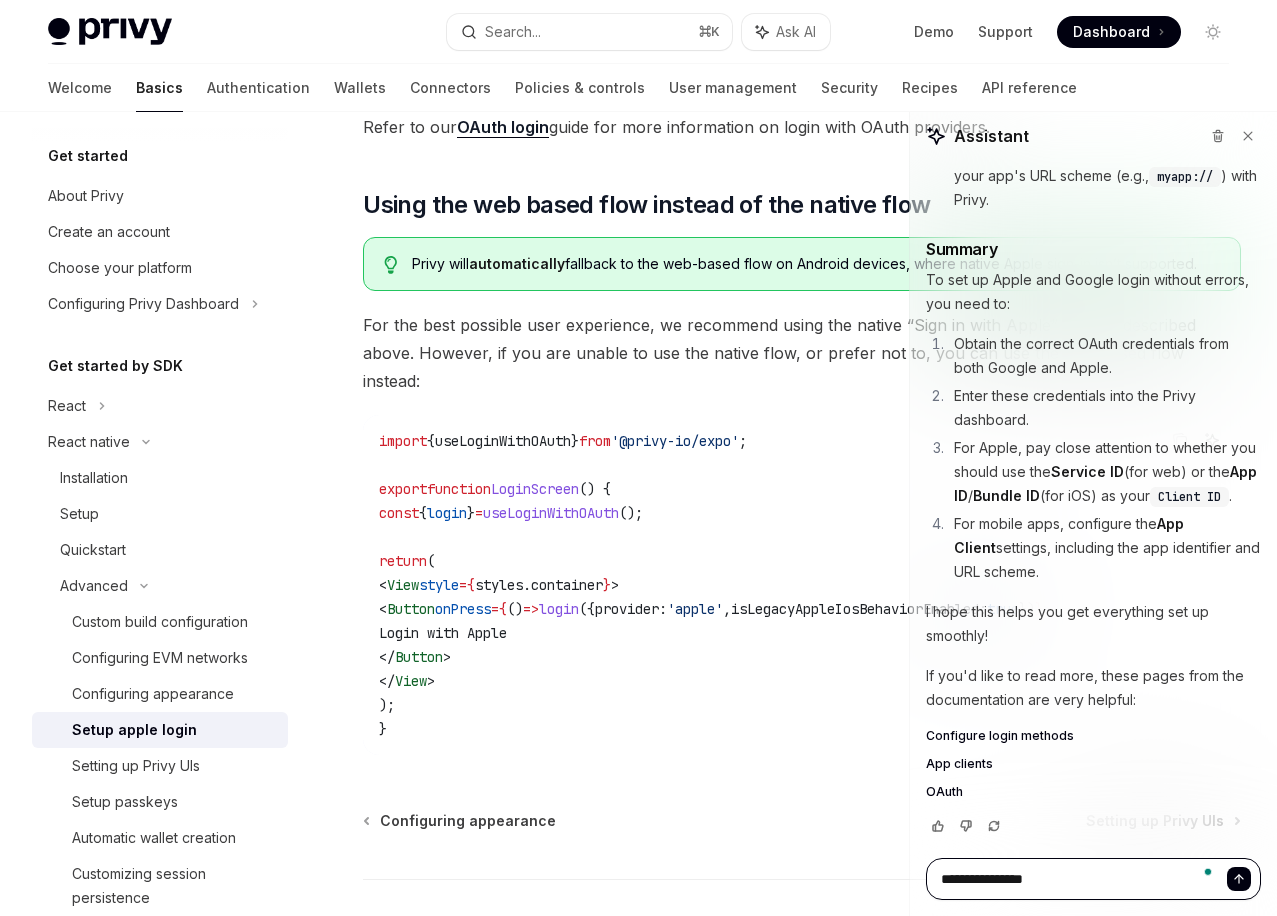type on "**********" 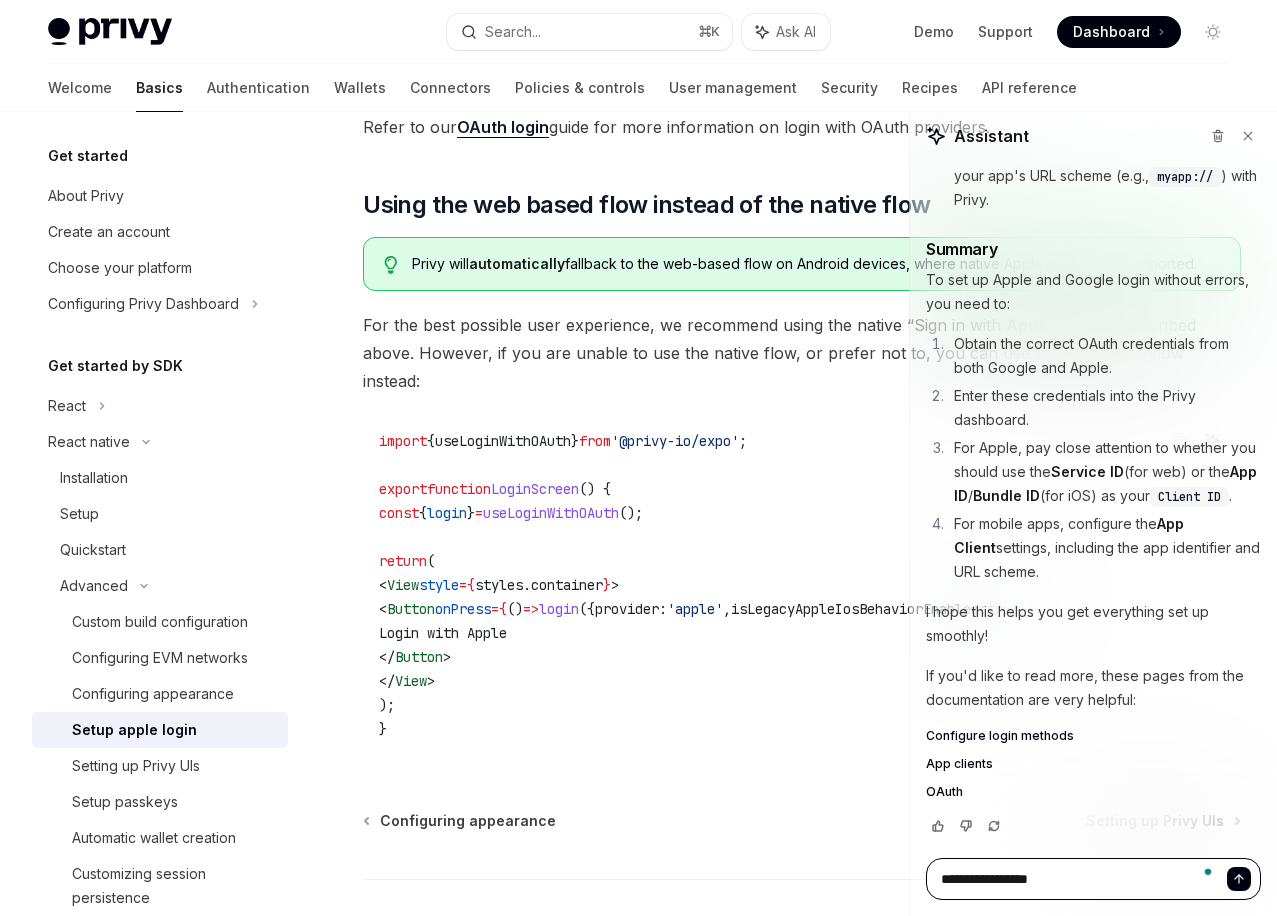 type on "**********" 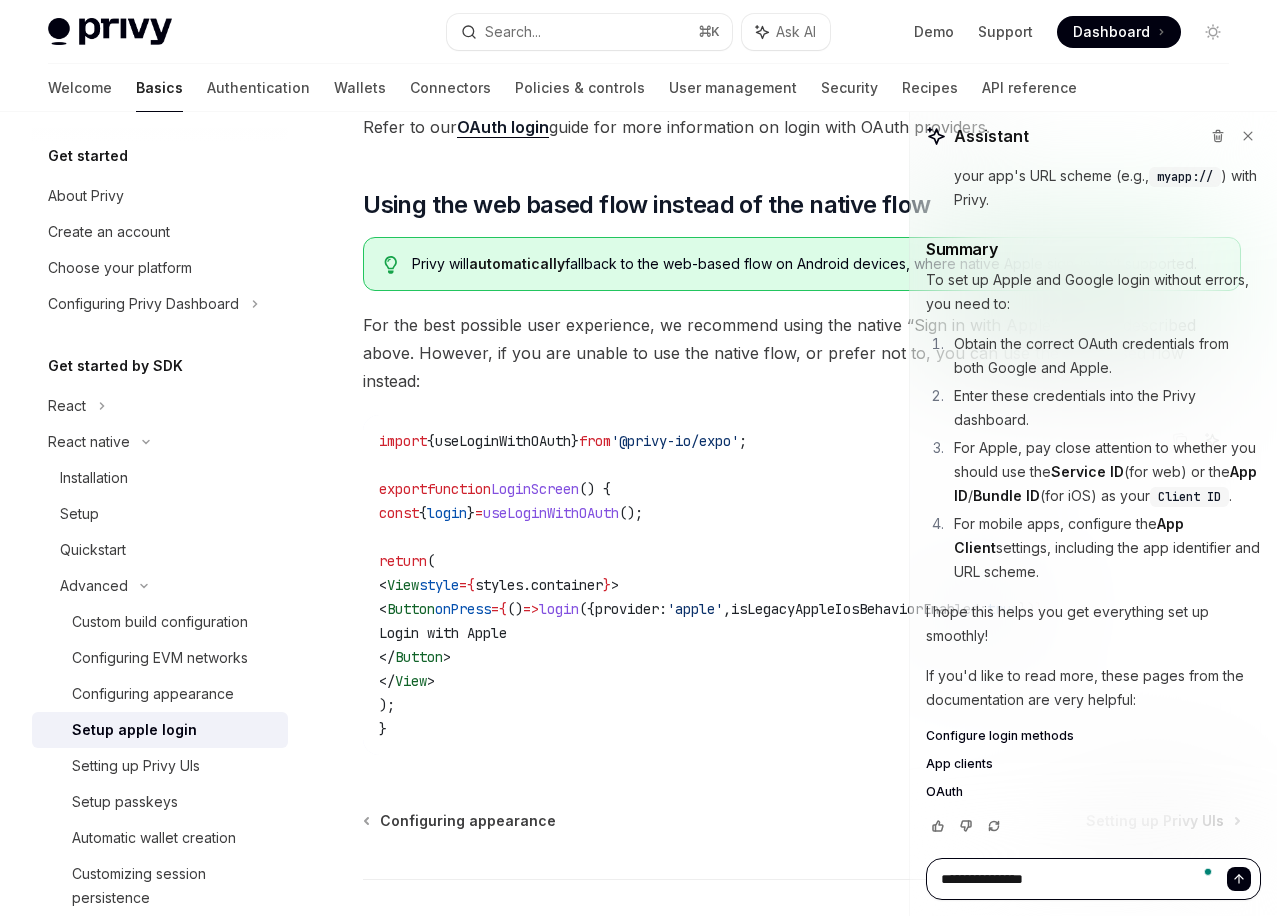 type on "**********" 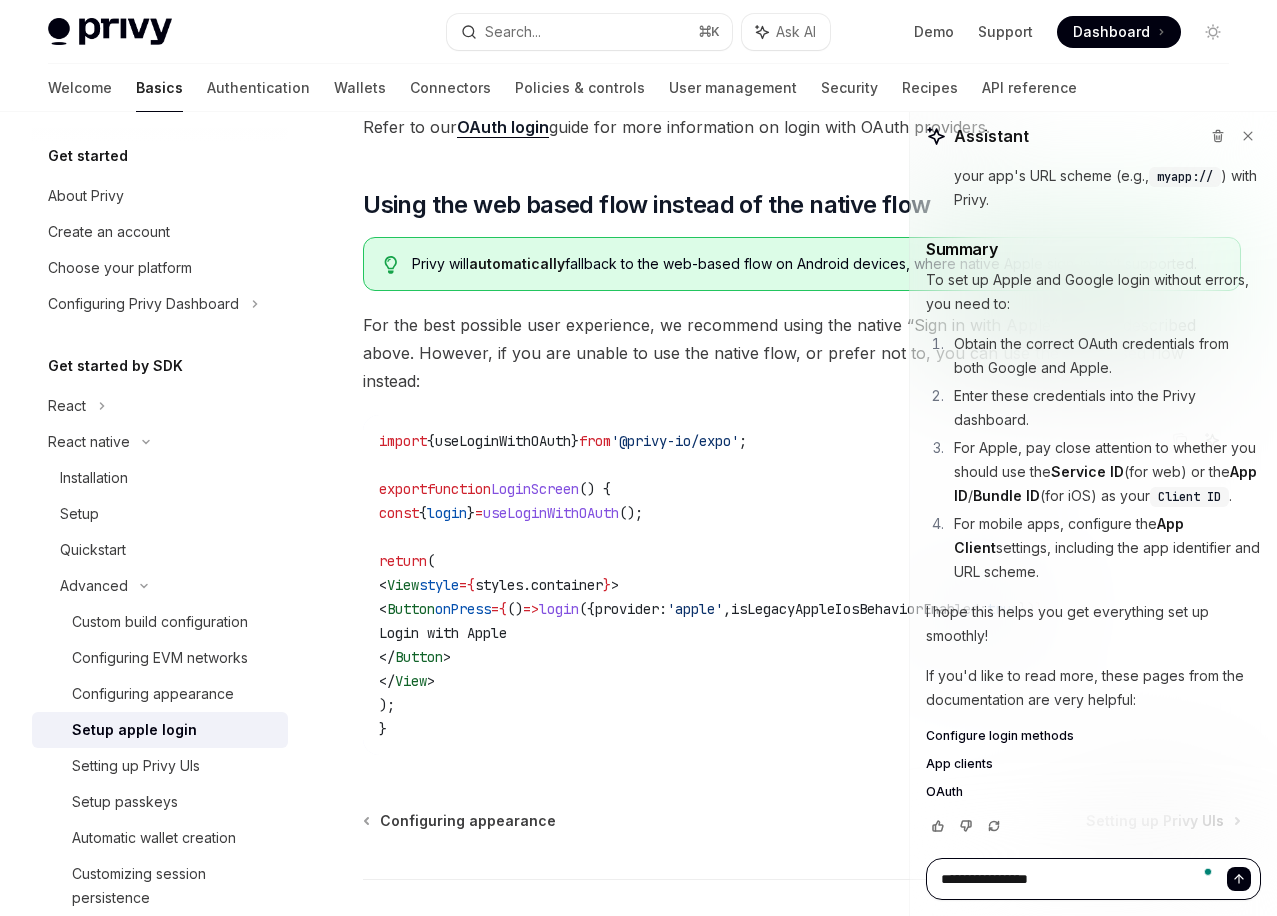 type on "*" 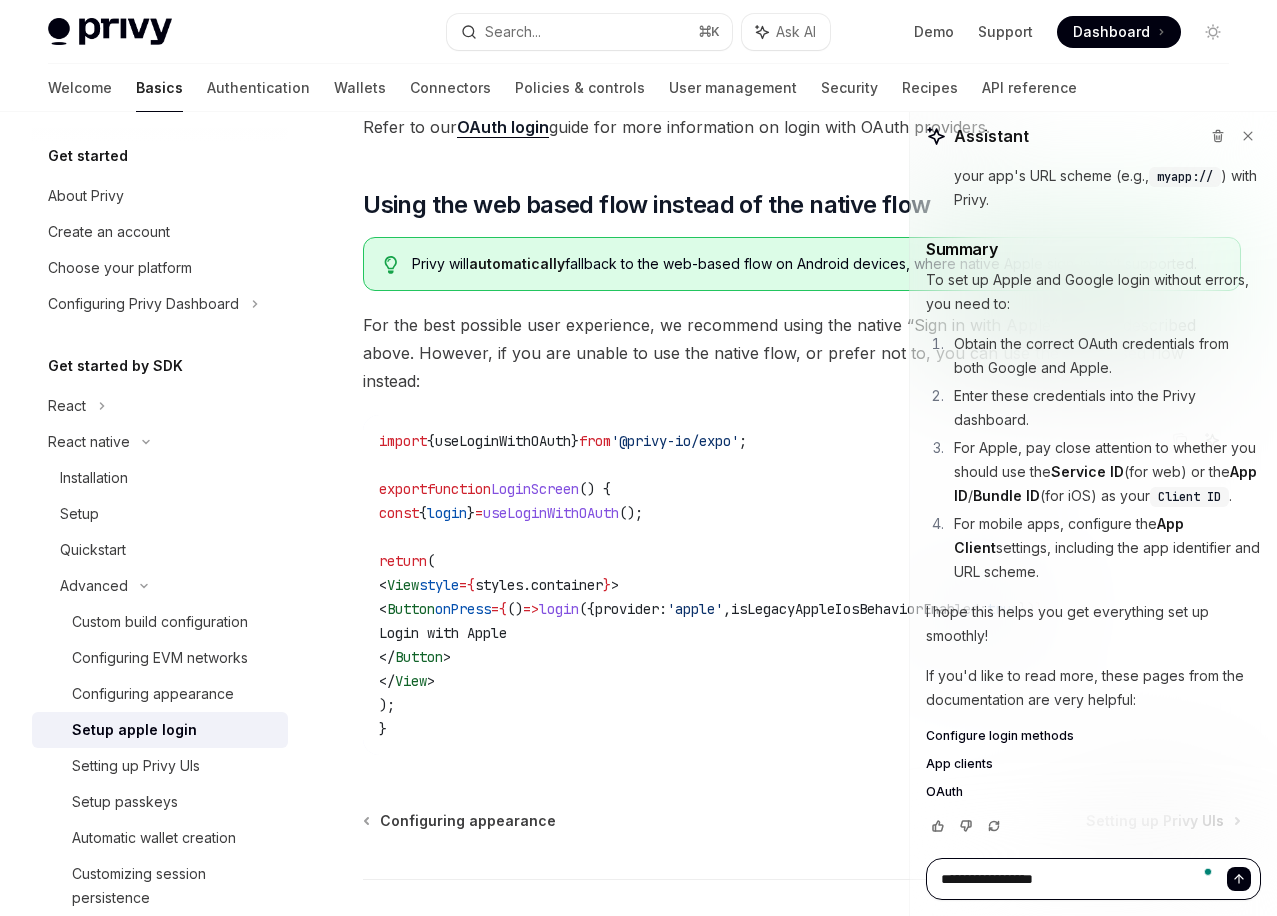 type on "**********" 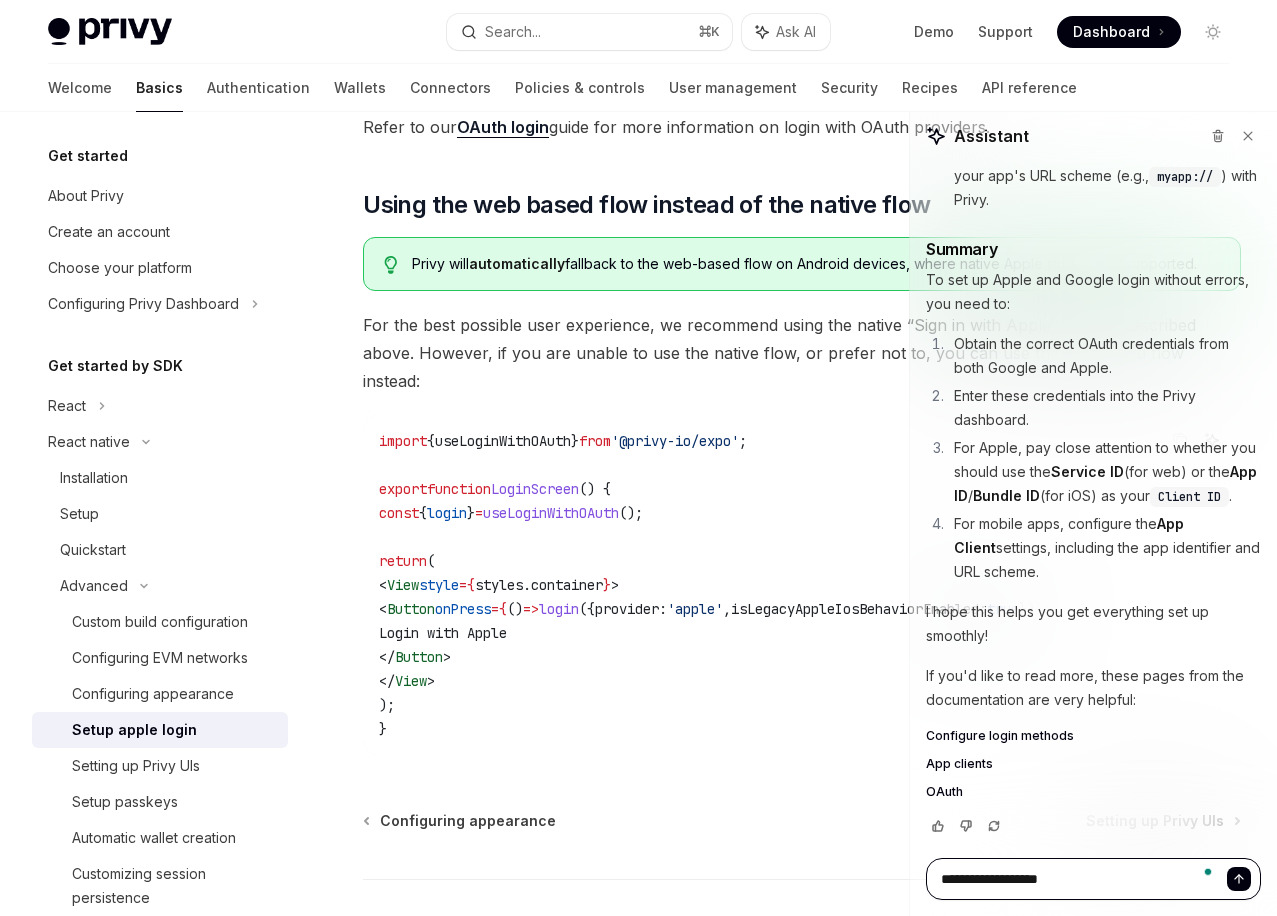type on "**********" 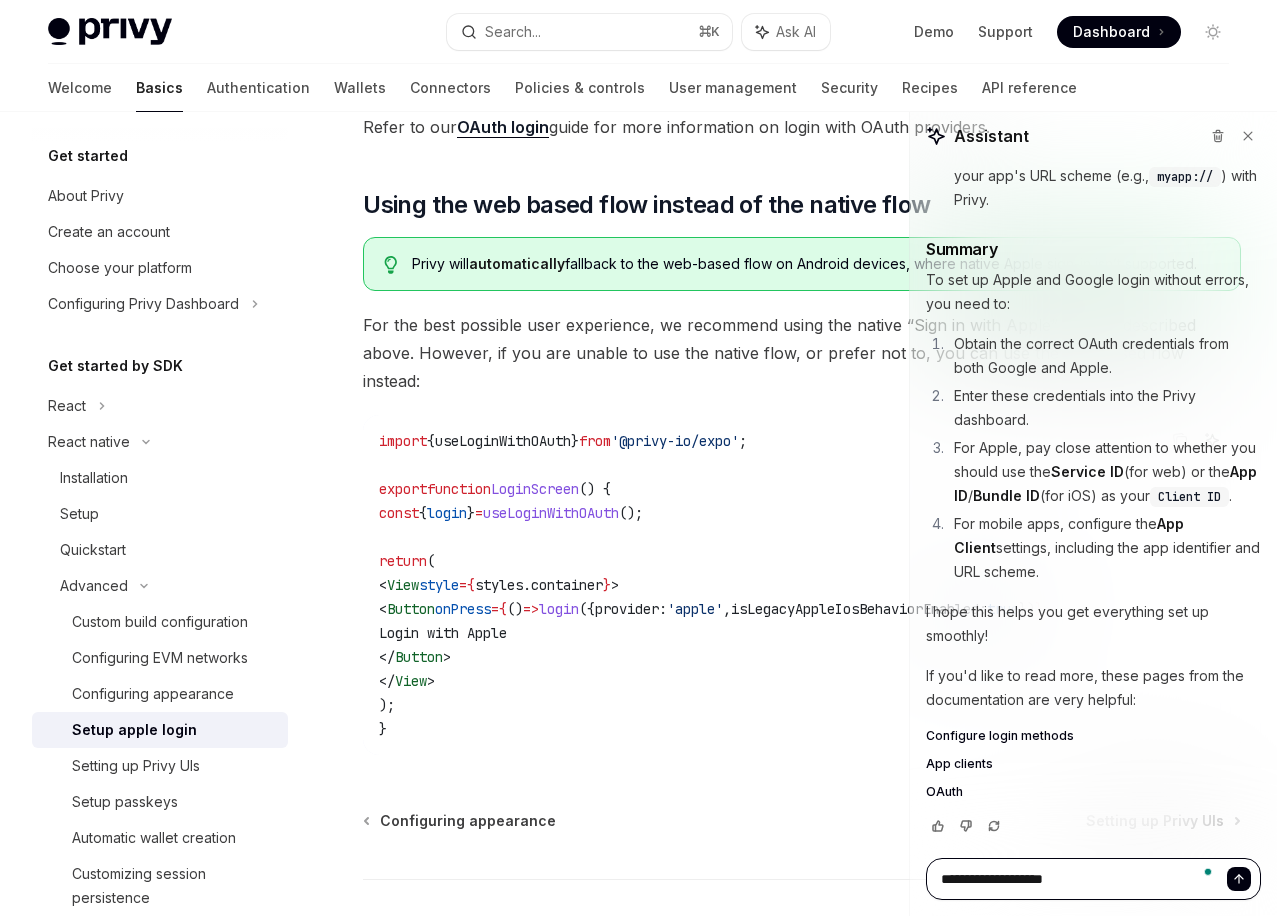 type on "**********" 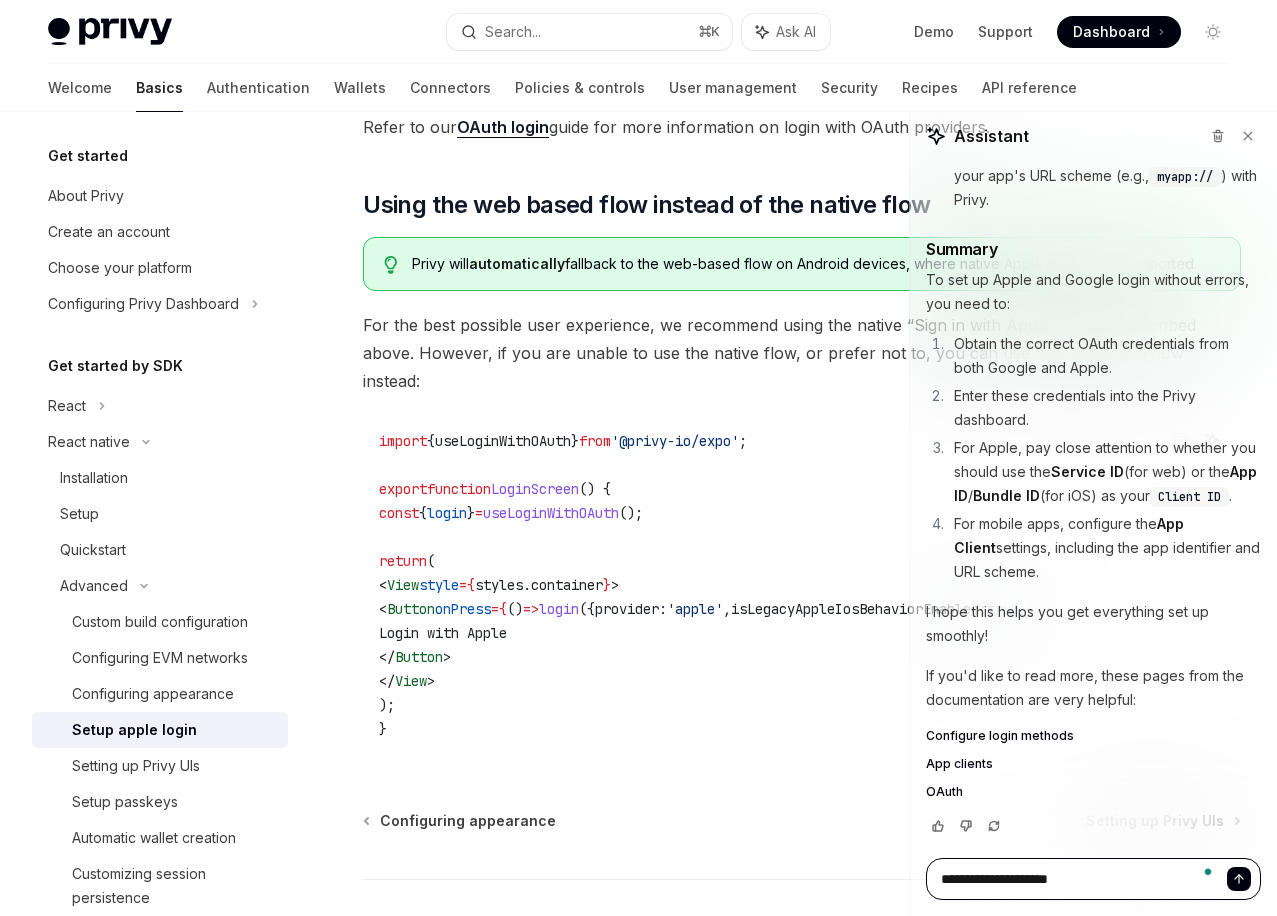 type on "**********" 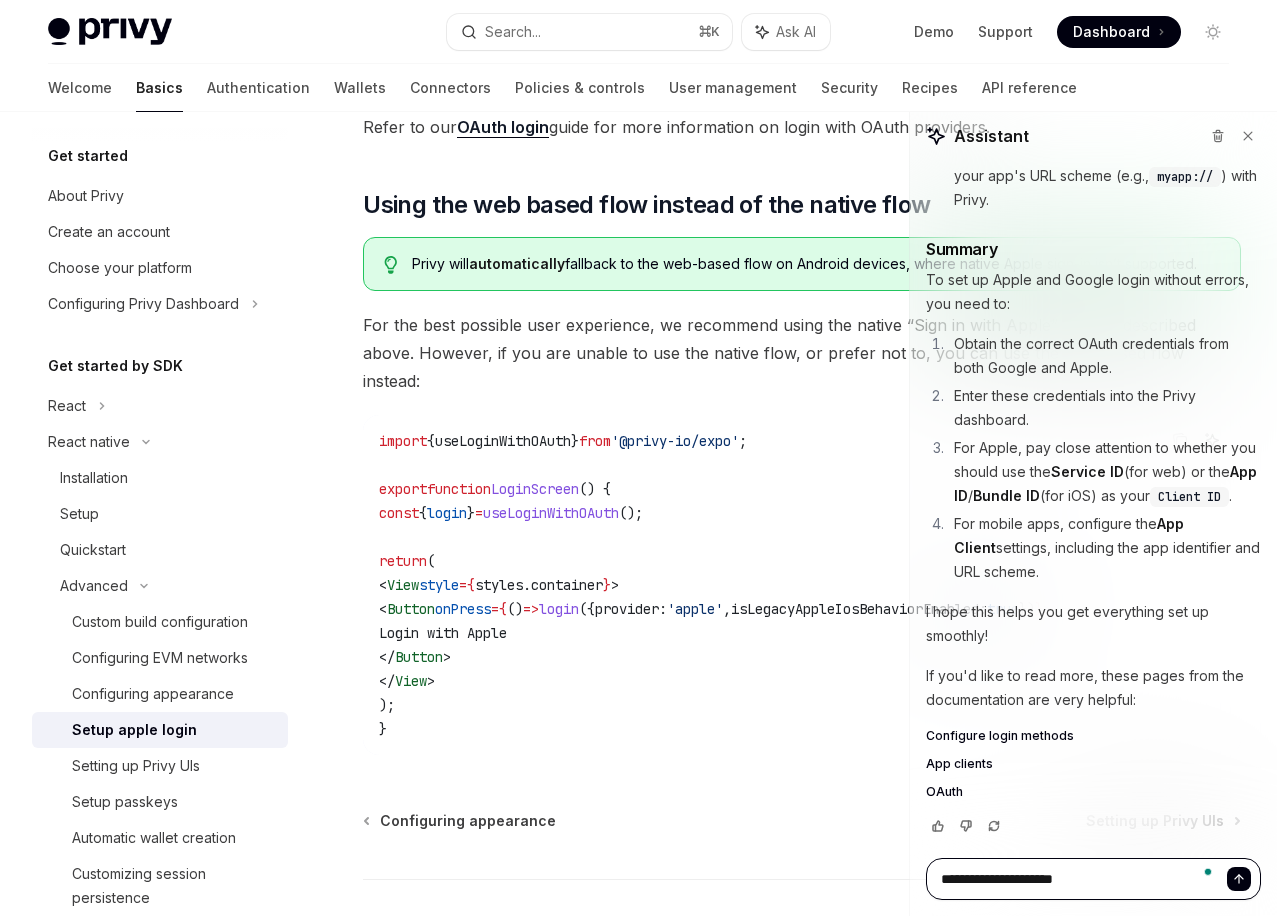 type on "**********" 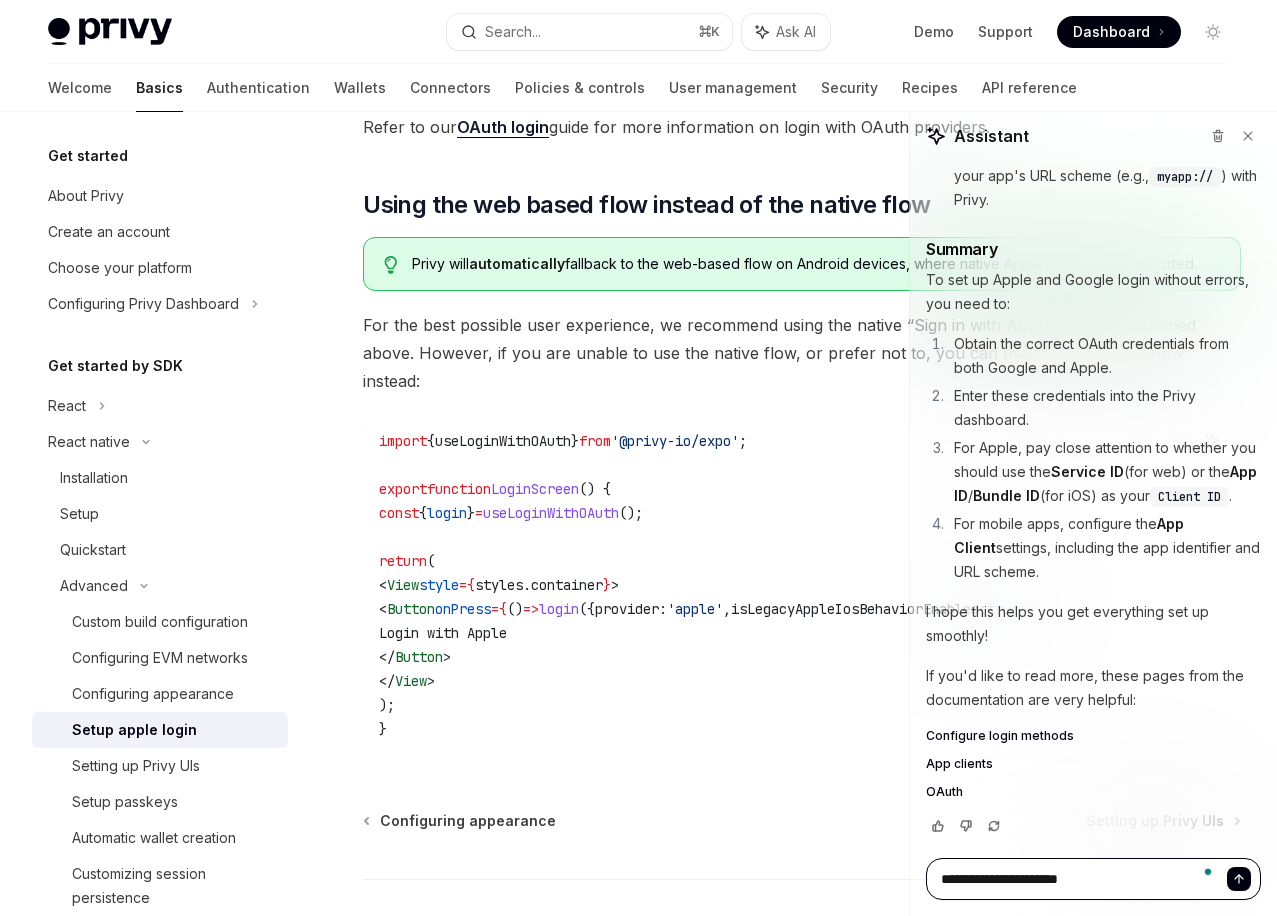 type on "*" 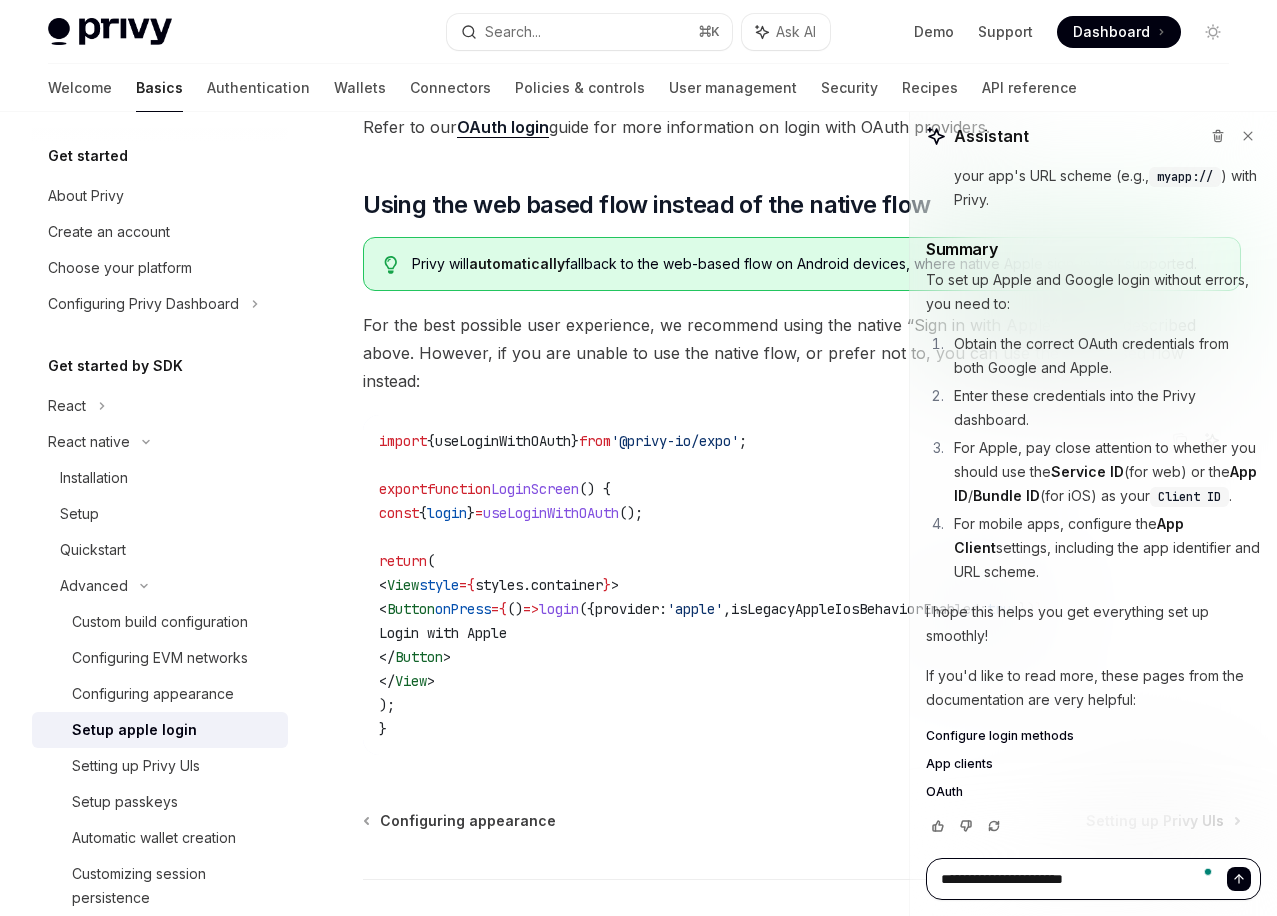 type on "**********" 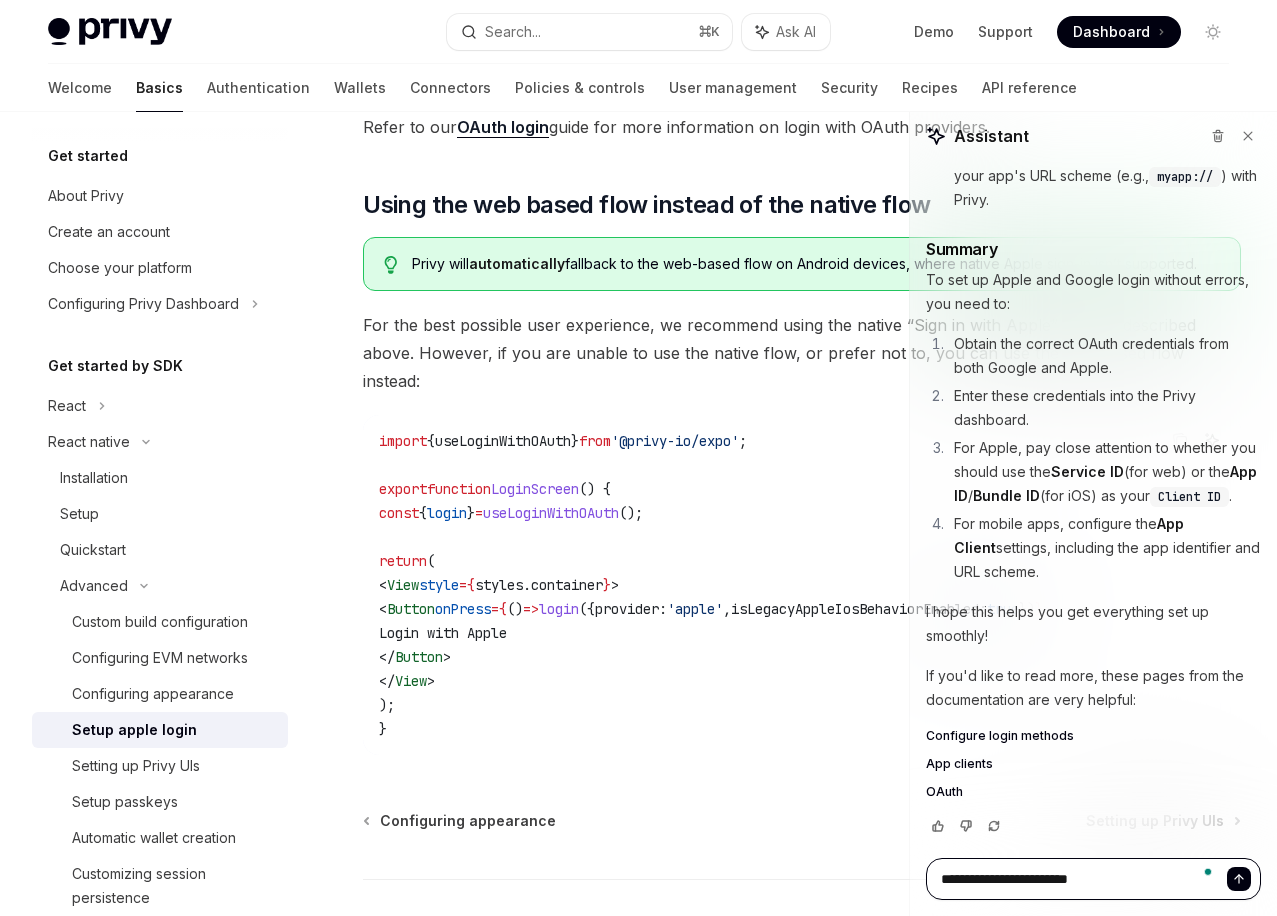 type on "**********" 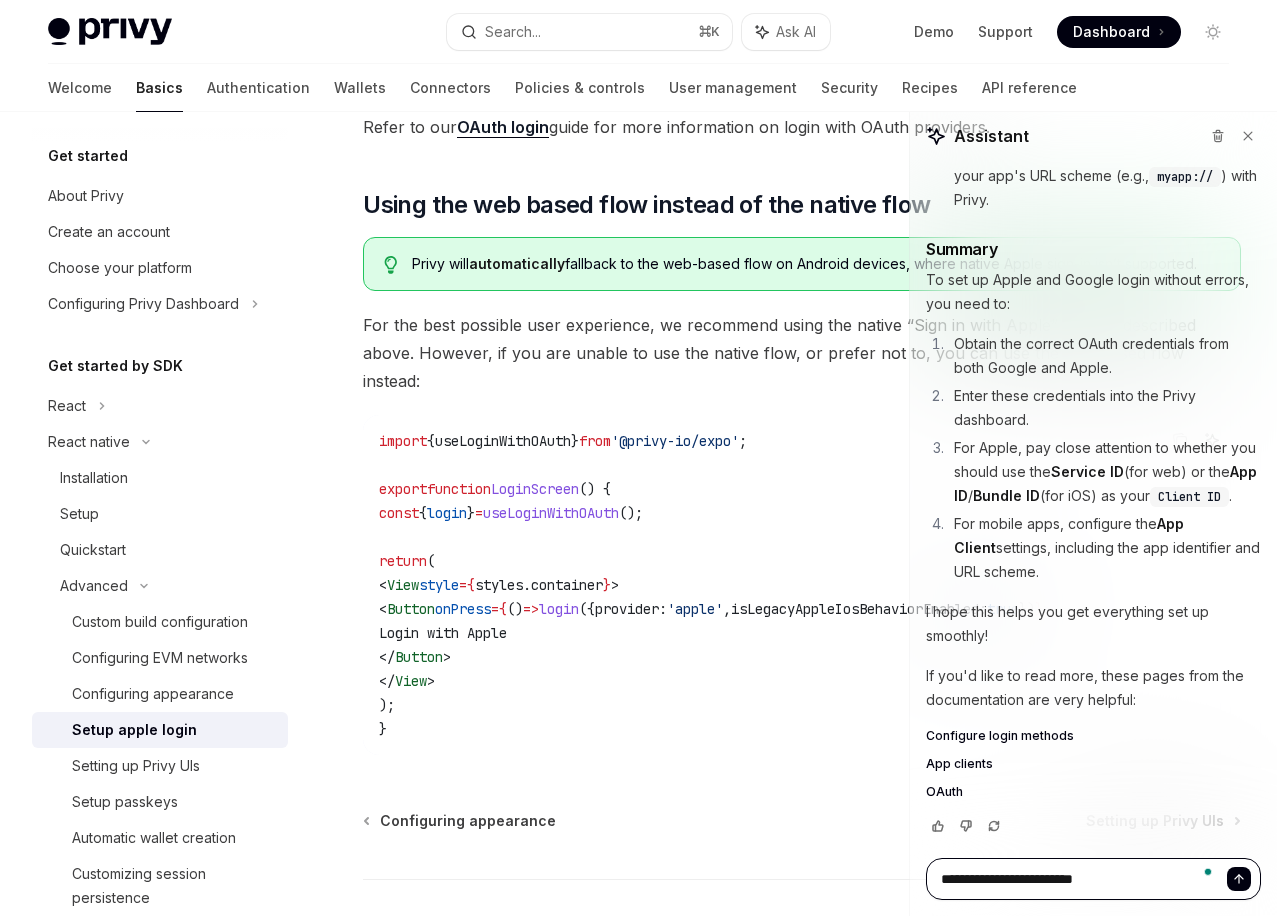 type on "**********" 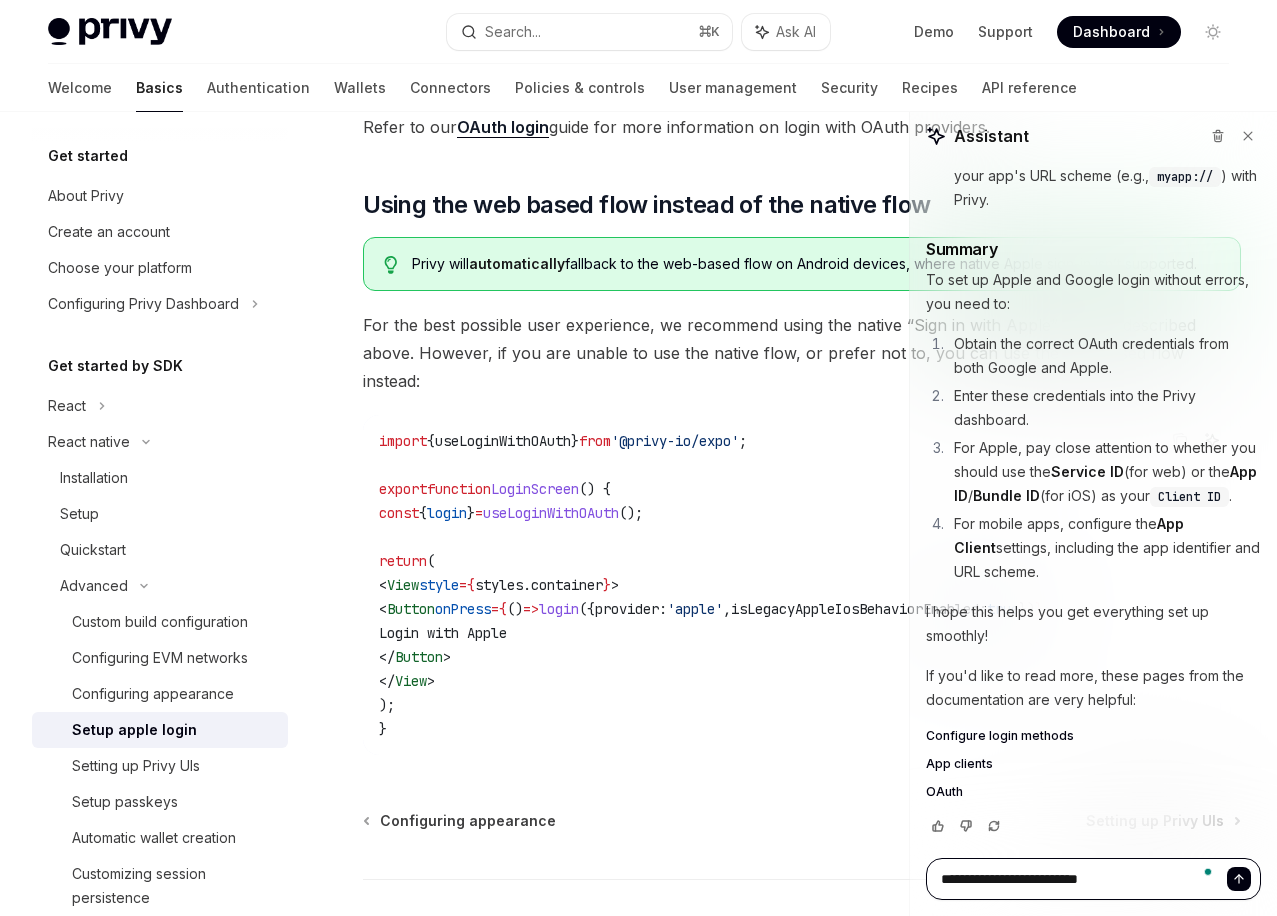 type on "**********" 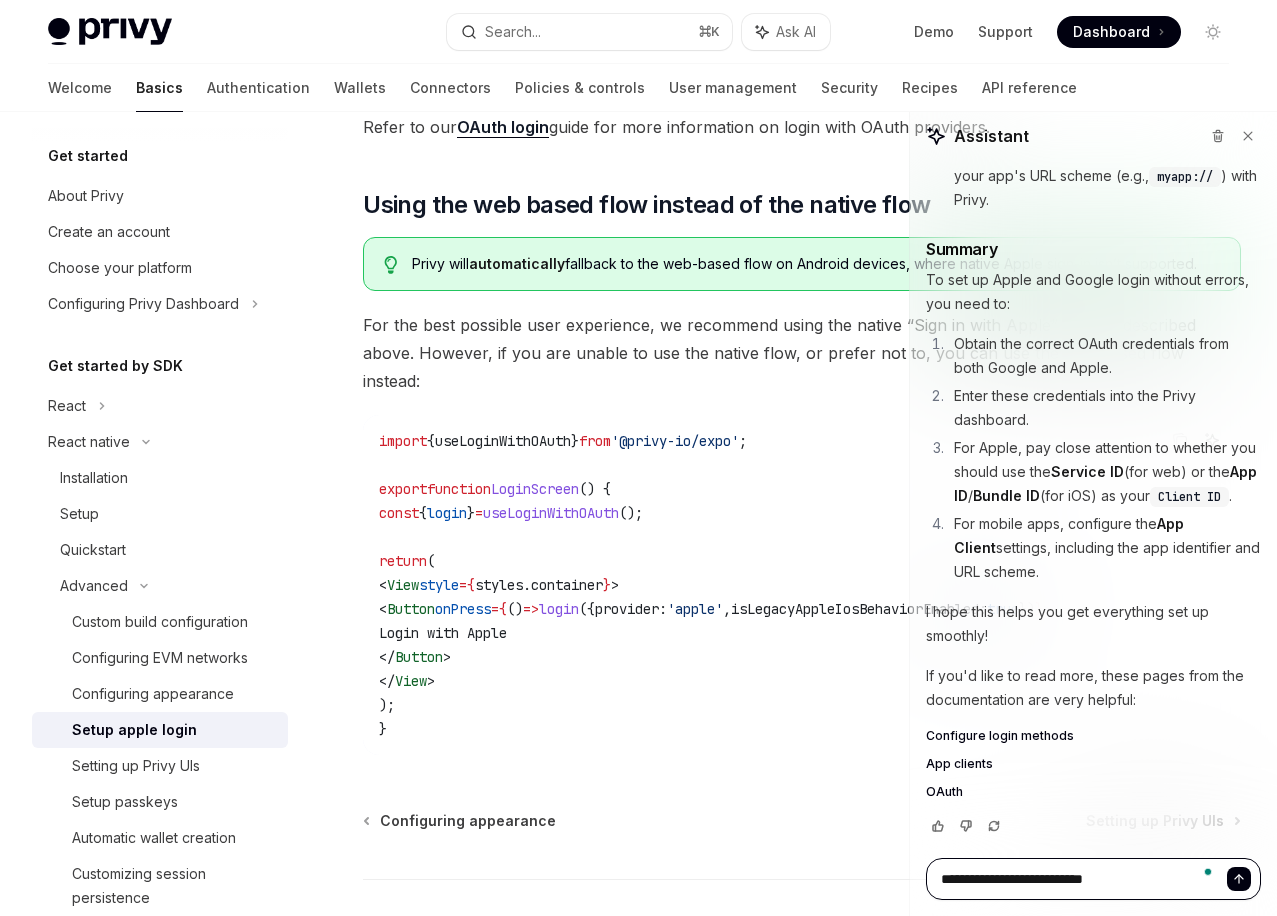 type on "**********" 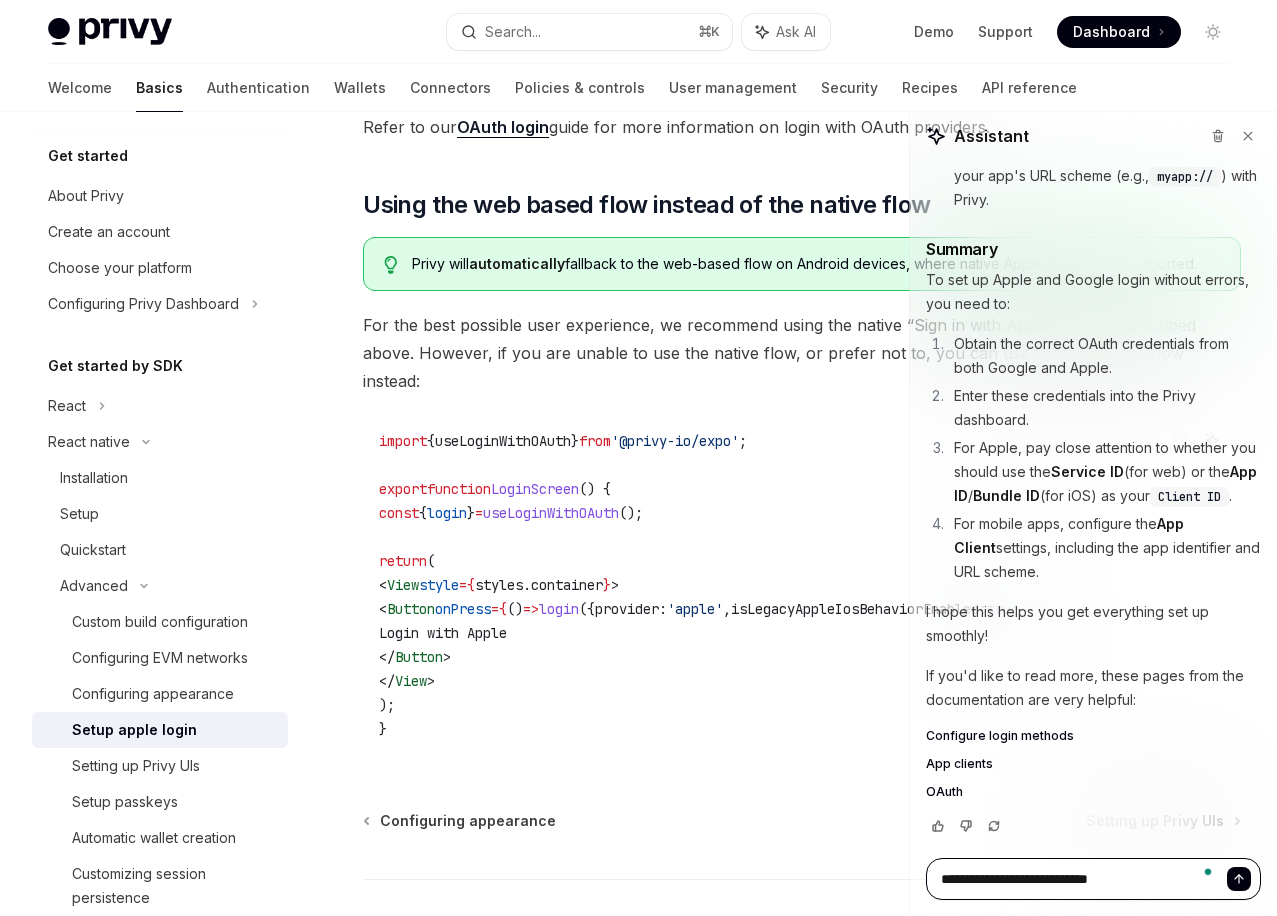 type on "**********" 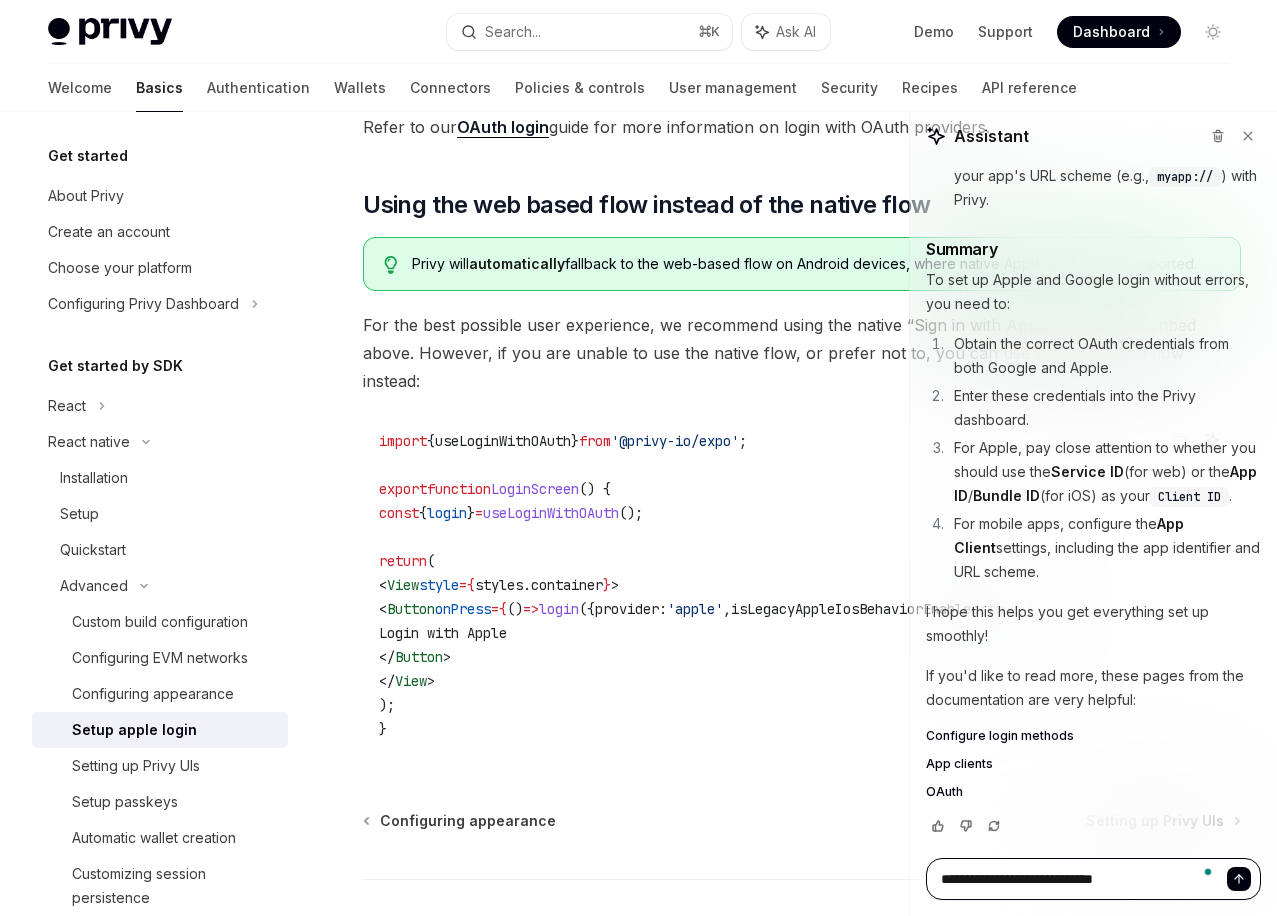type on "**********" 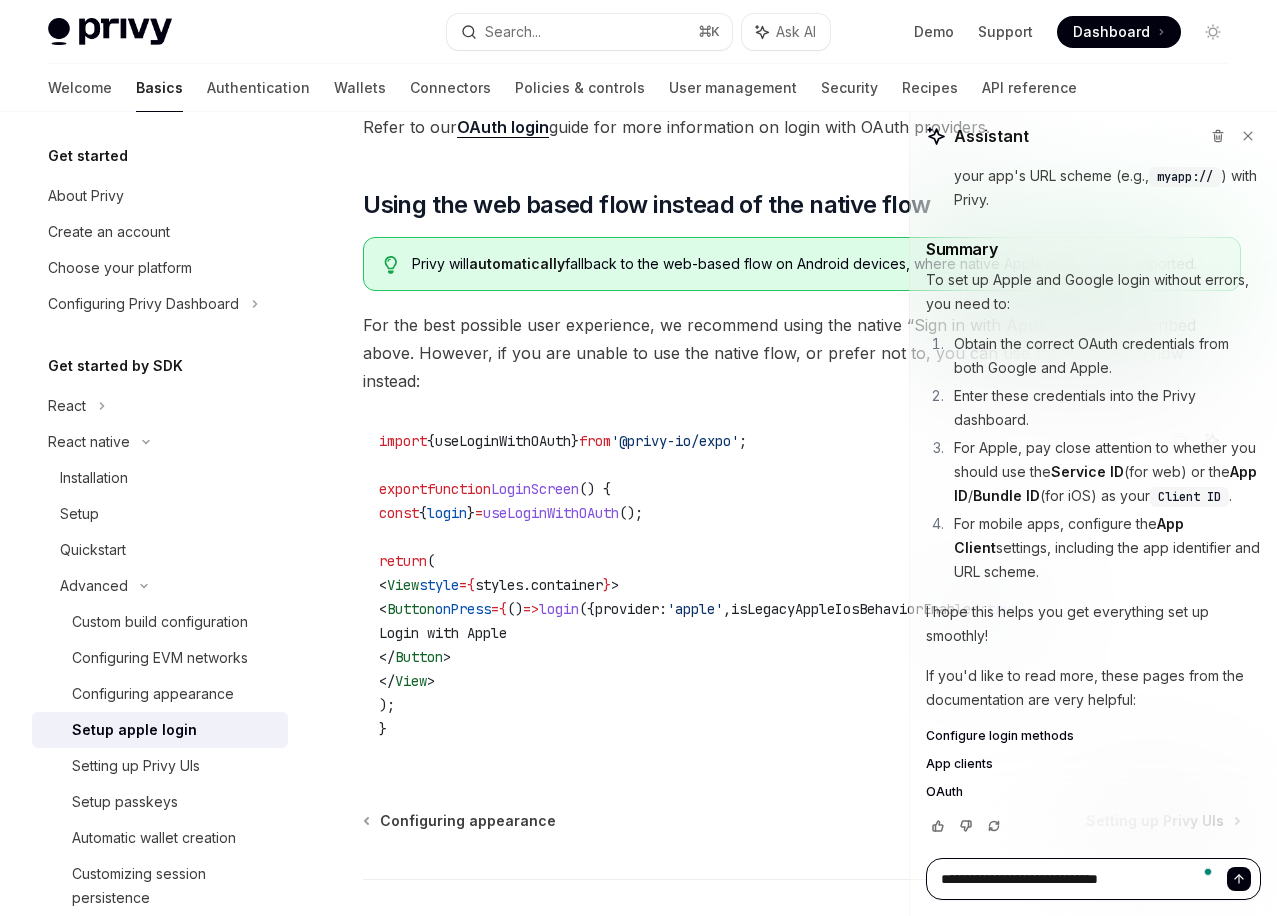type on "**********" 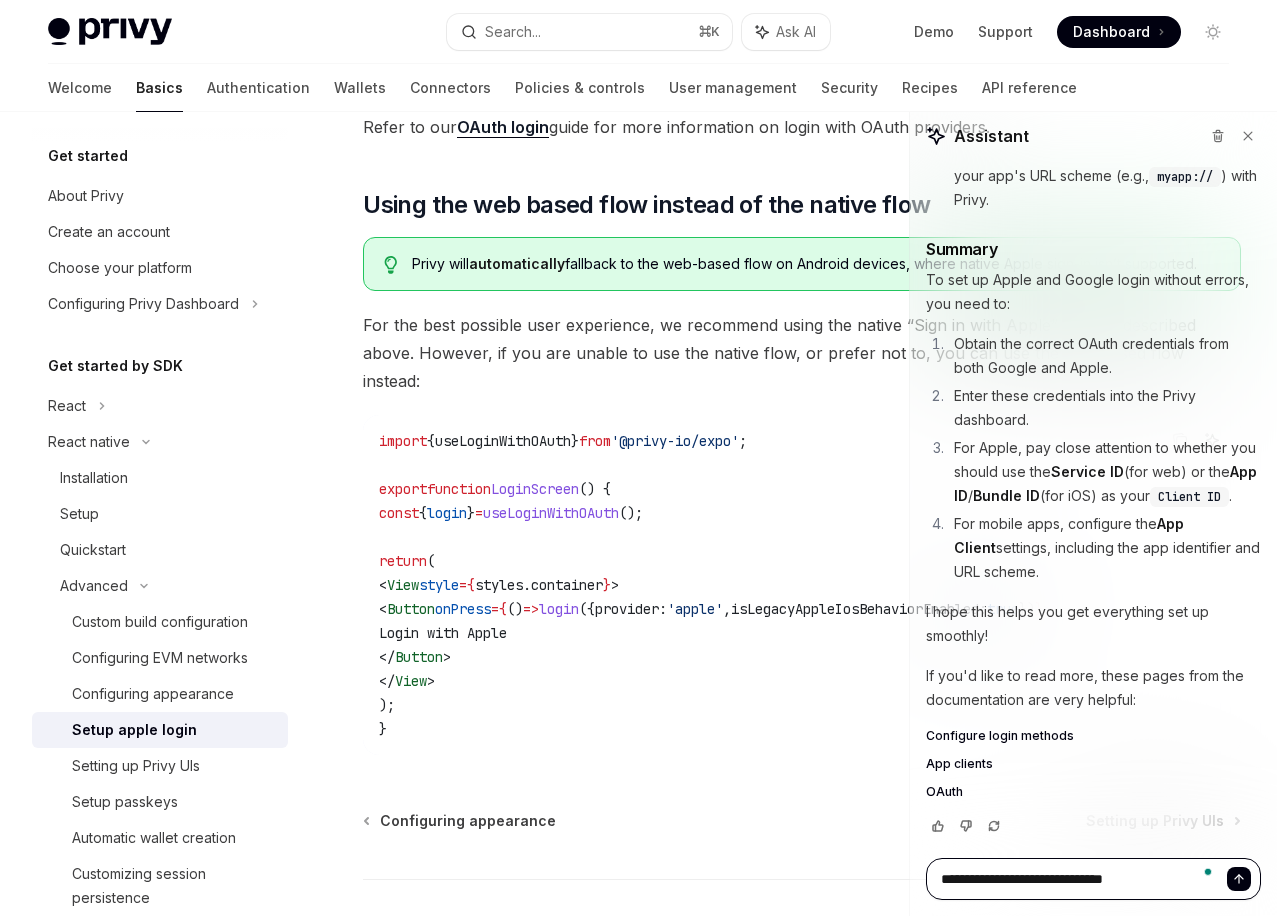 type on "**********" 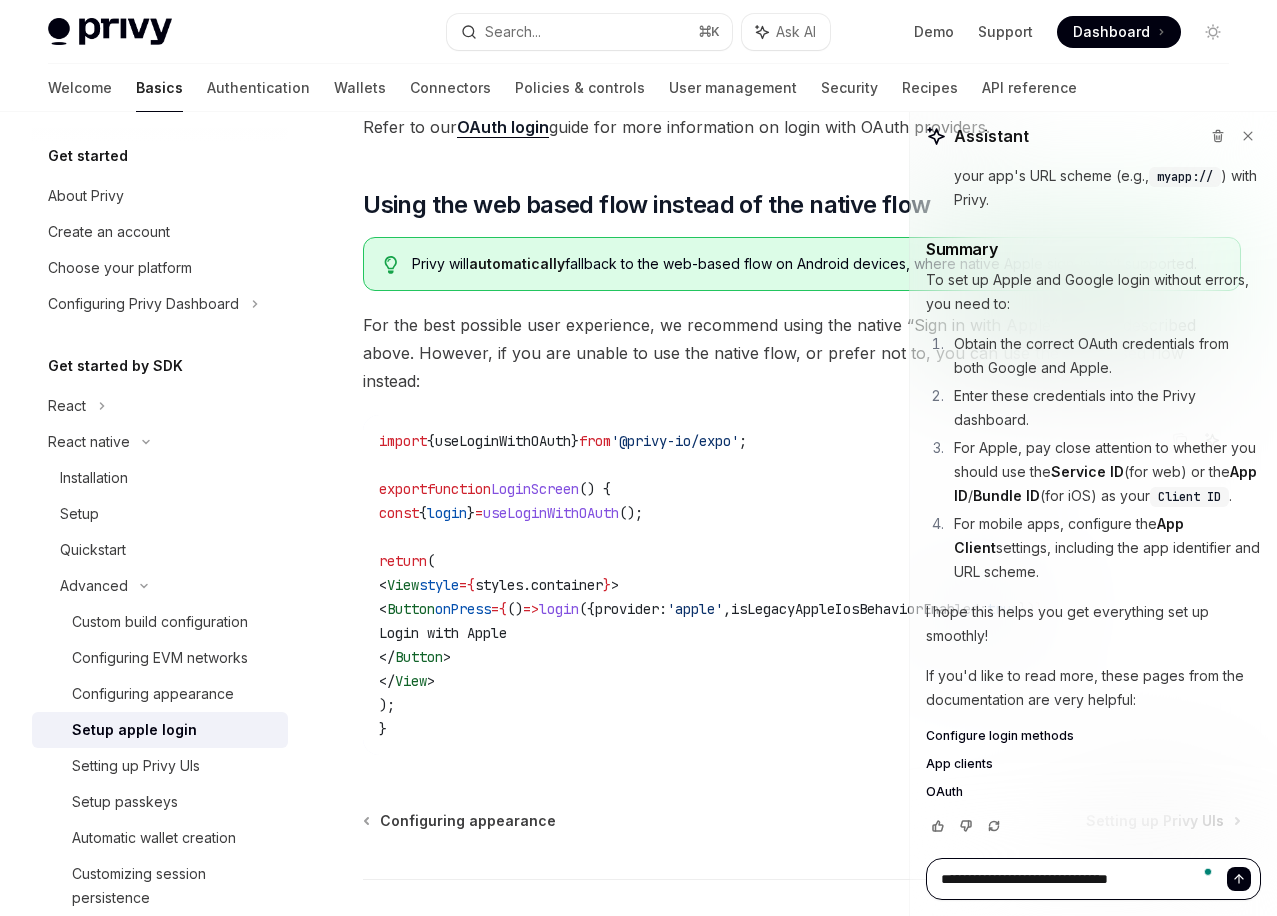 type on "**********" 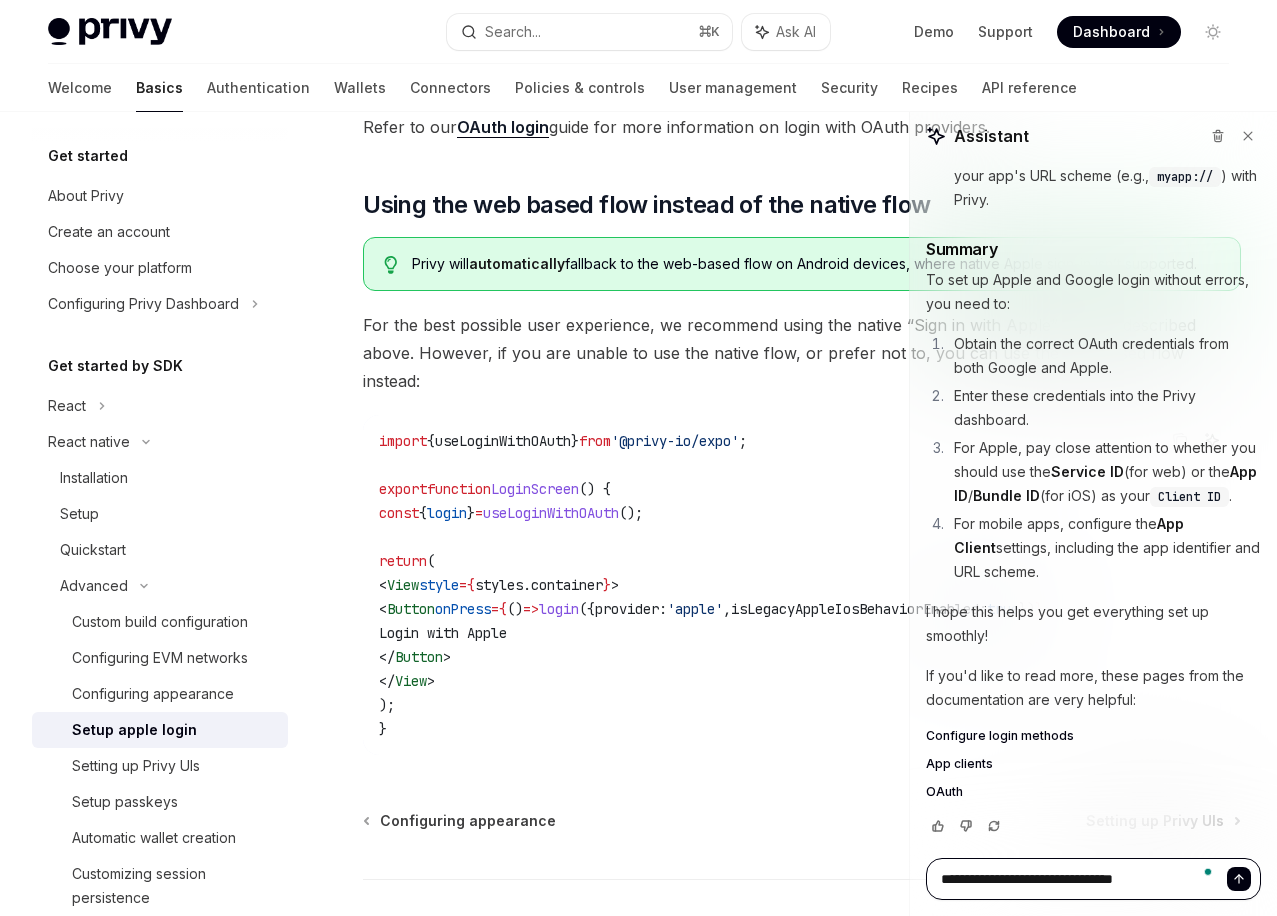 type on "**********" 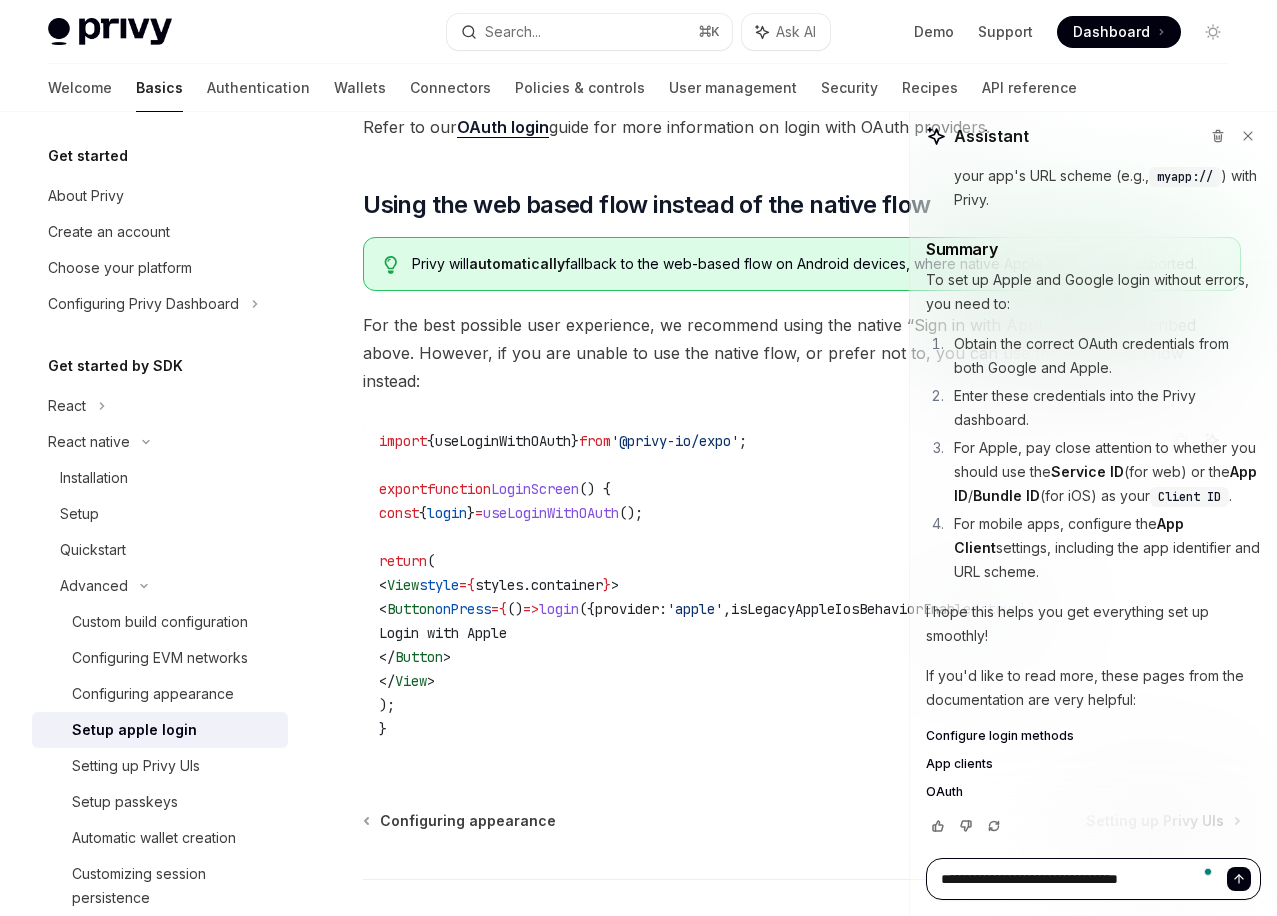 type on "**********" 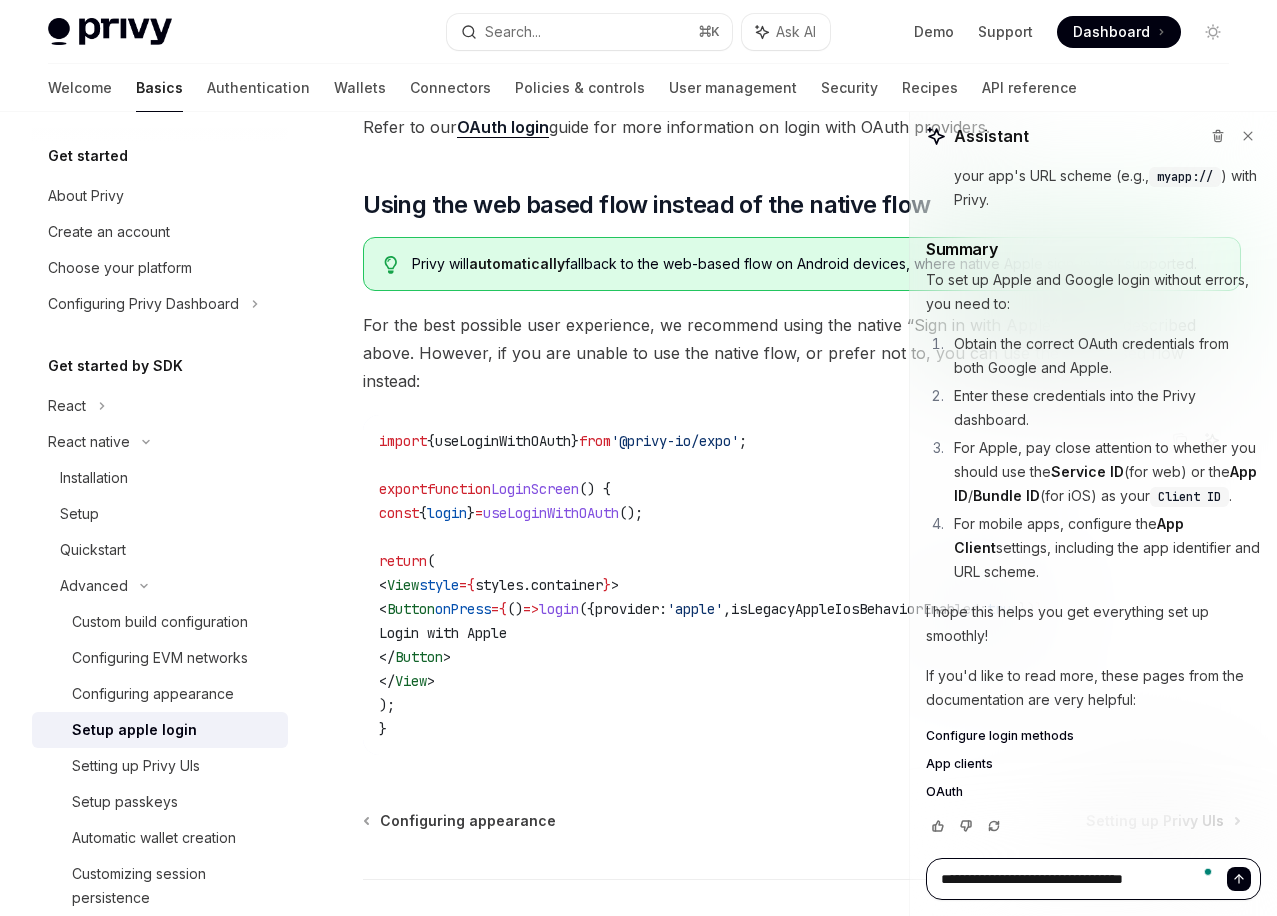 type on "**********" 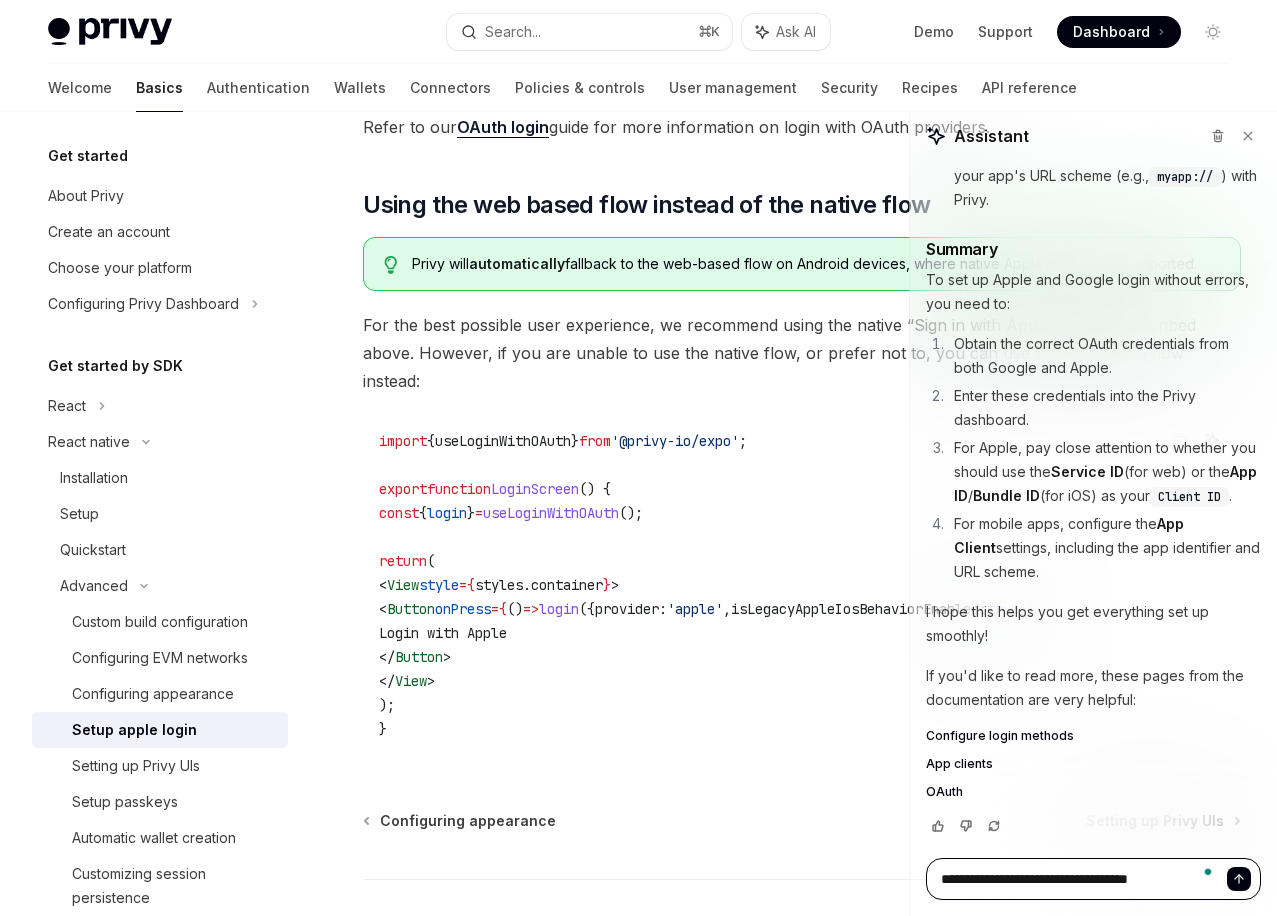 type on "**********" 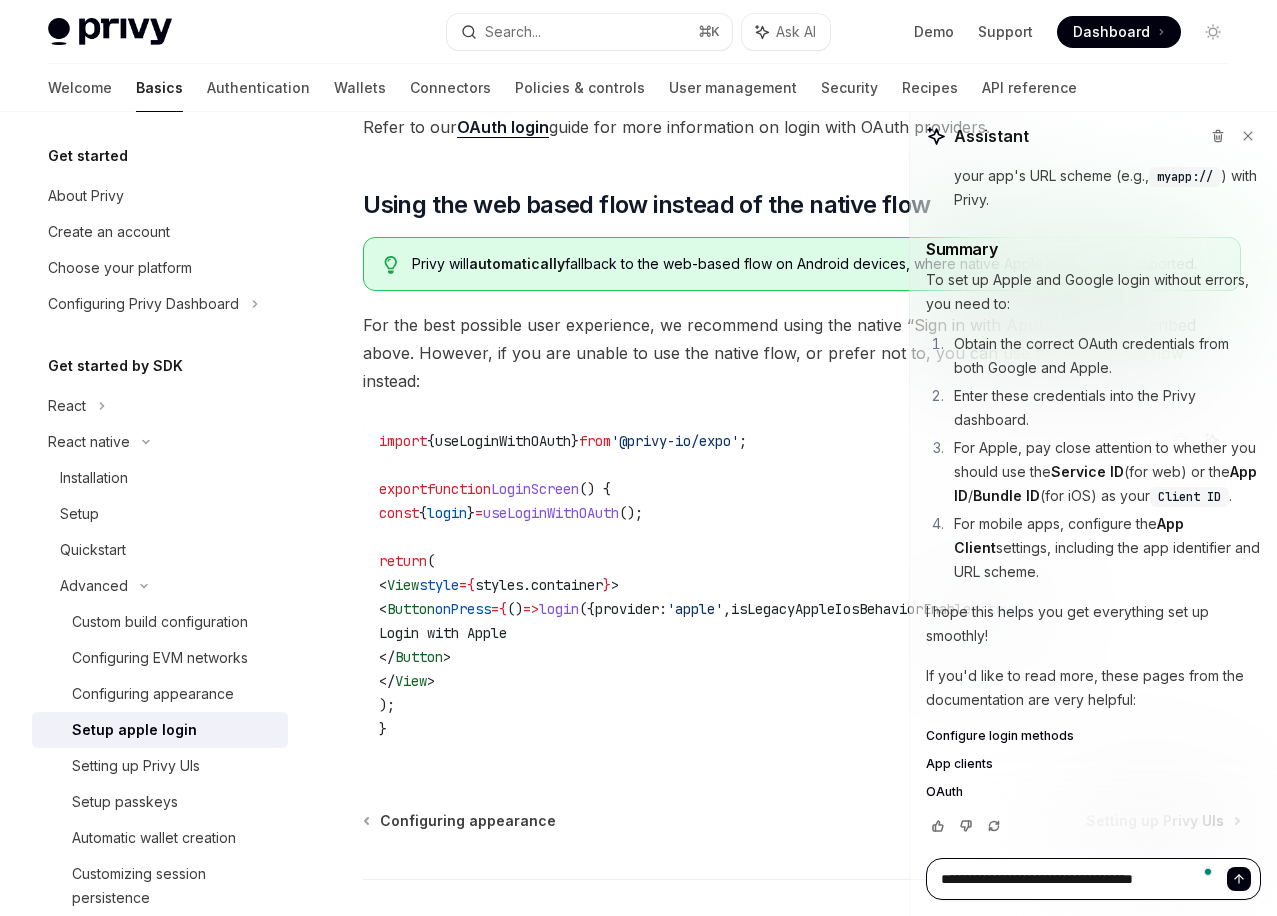 type on "**********" 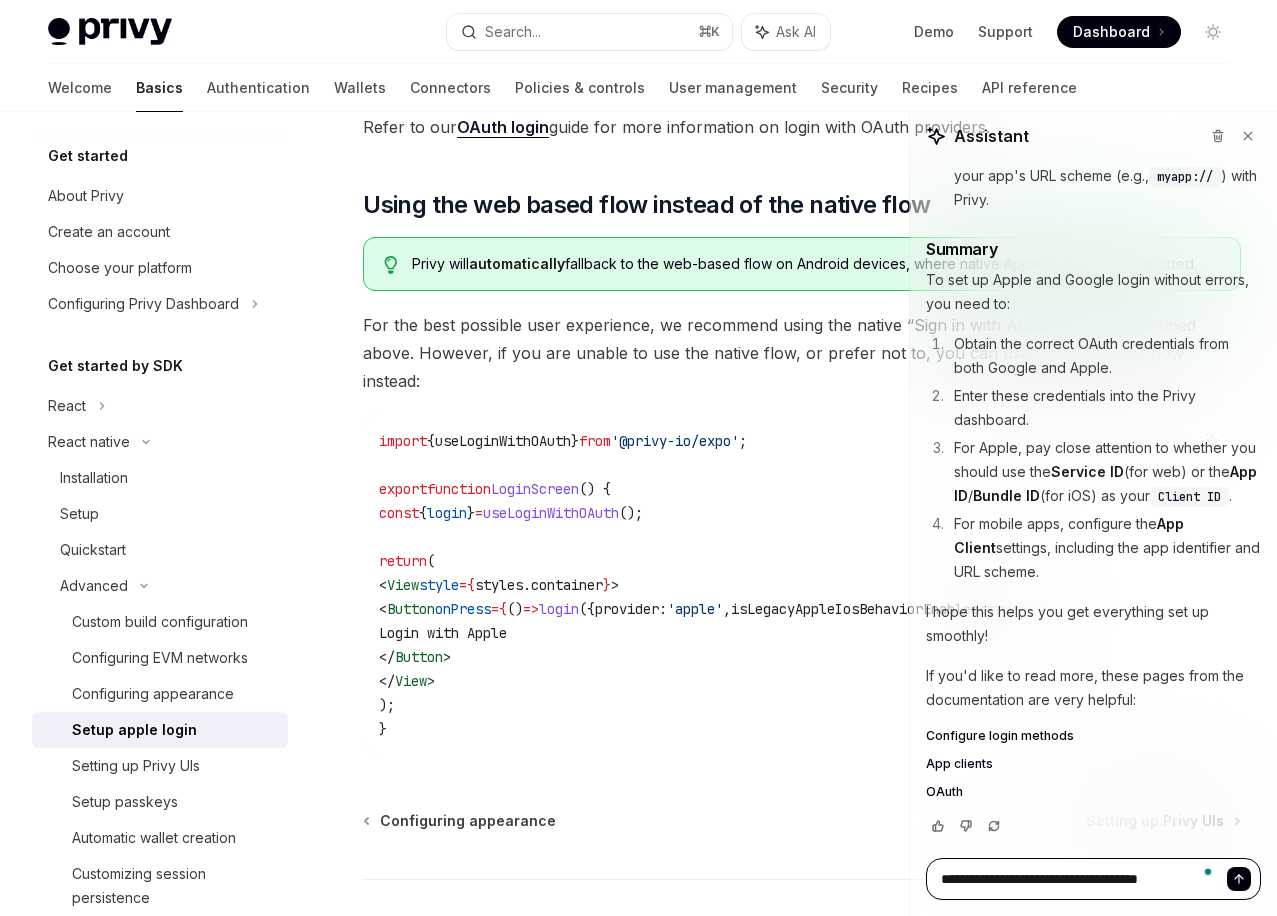 type on "**********" 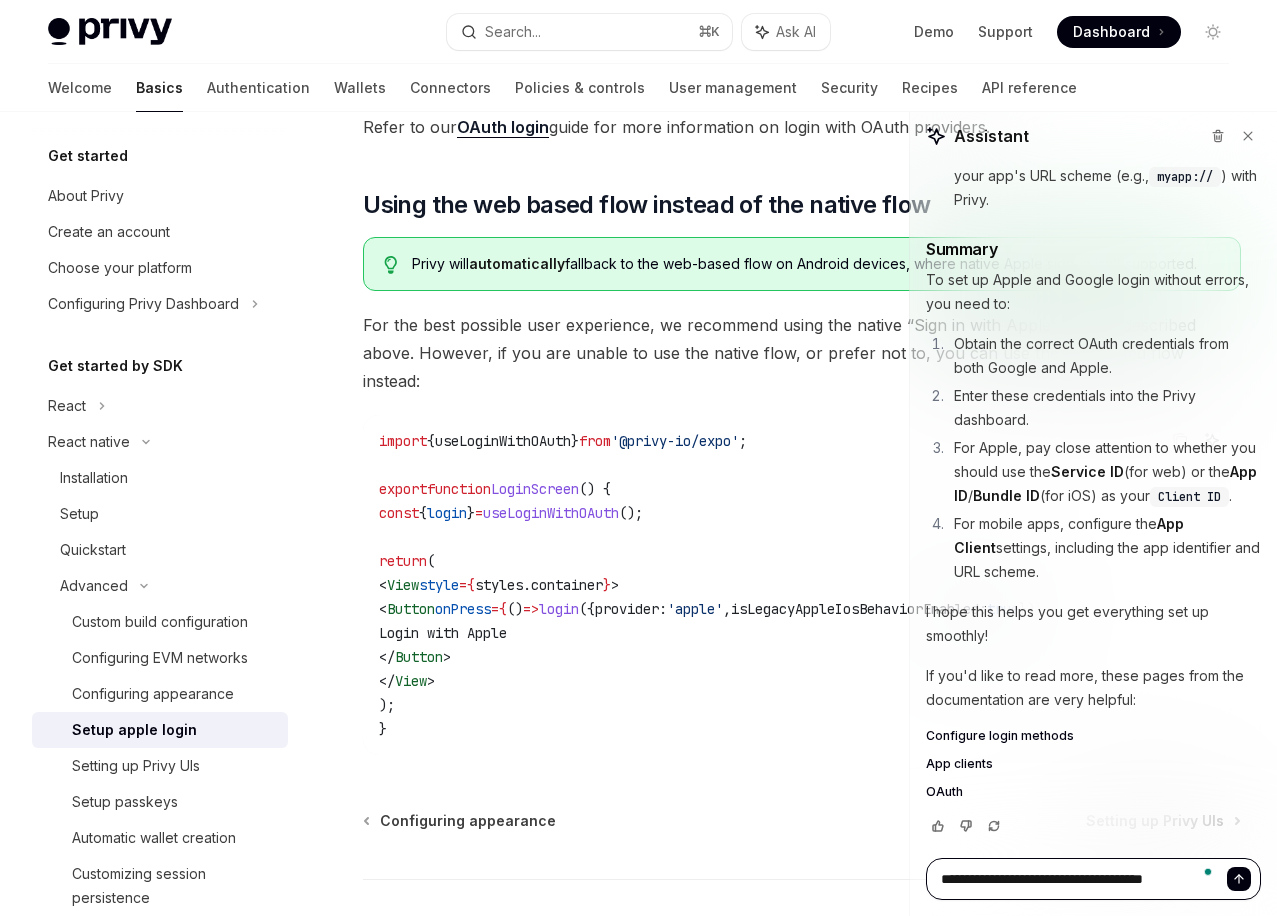 type on "**********" 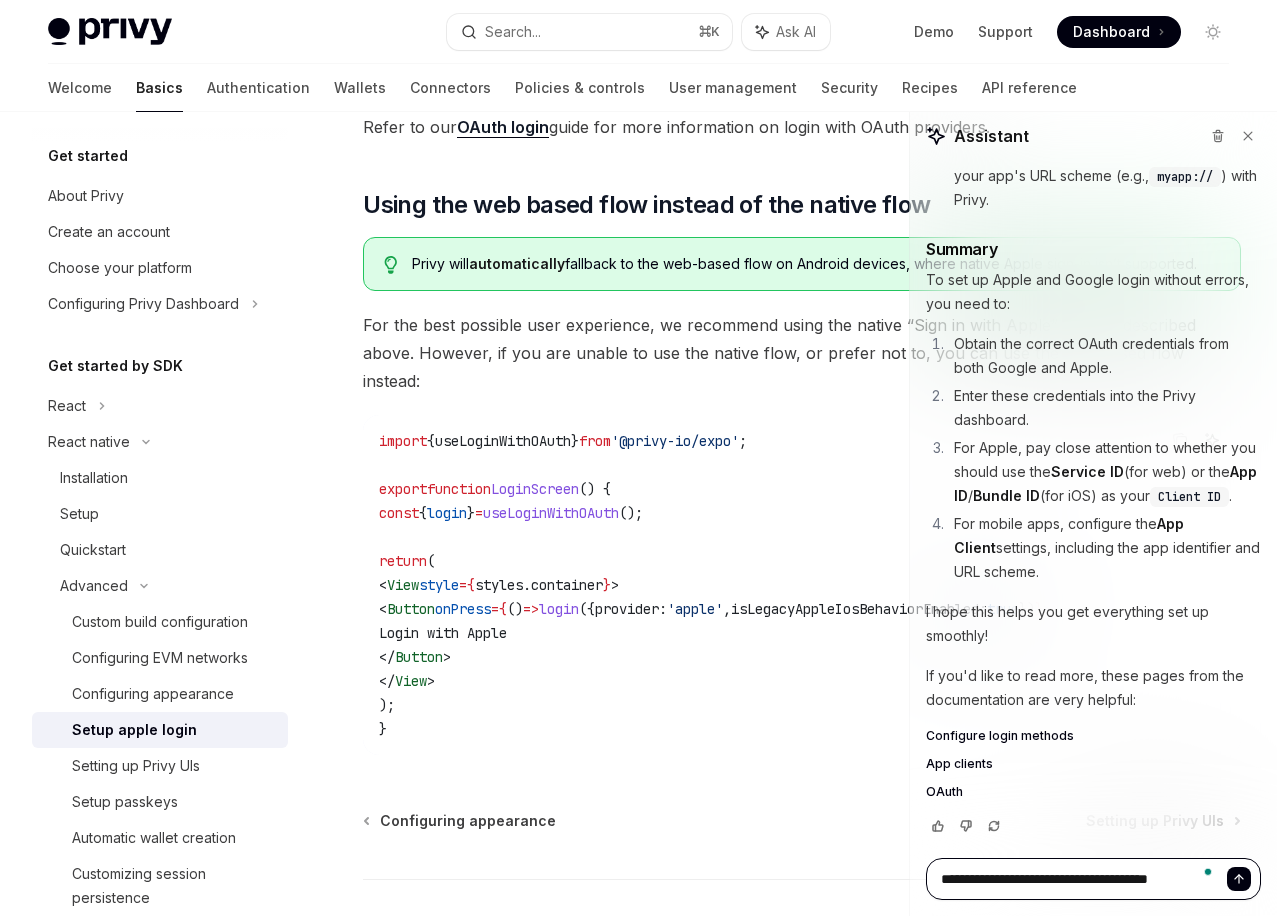 type on "**********" 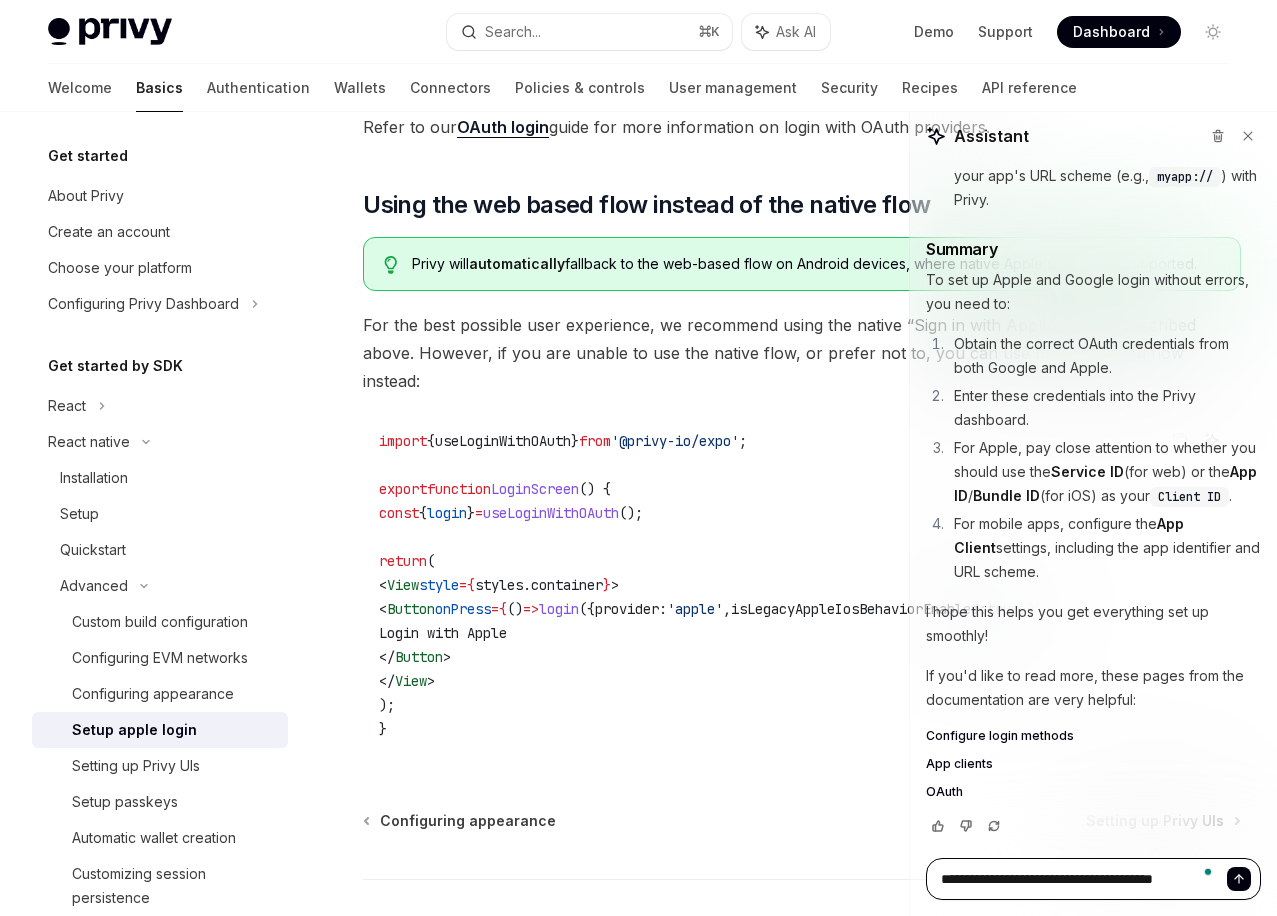 type on "**********" 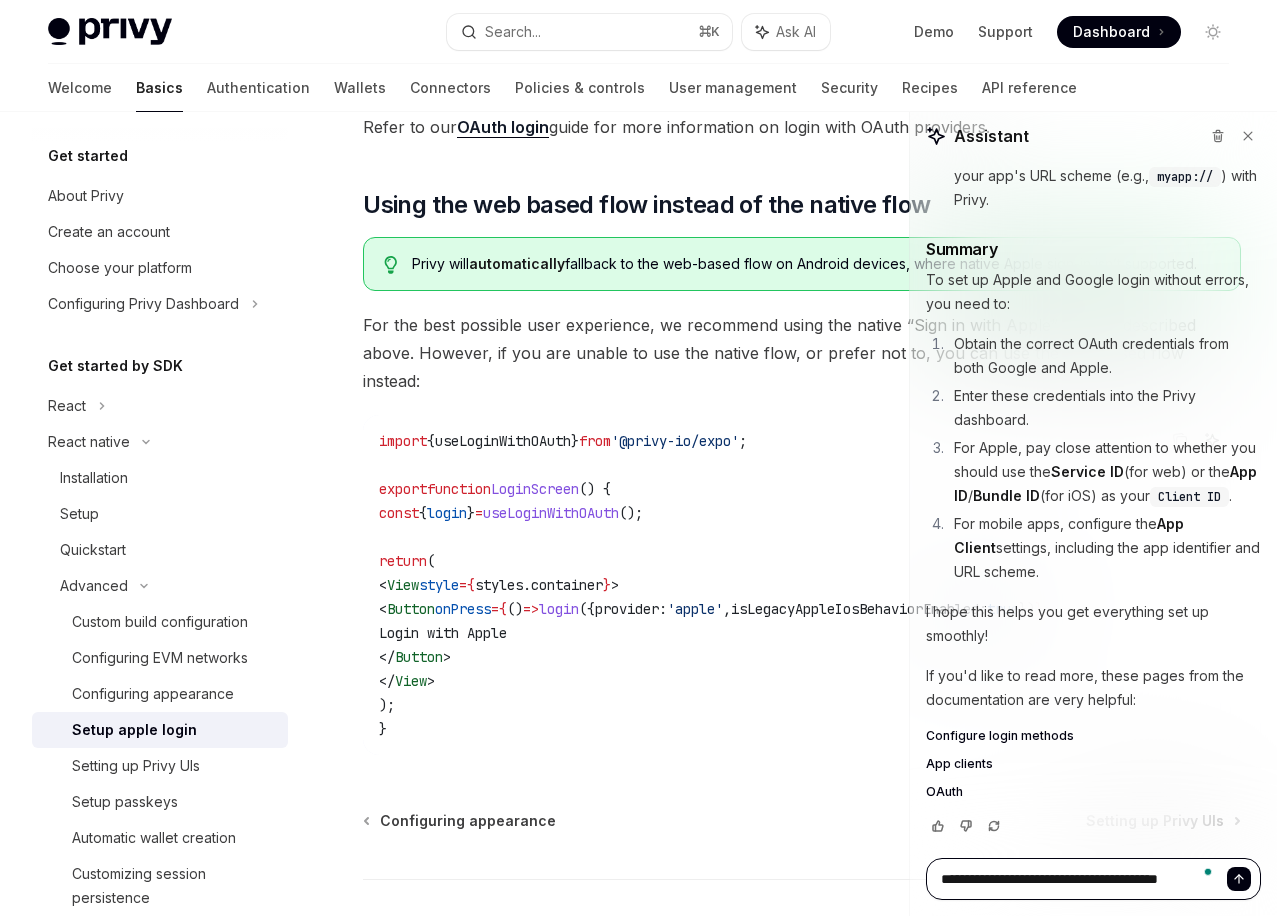 type on "**********" 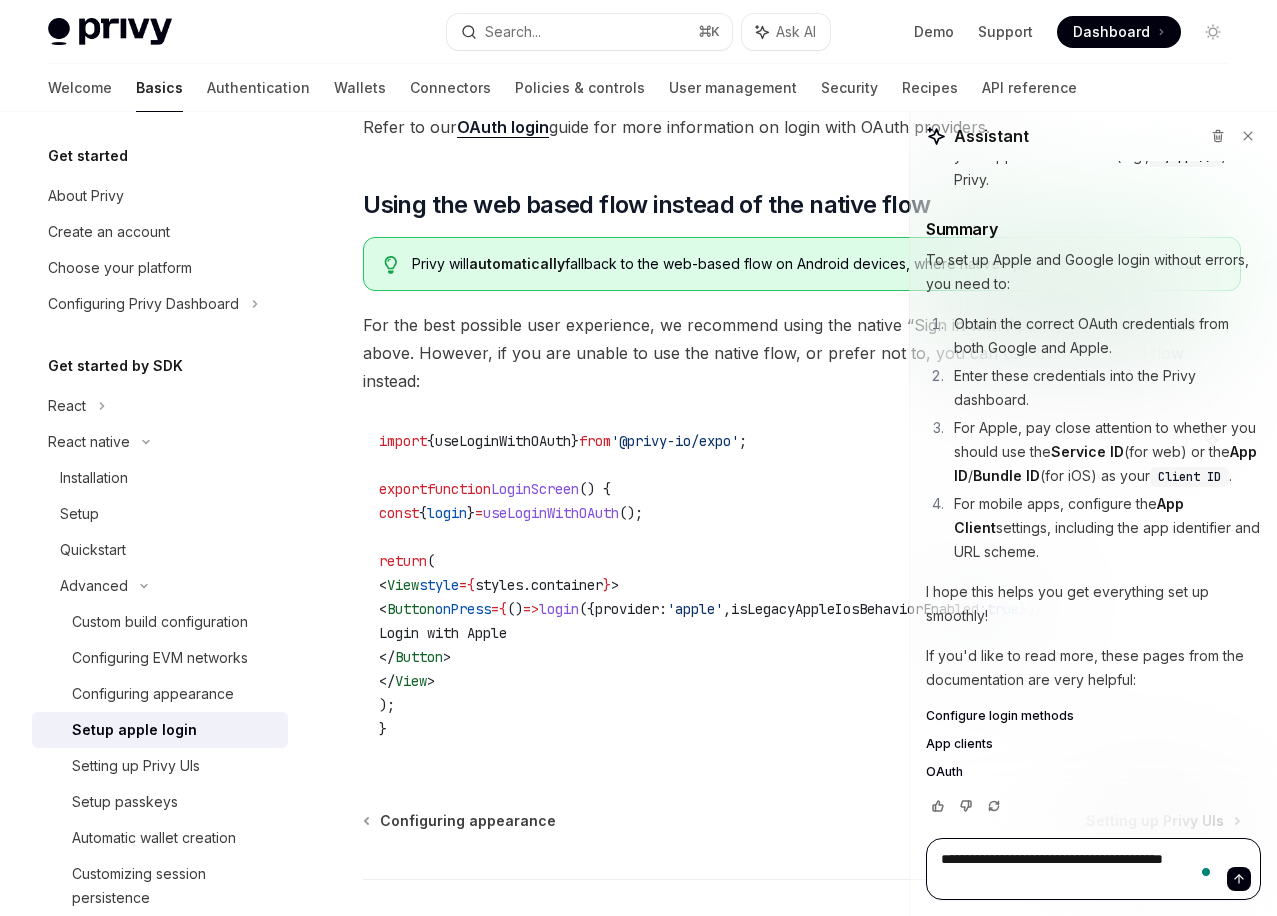 type on "**********" 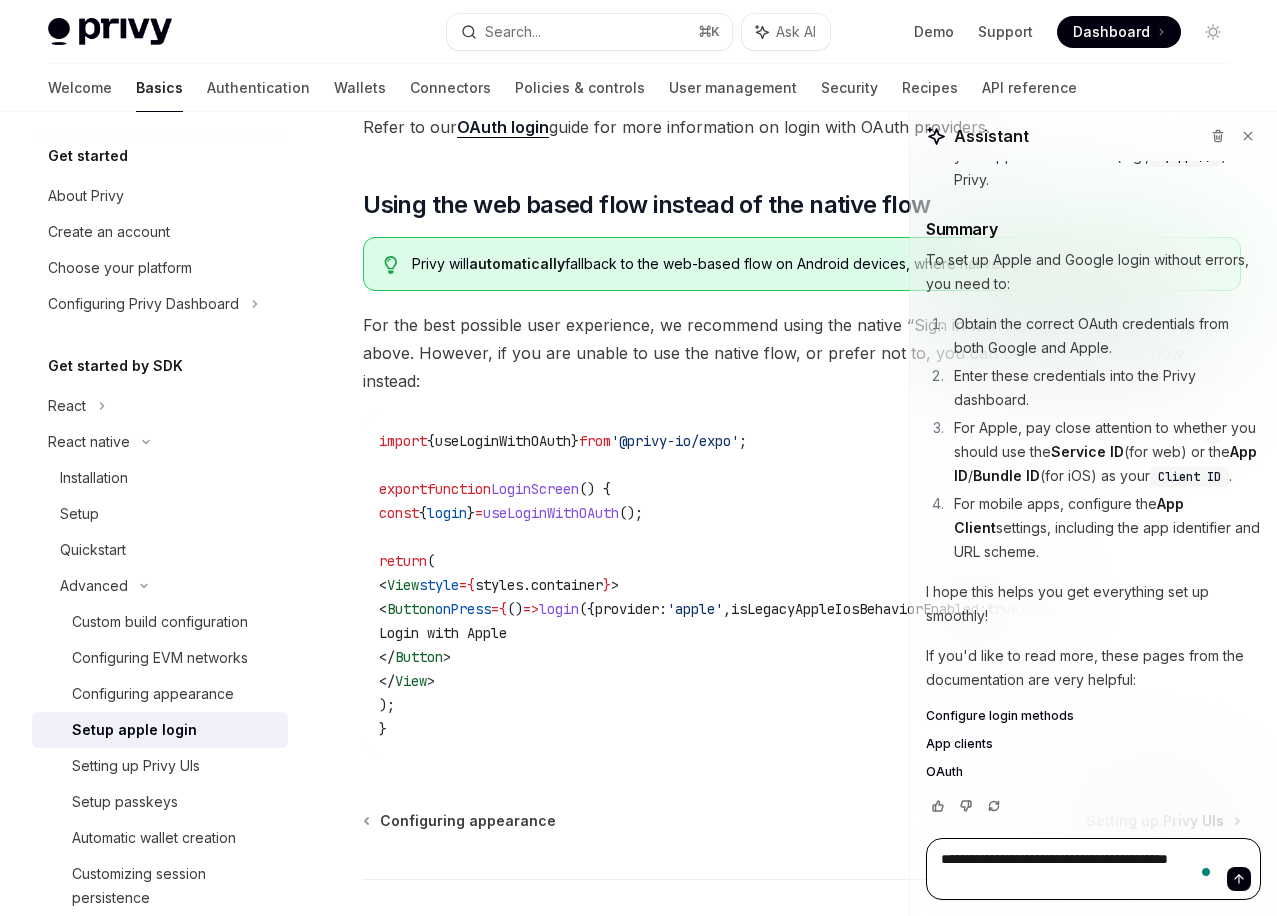 type on "**********" 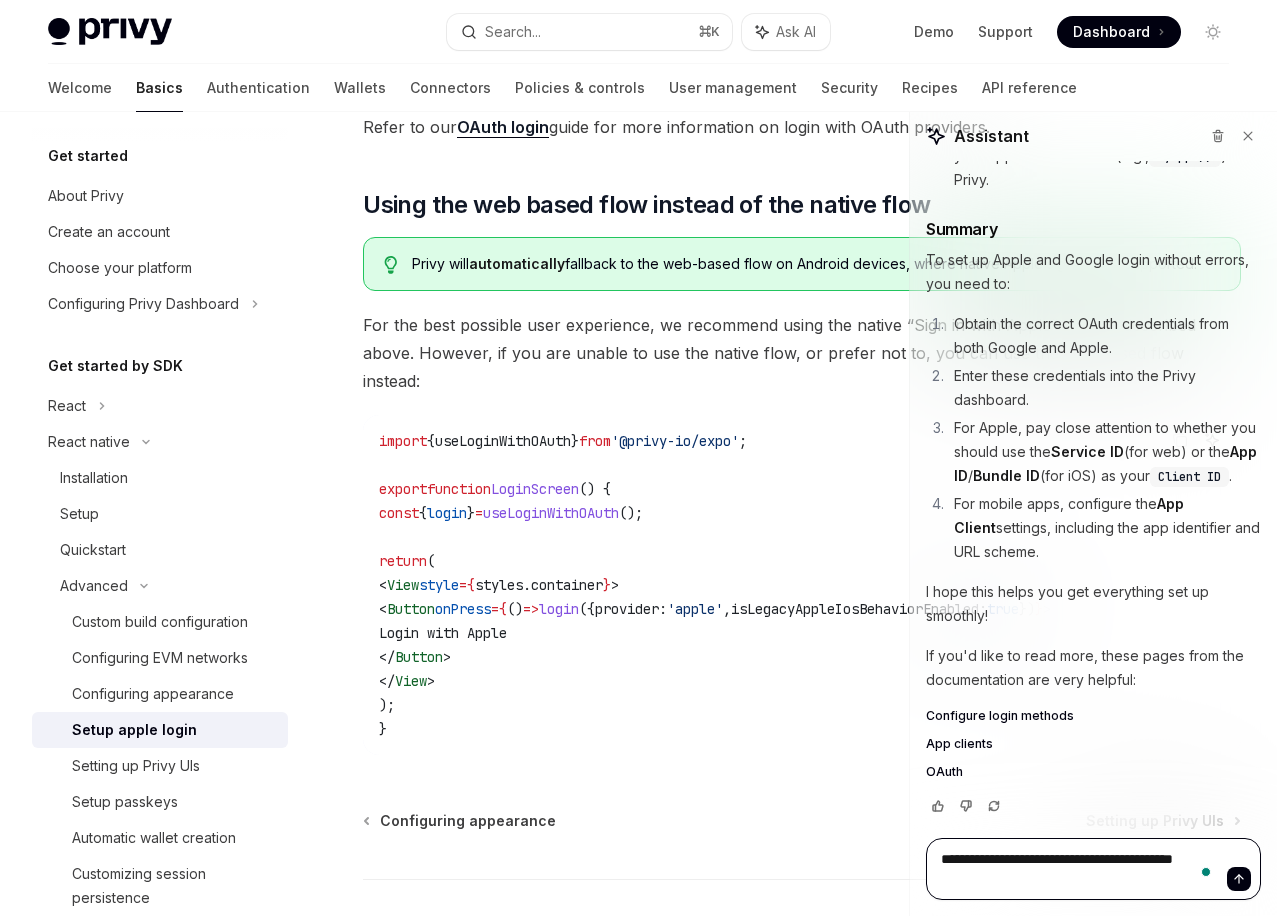 type on "**********" 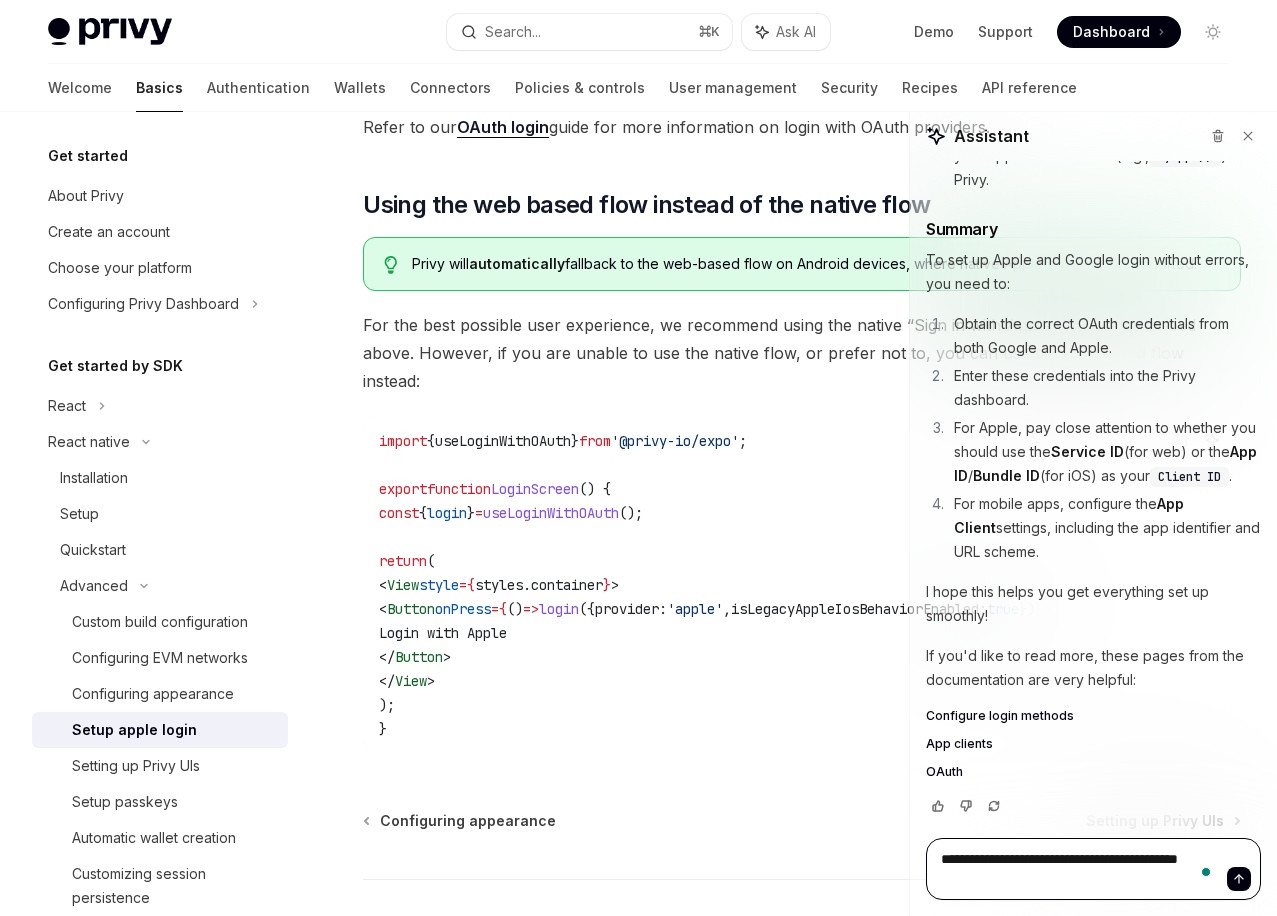 type on "**********" 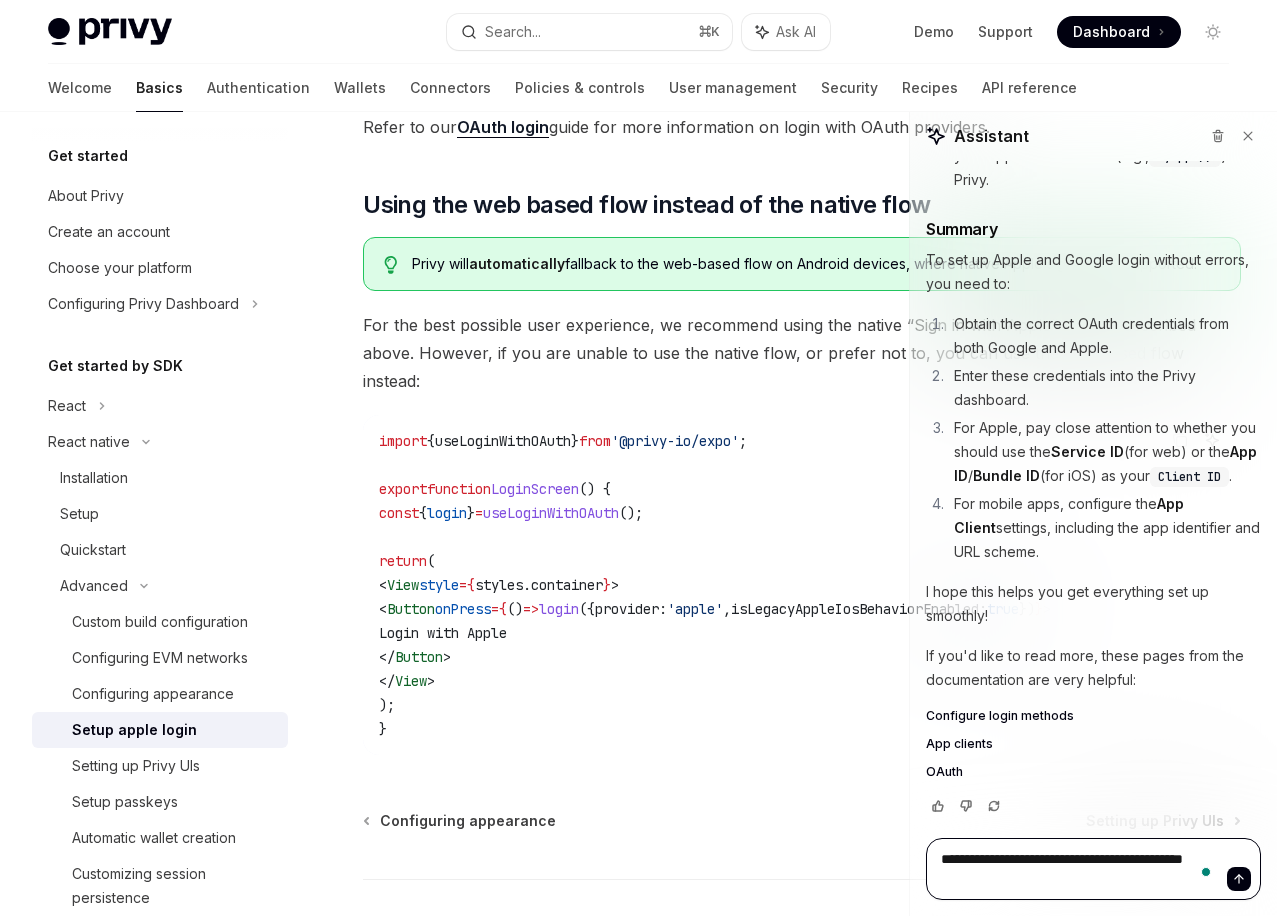type on "**********" 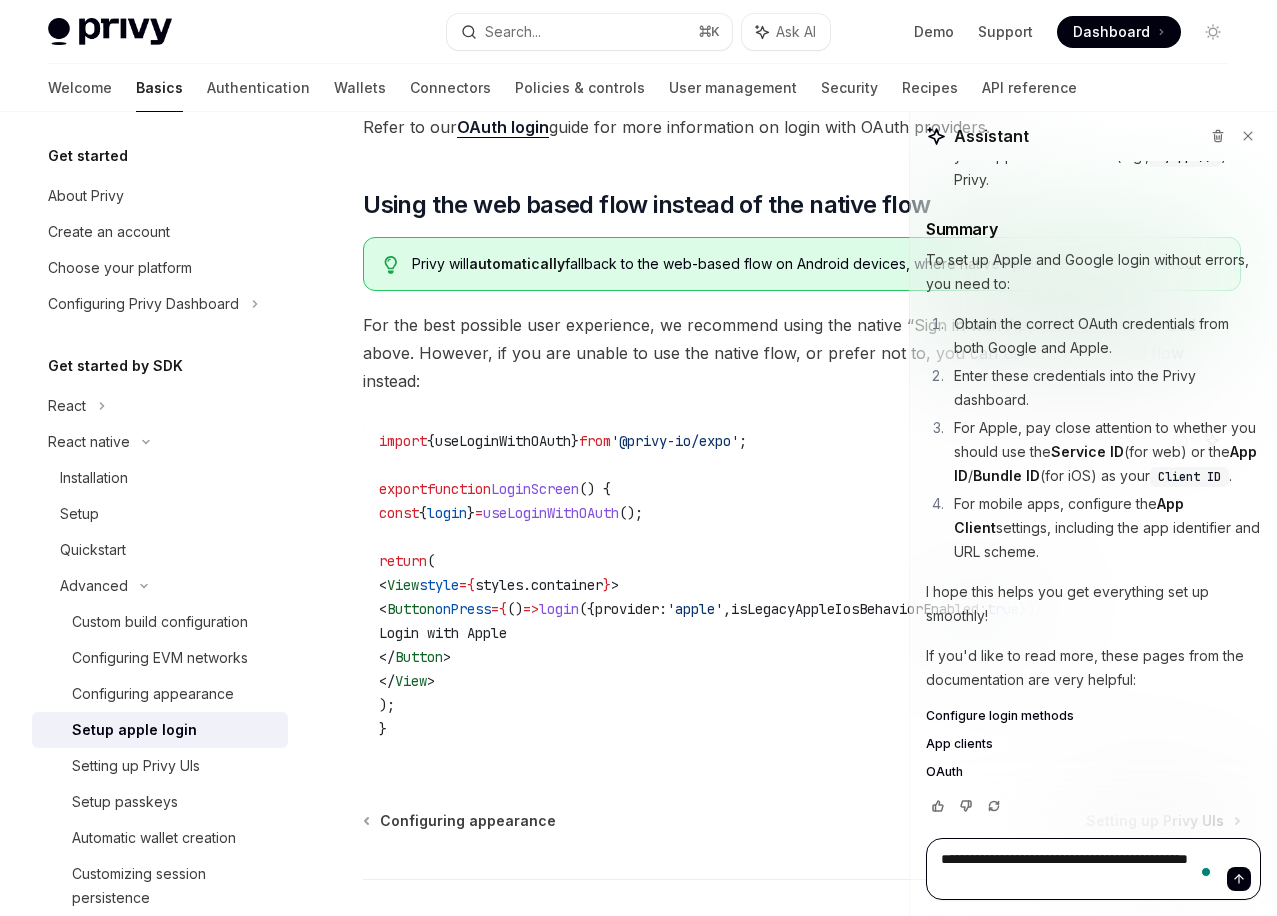 type on "*" 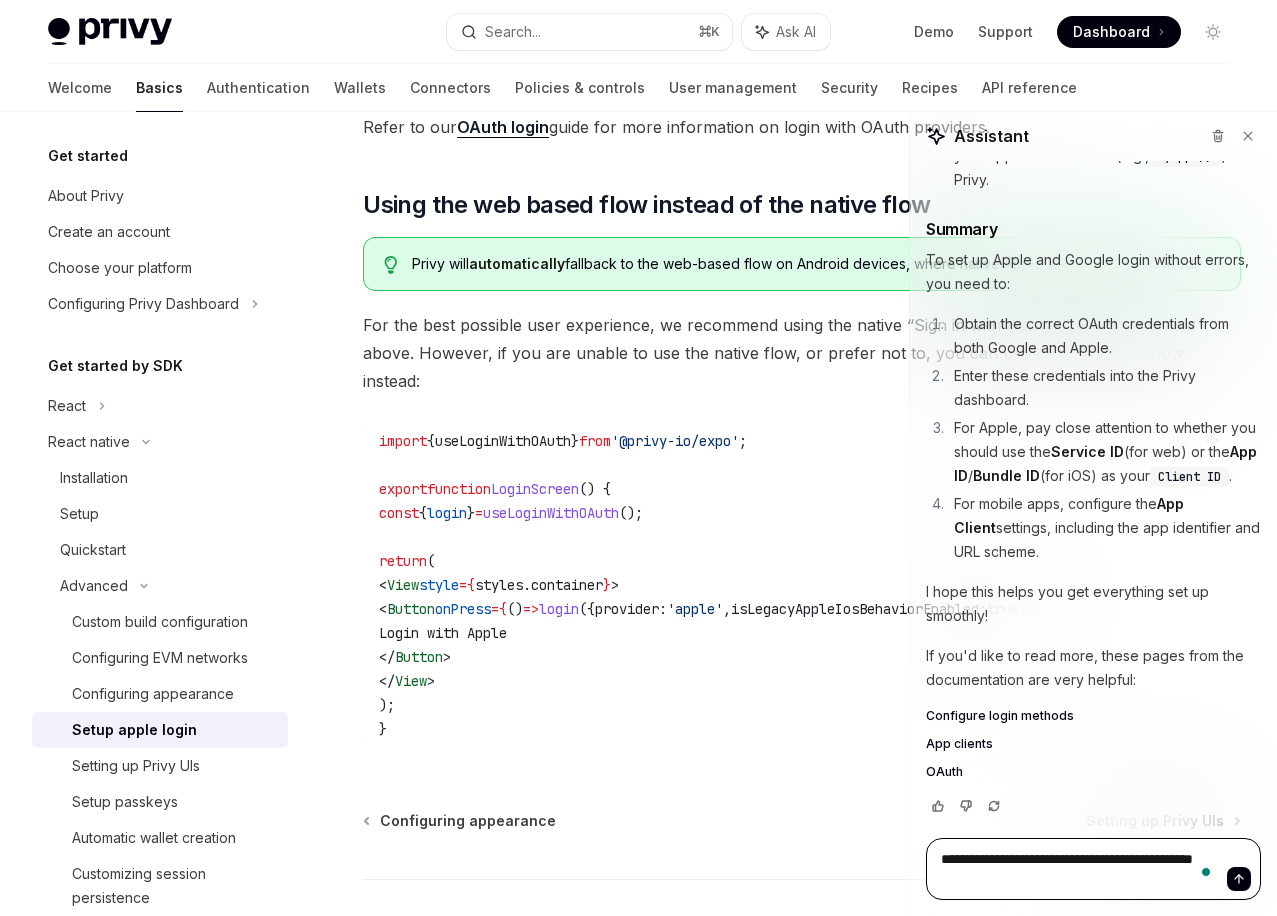 type on "**********" 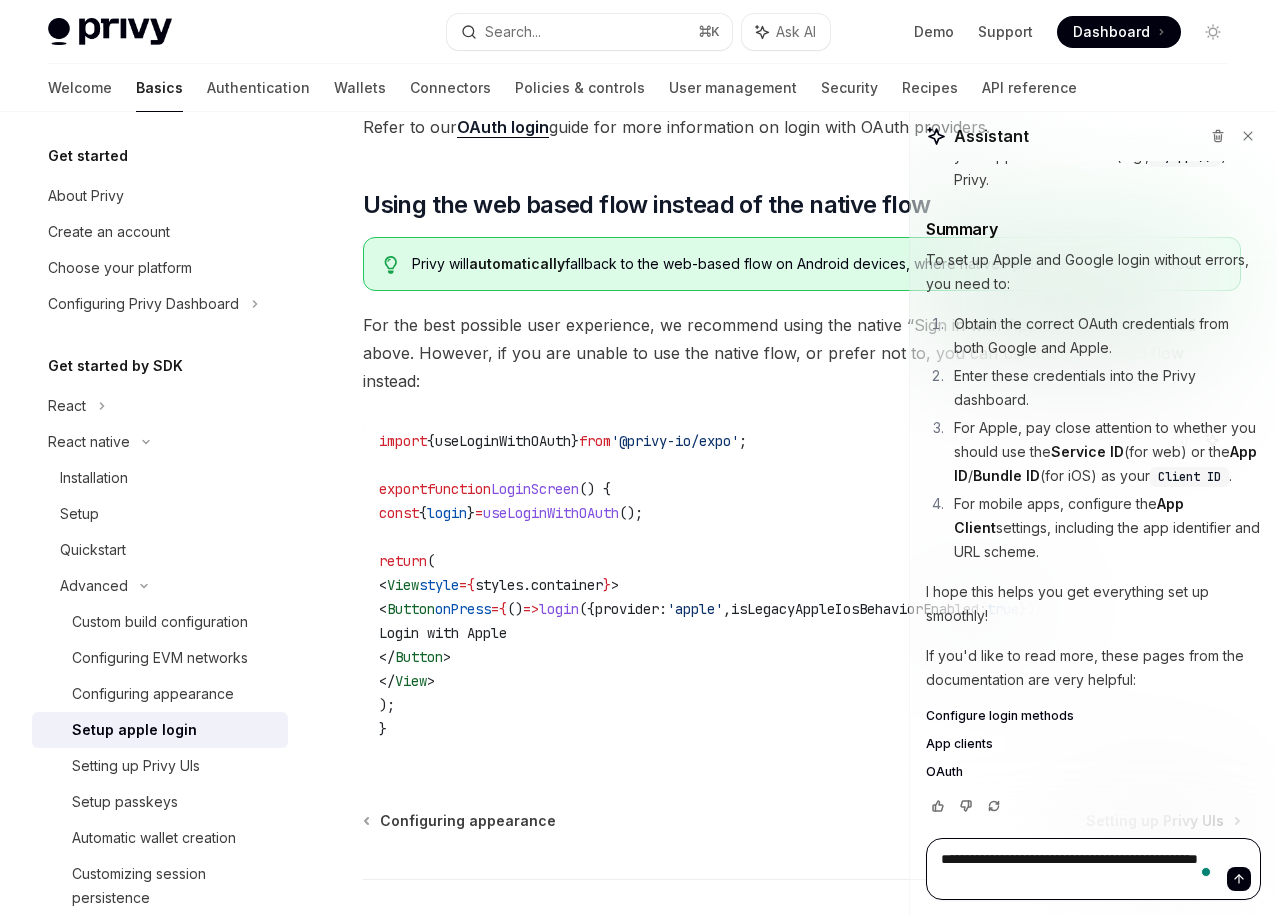 type on "**********" 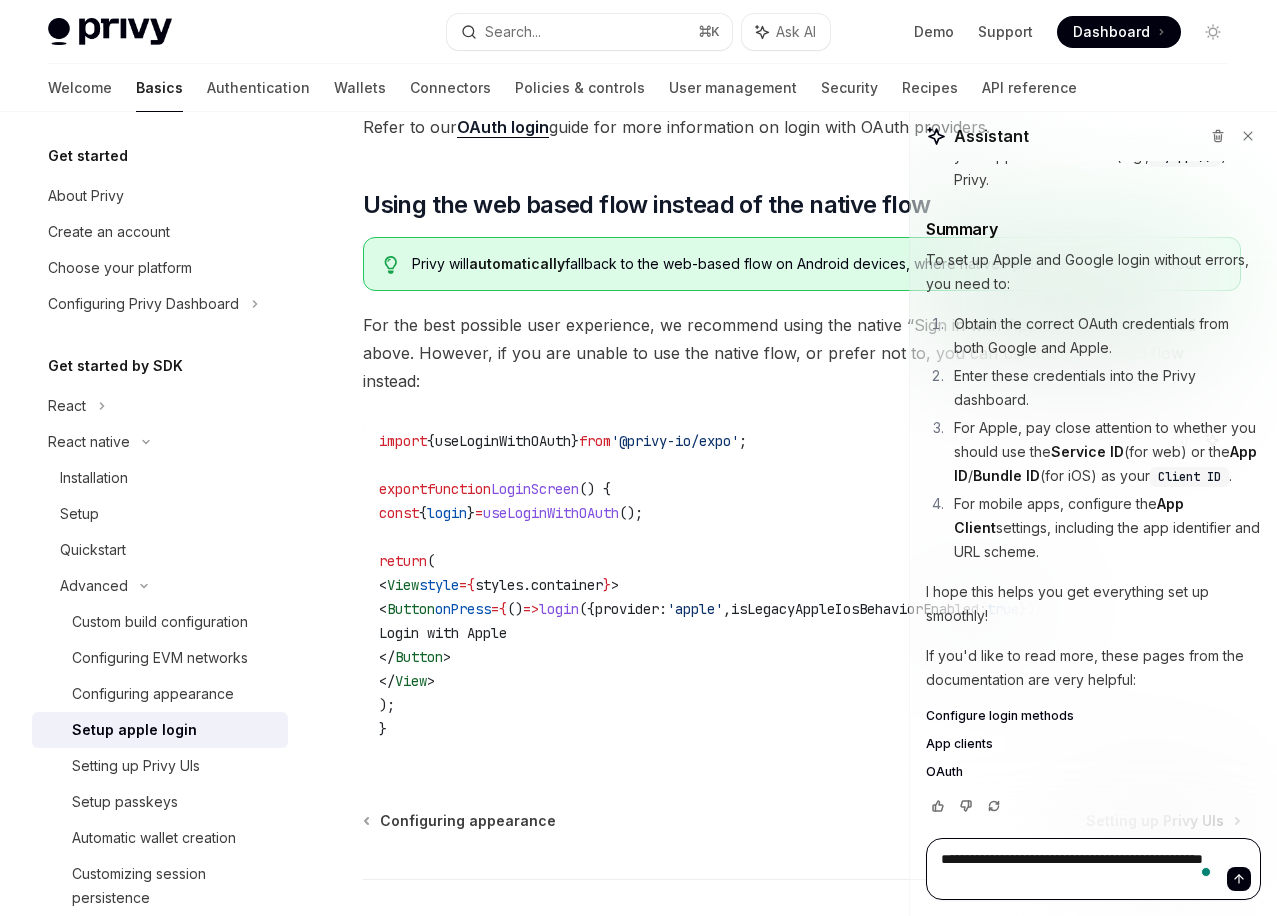type on "**********" 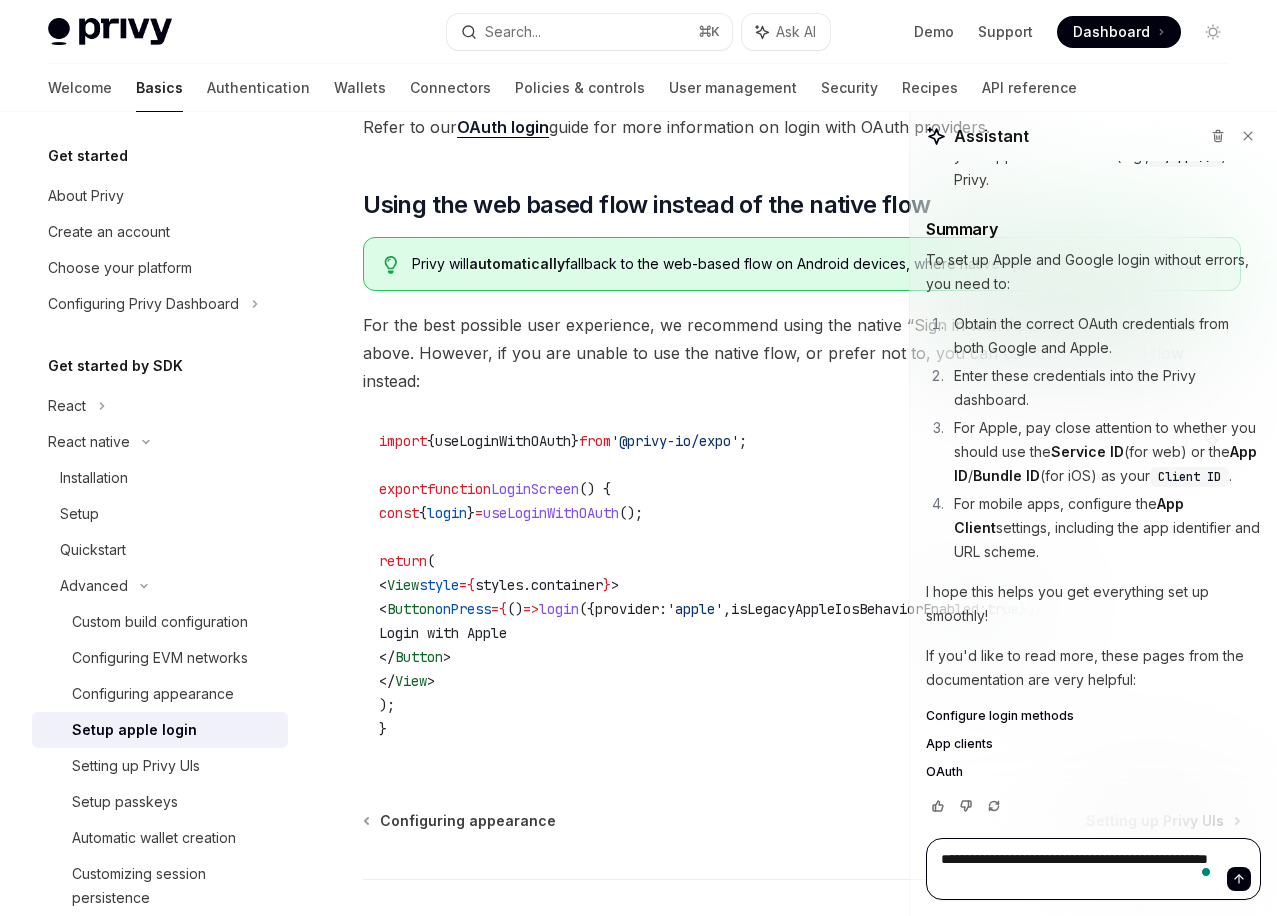 type on "**********" 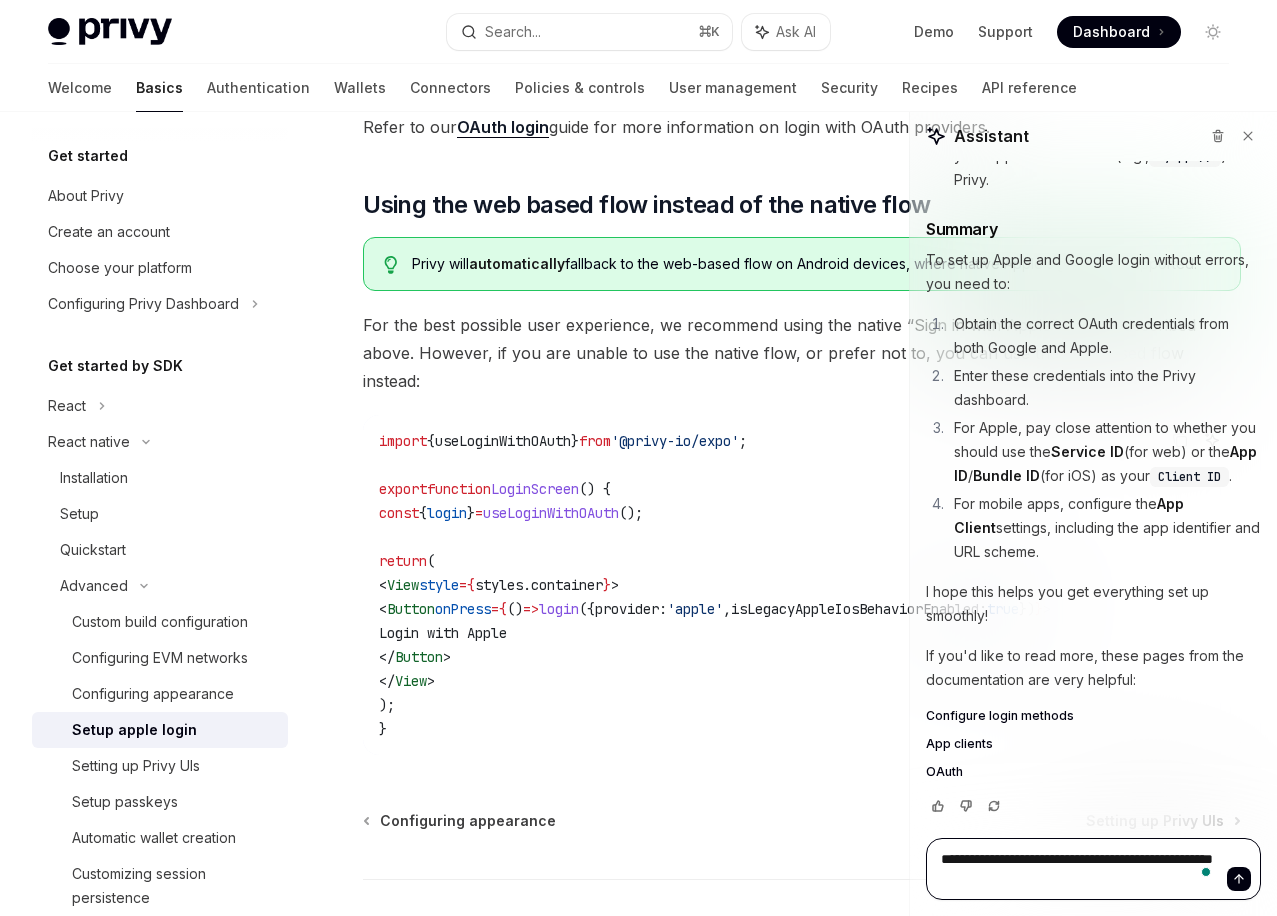 type on "**********" 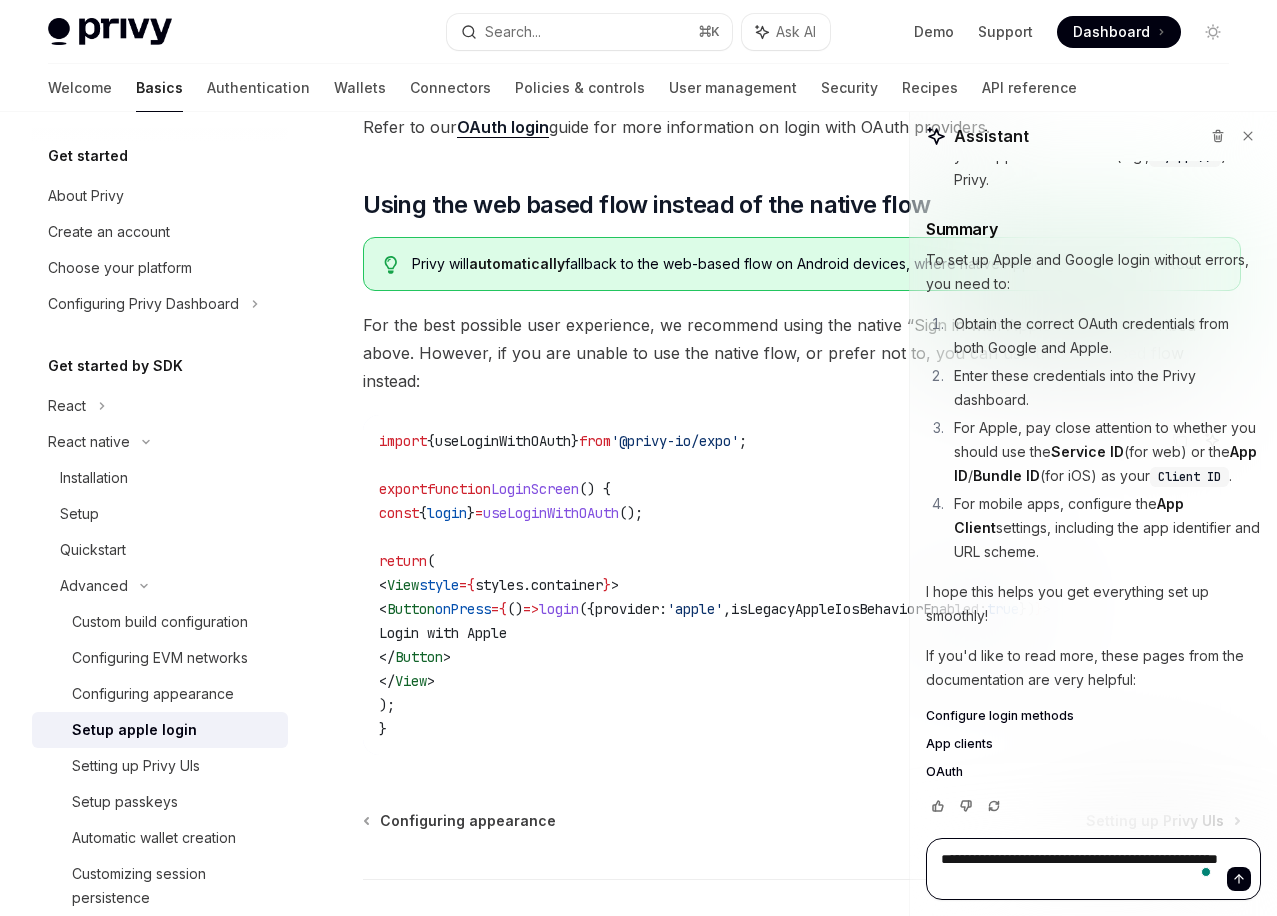 type on "**********" 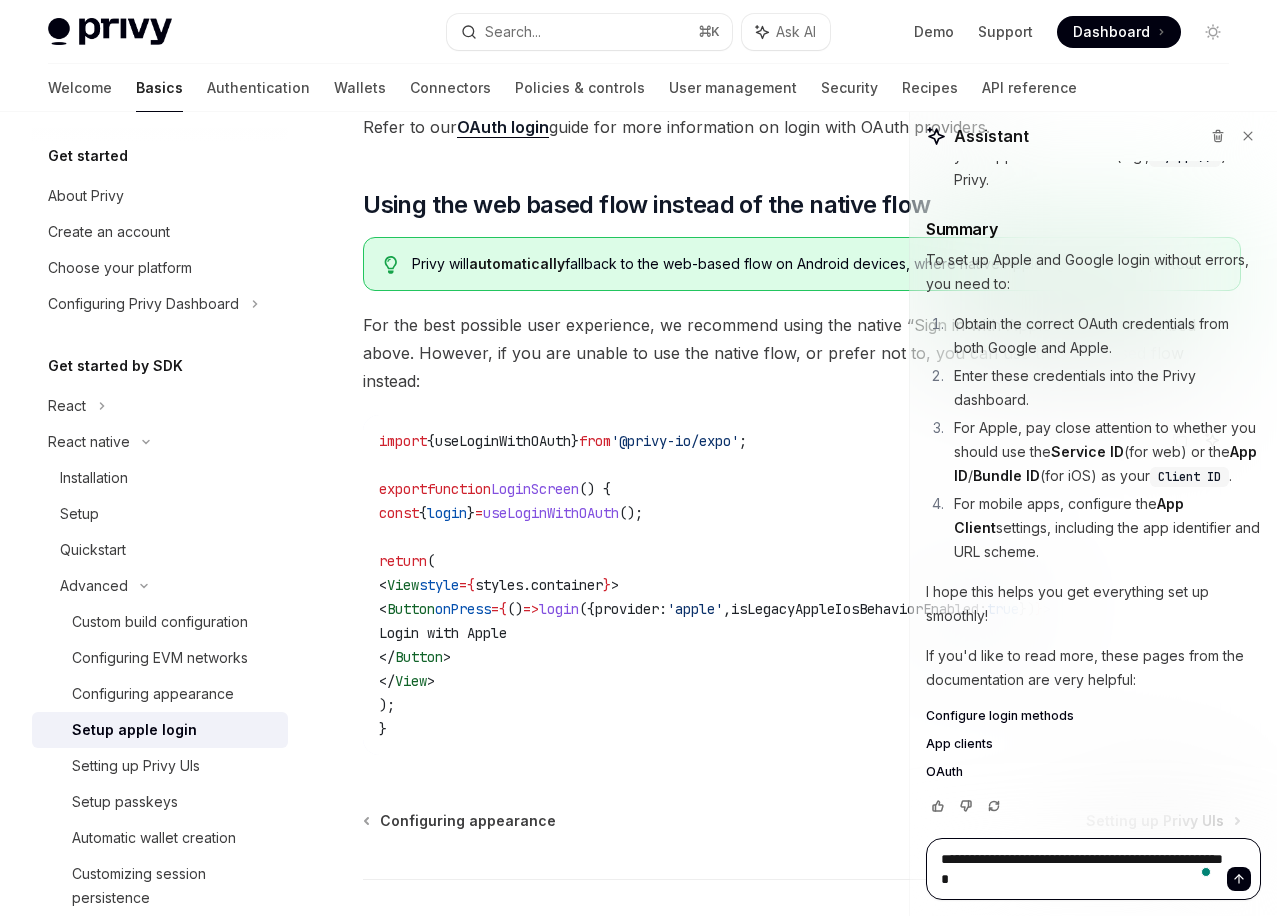 type on "**********" 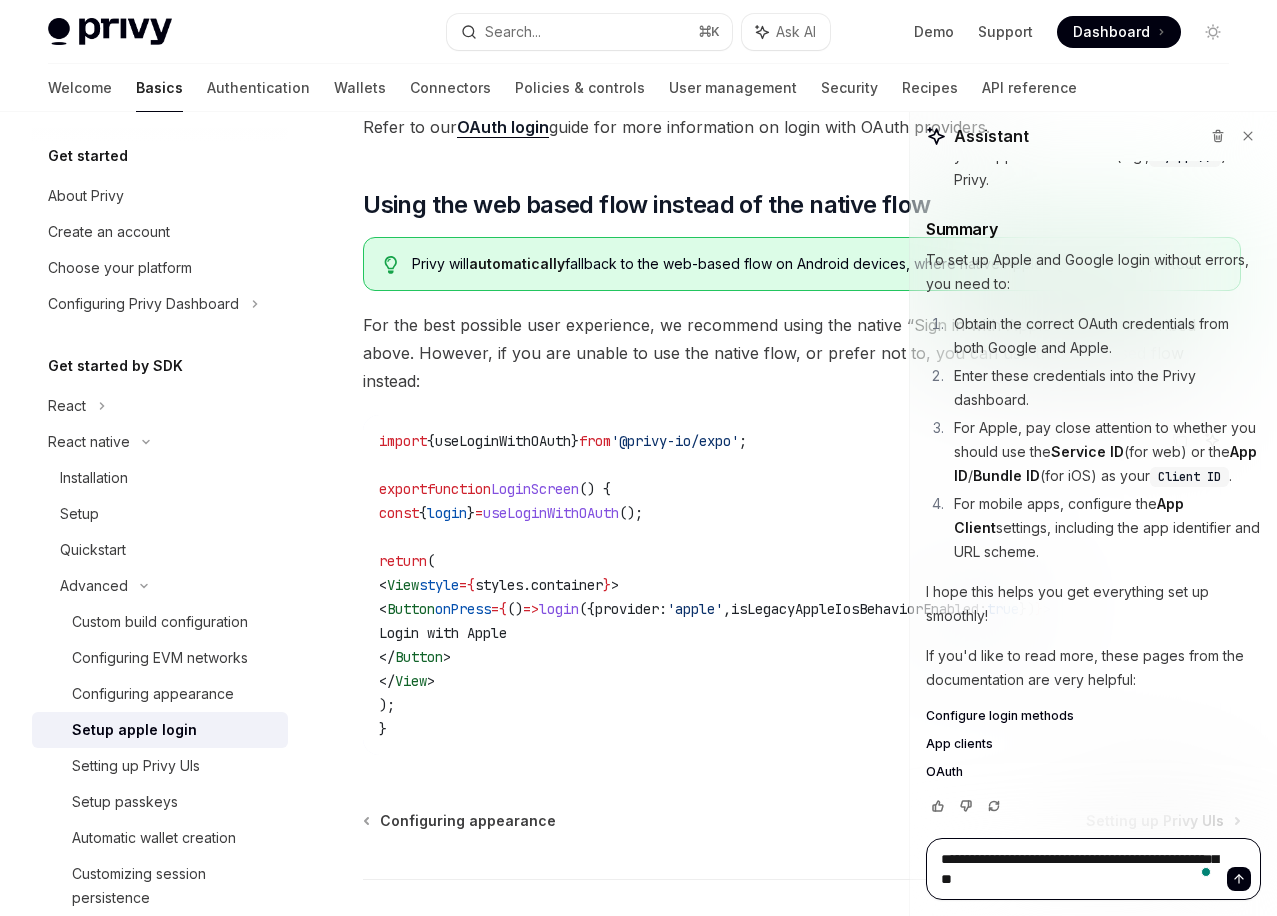 type on "*" 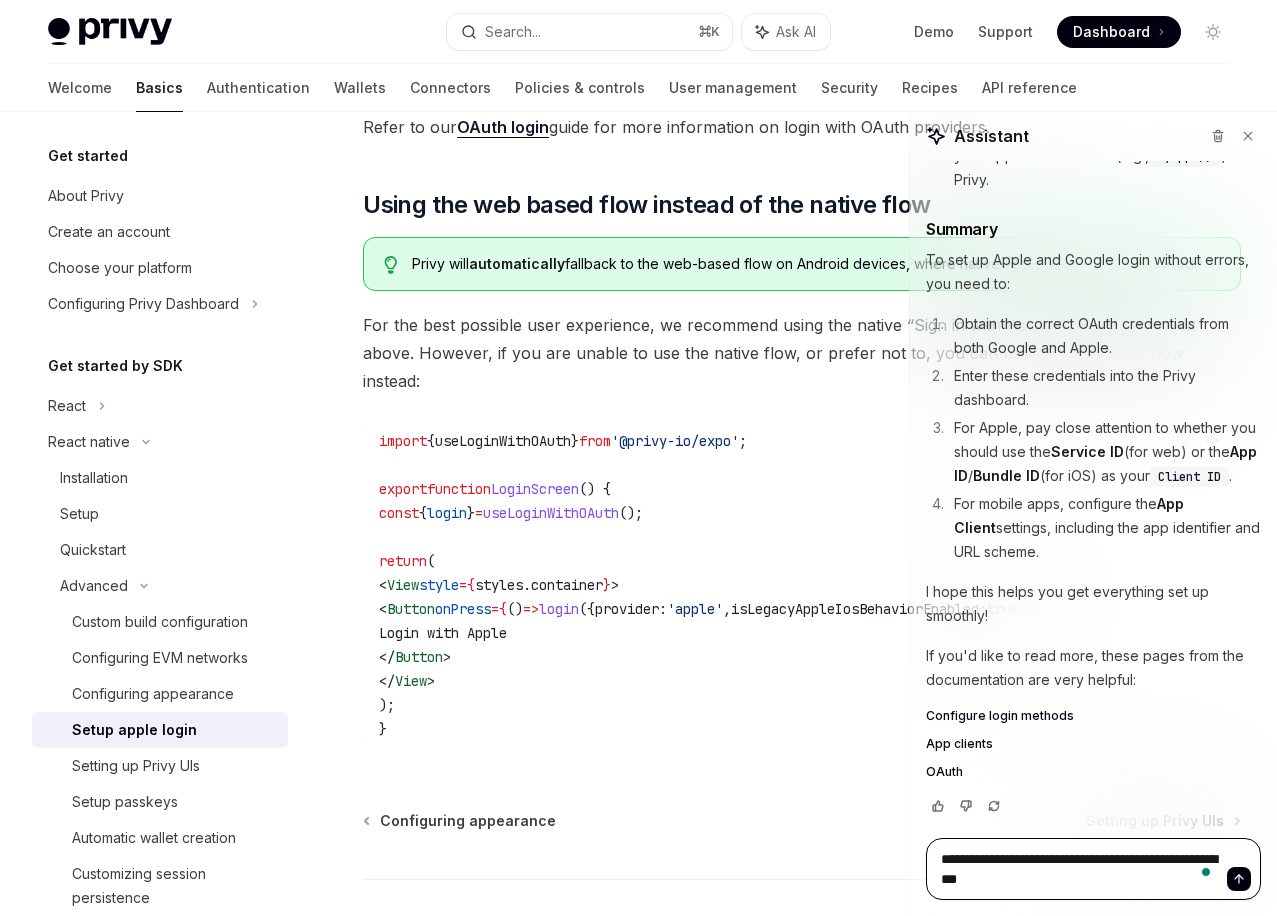 type on "**********" 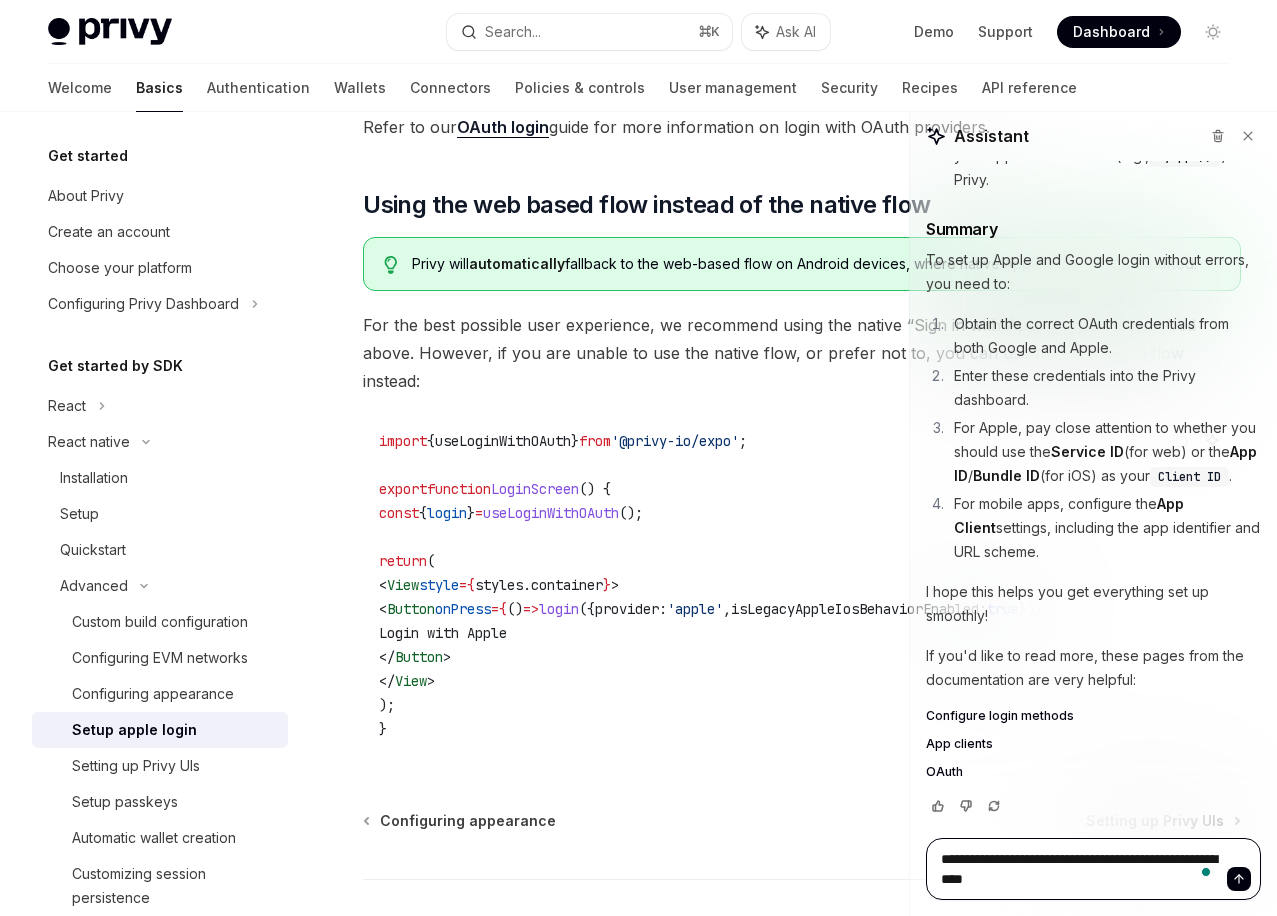 type on "**********" 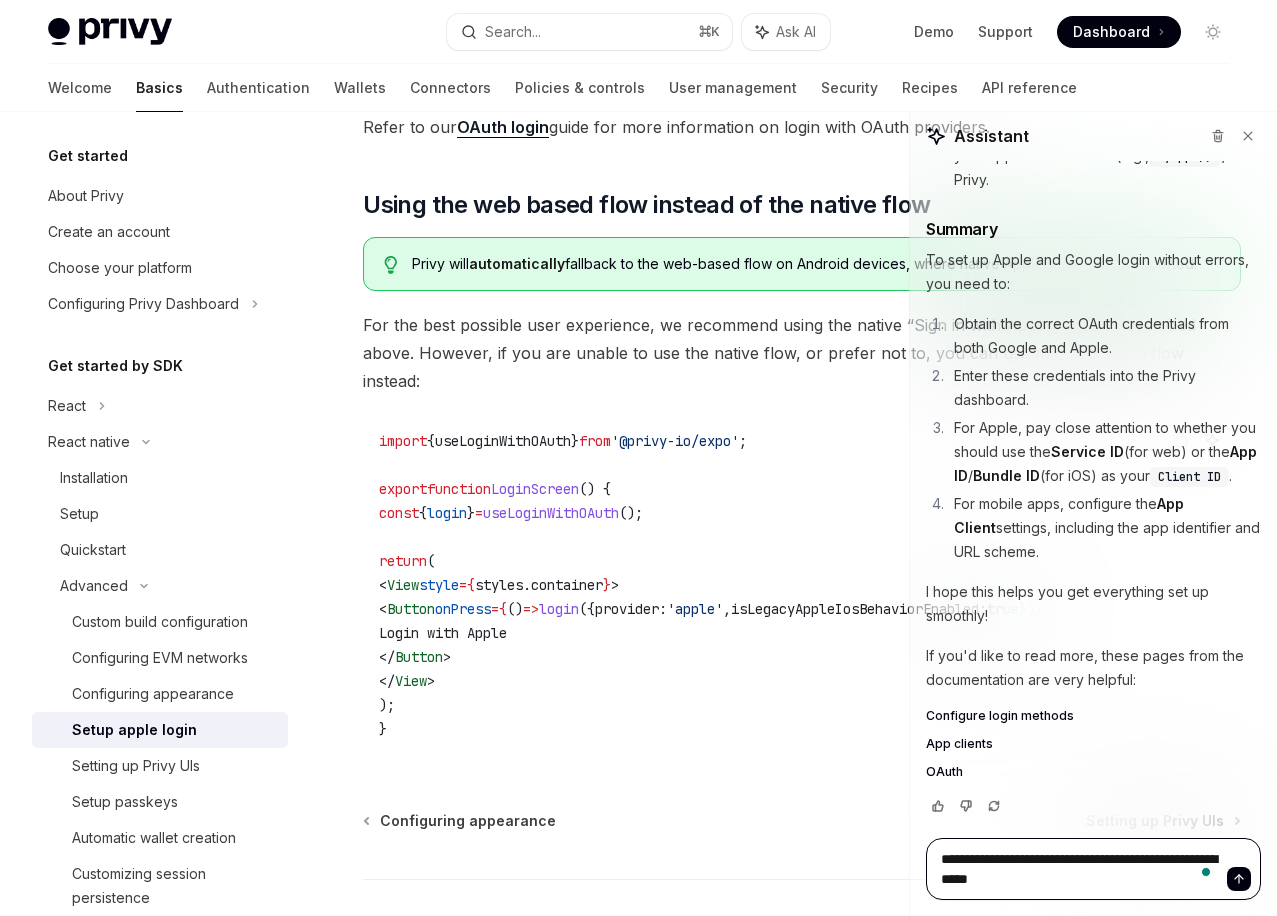 type on "**********" 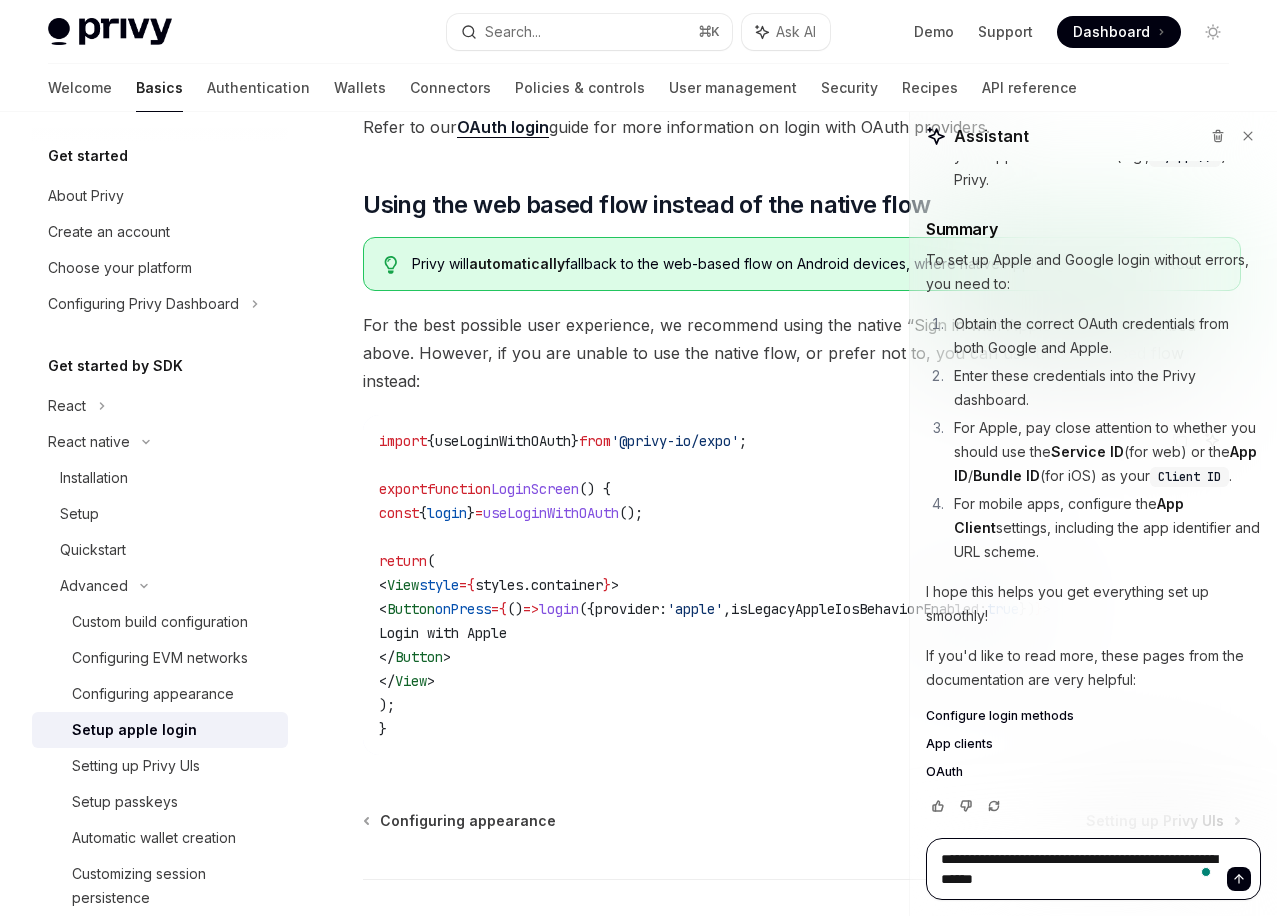 type on "**********" 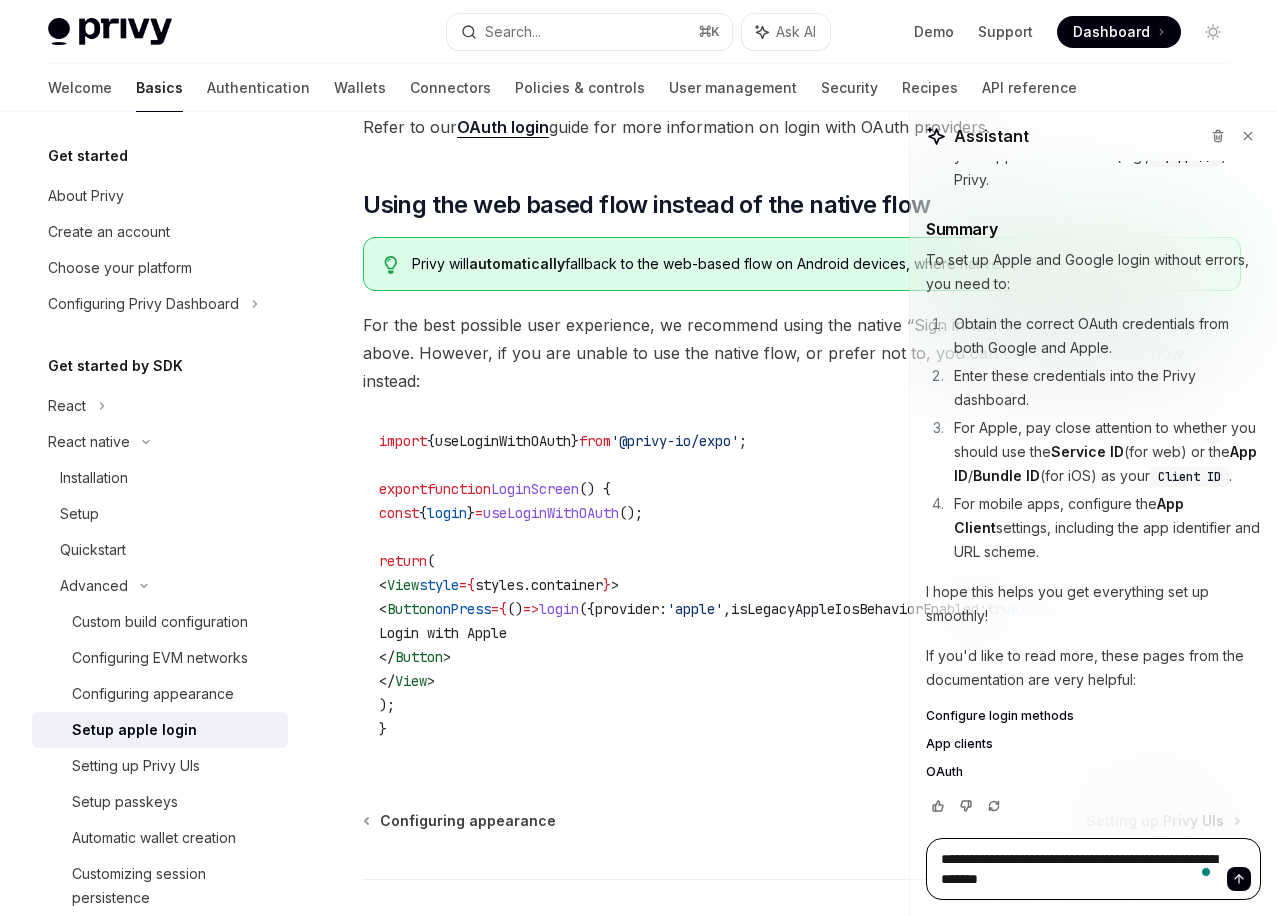 type on "**********" 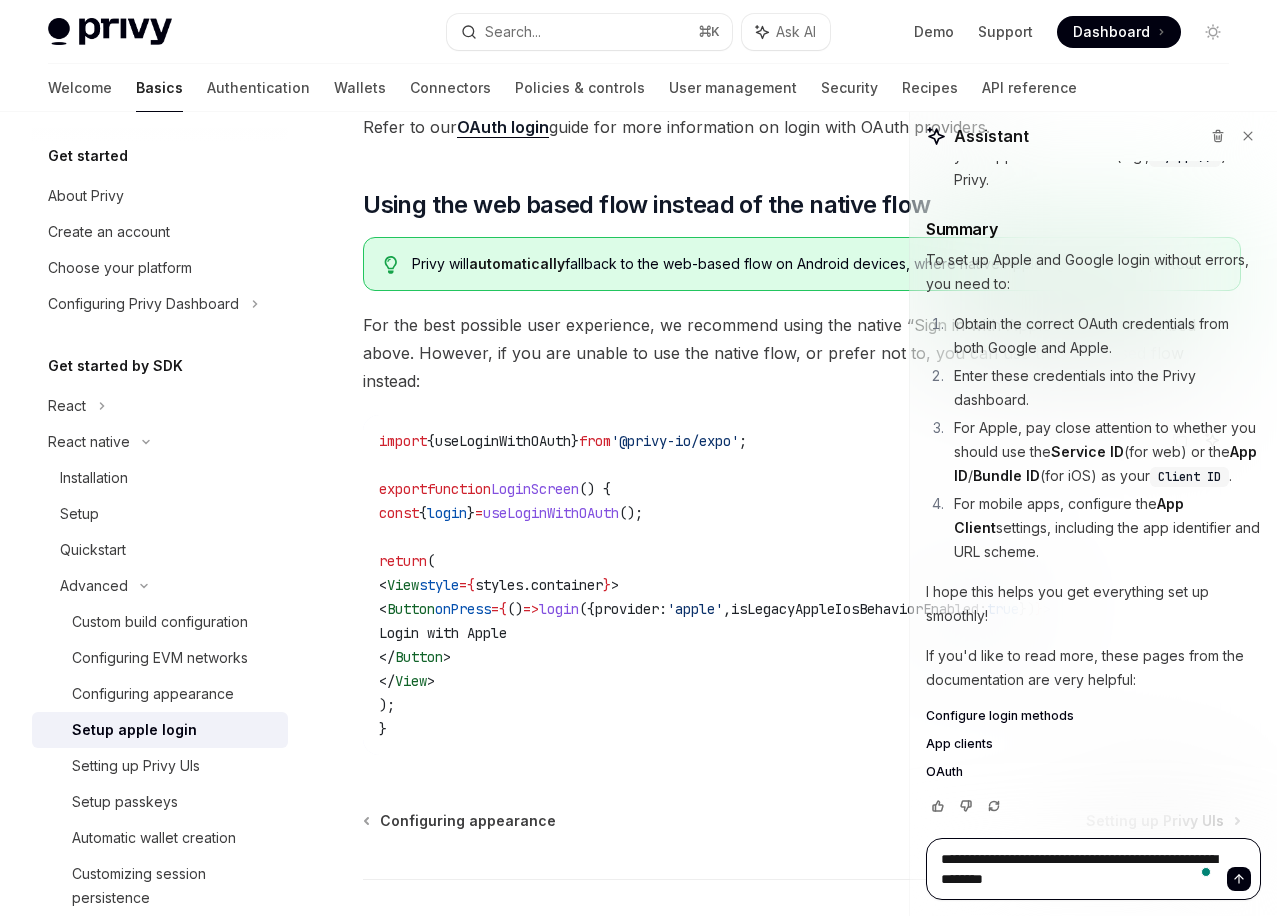 type on "**********" 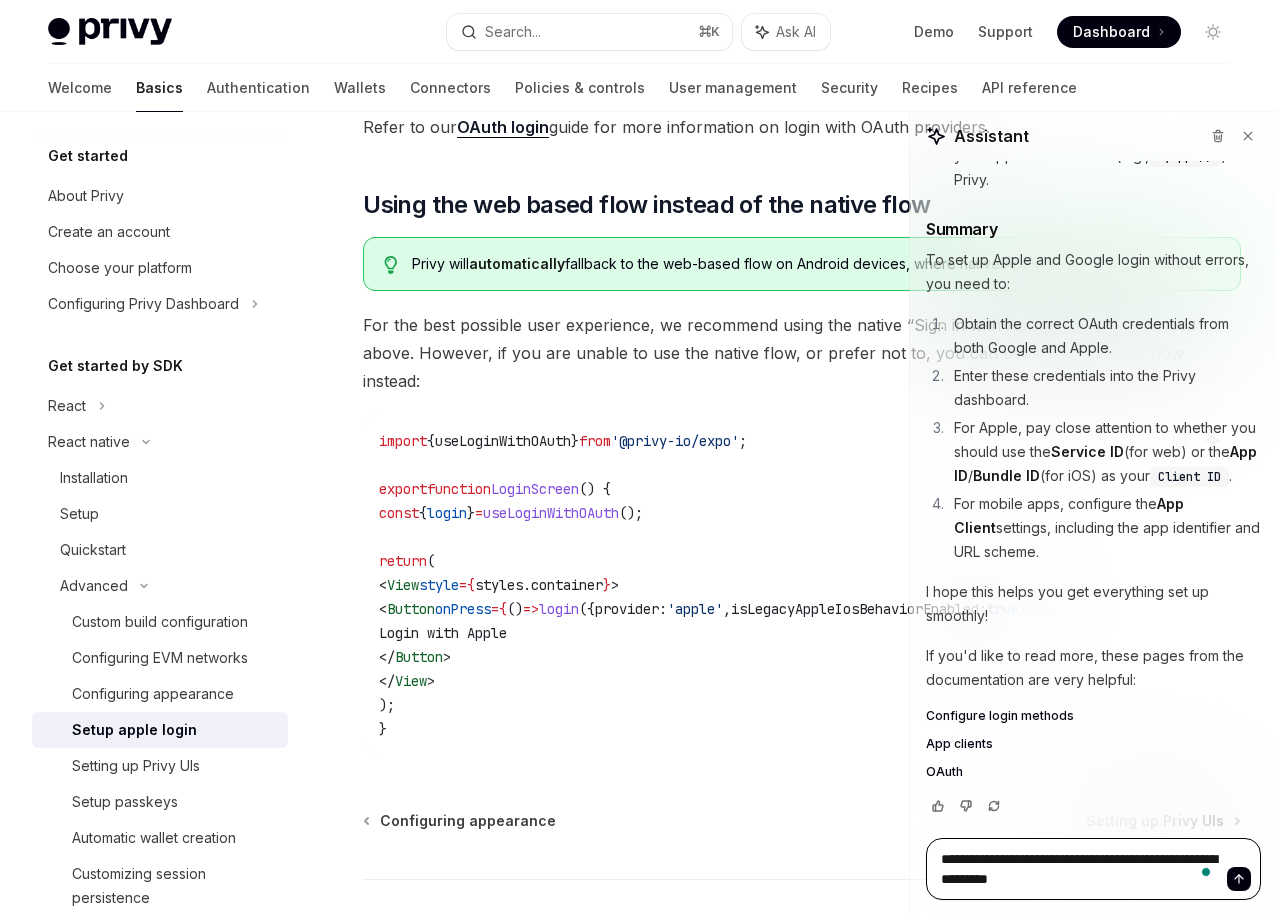 type on "**********" 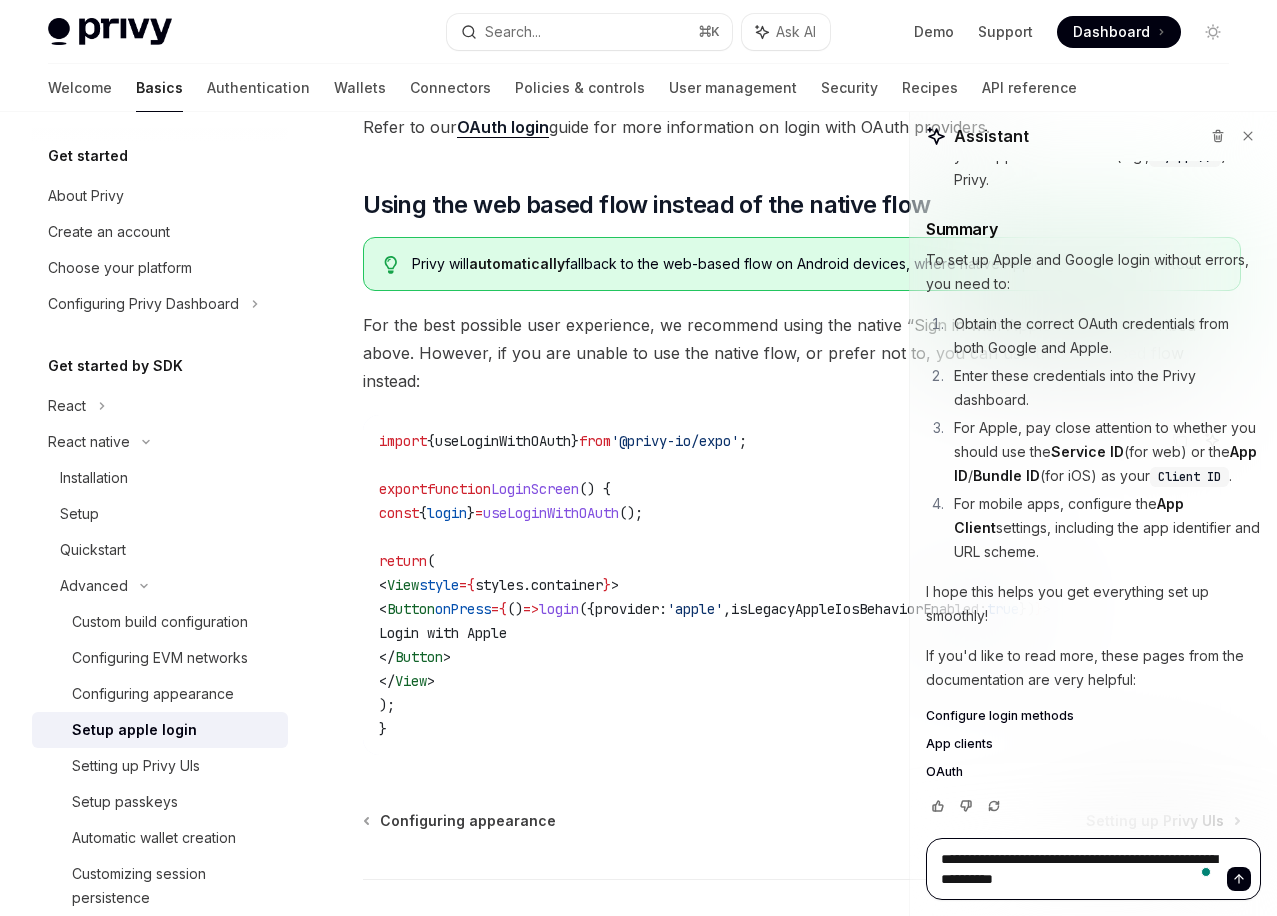 type on "**********" 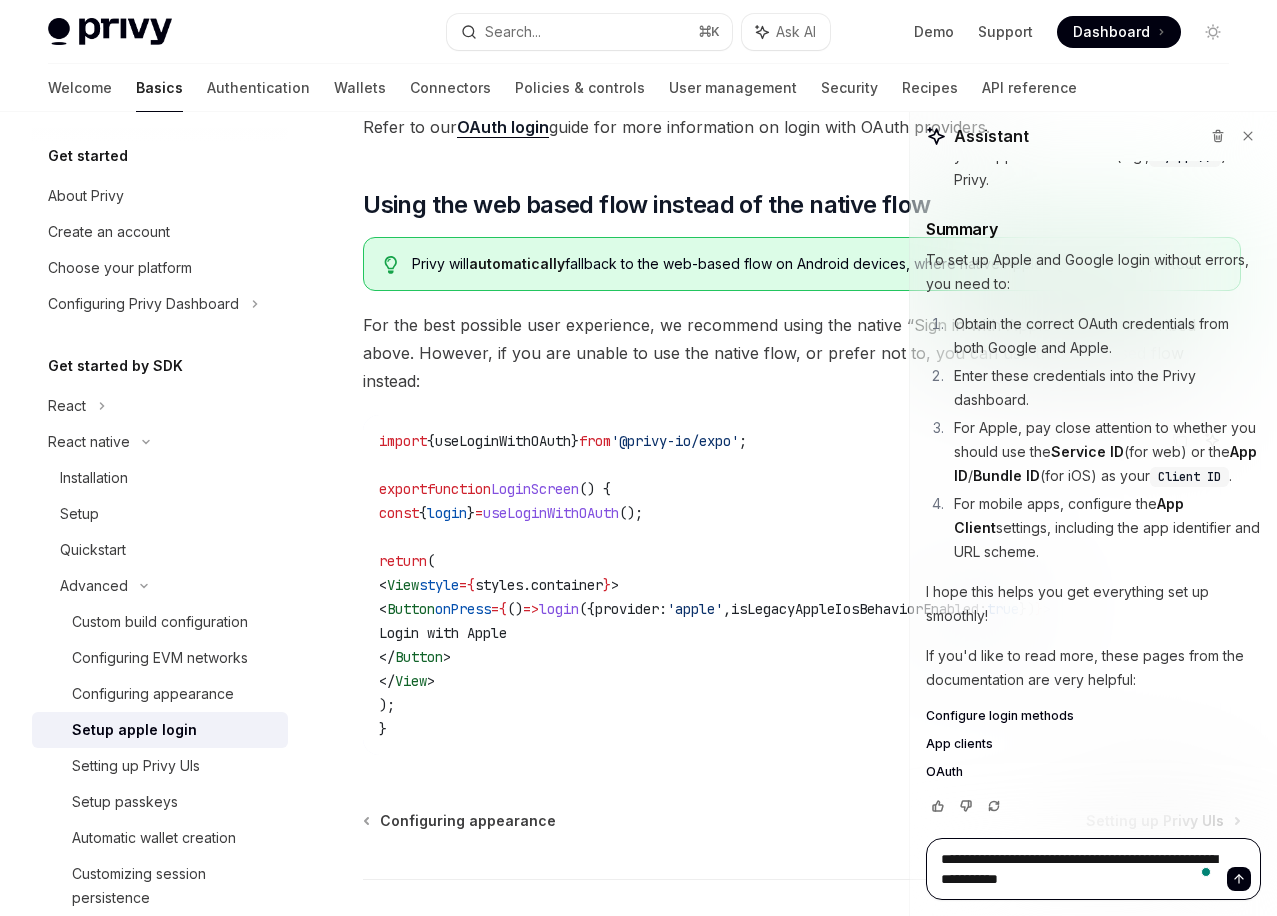 type on "**********" 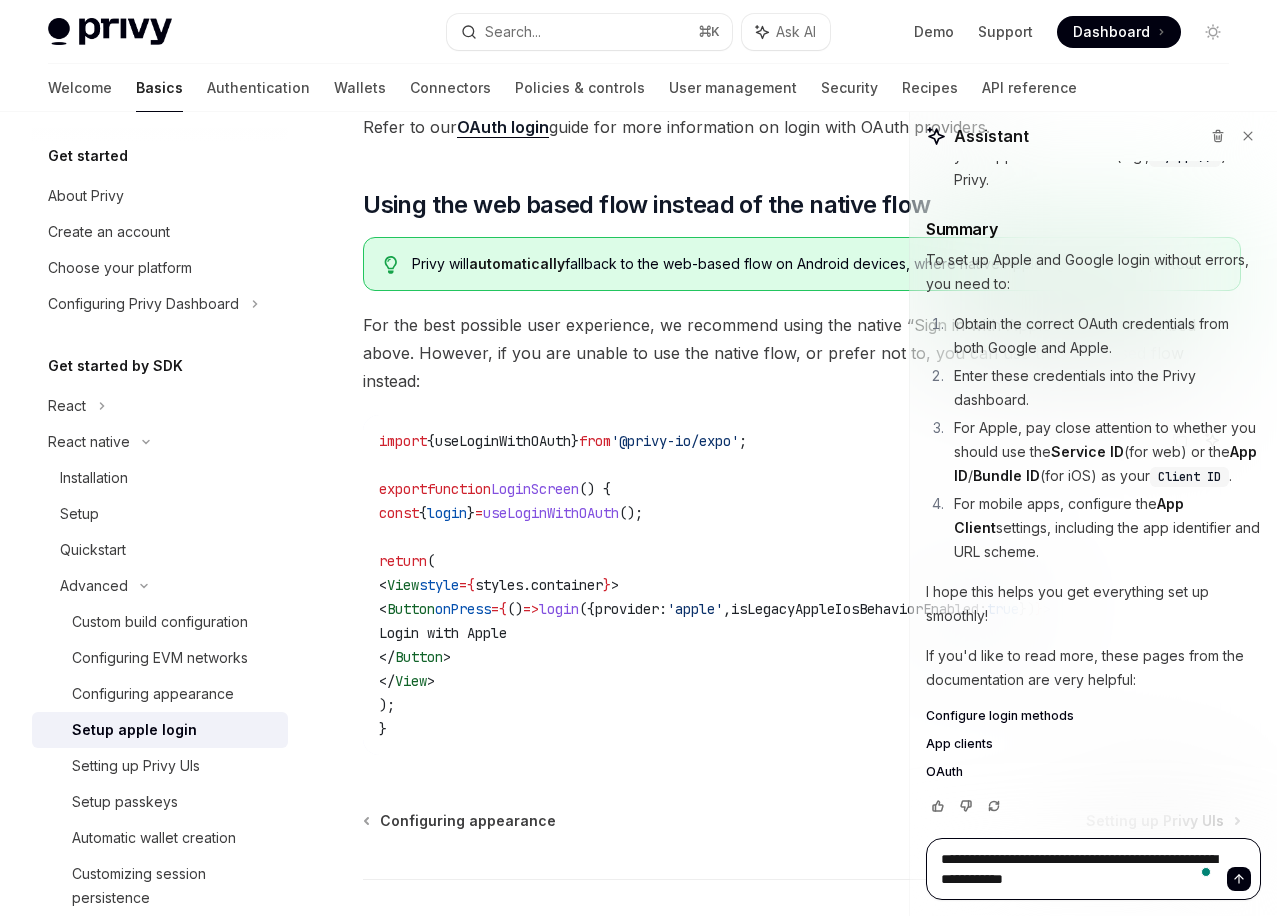 type on "**********" 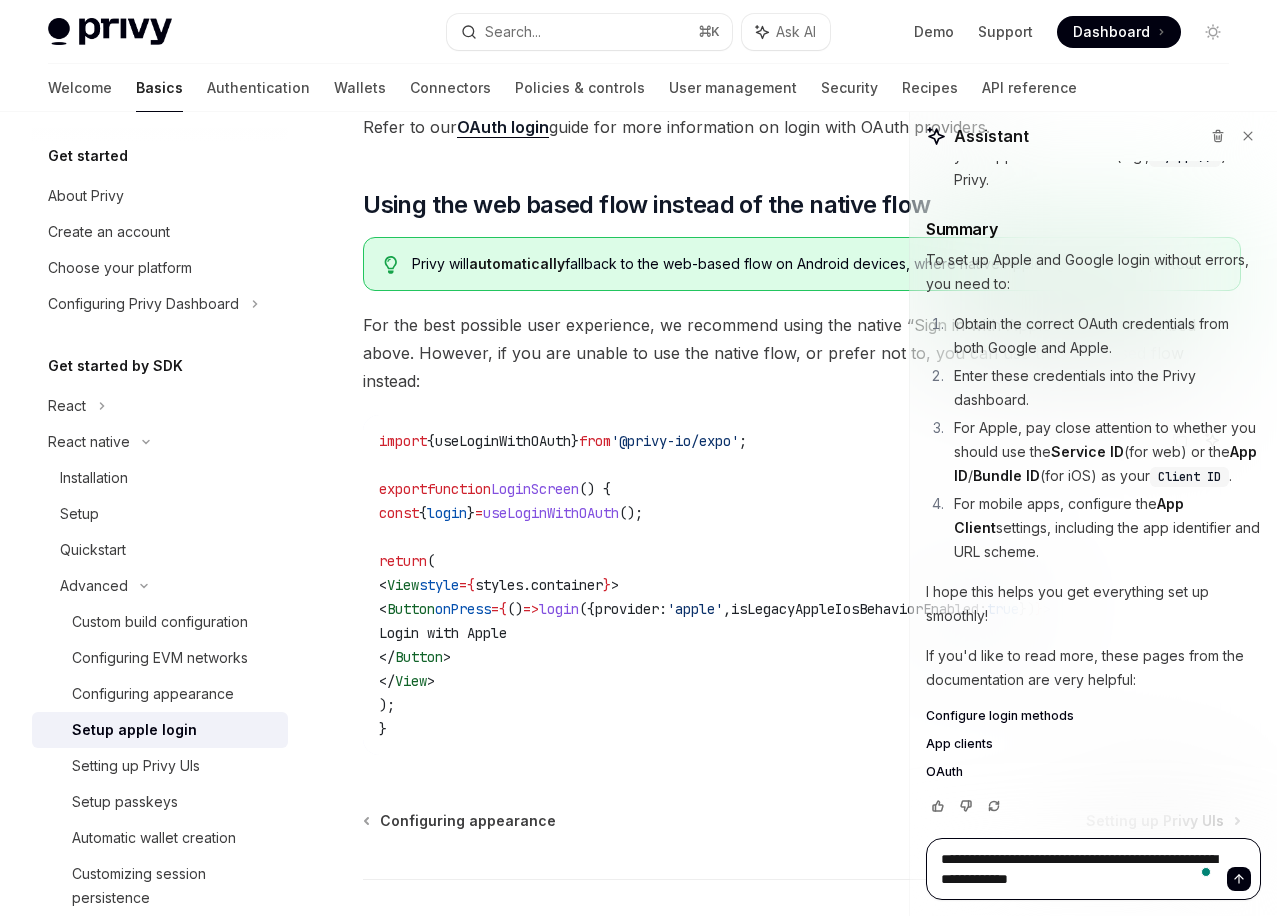 type on "**********" 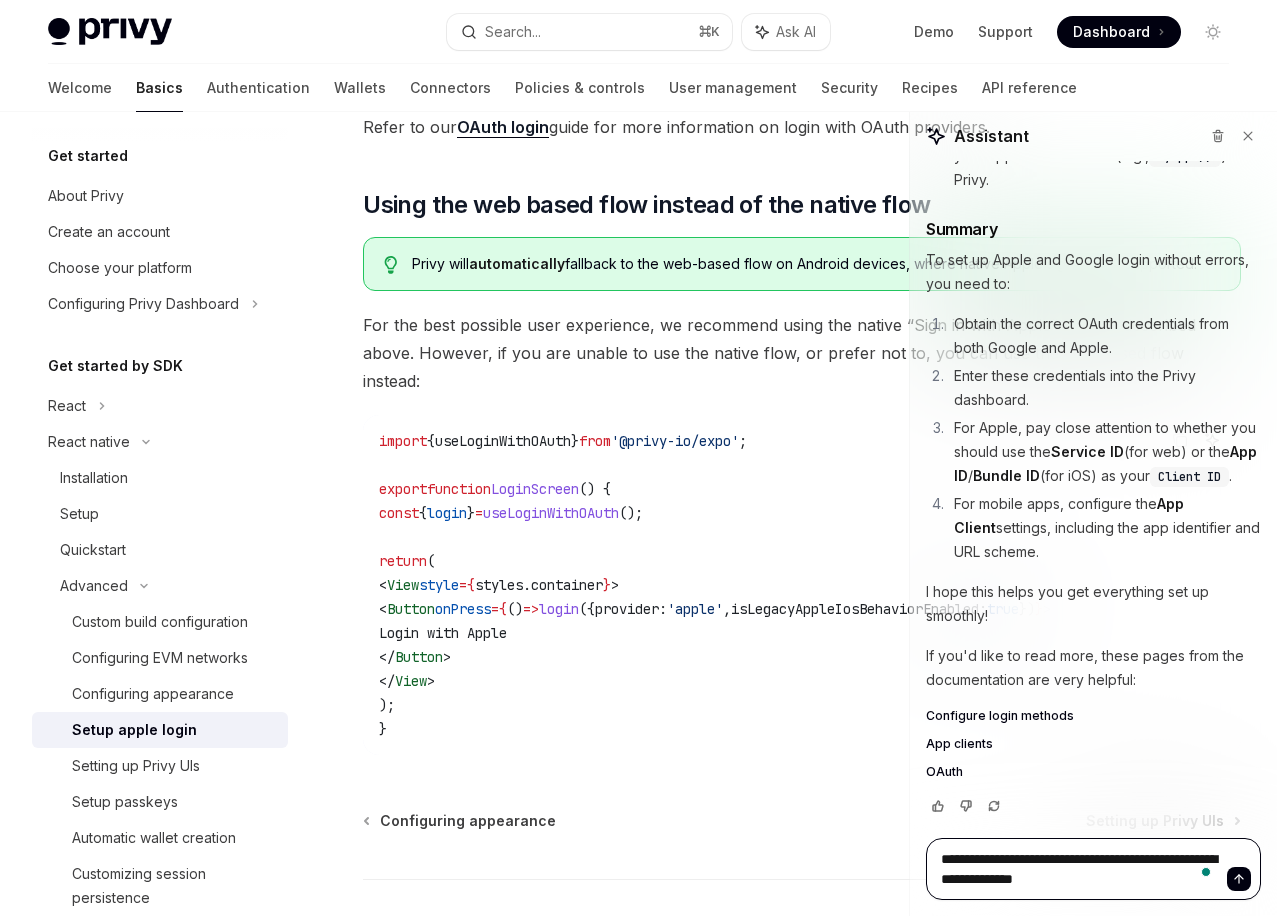 type on "**********" 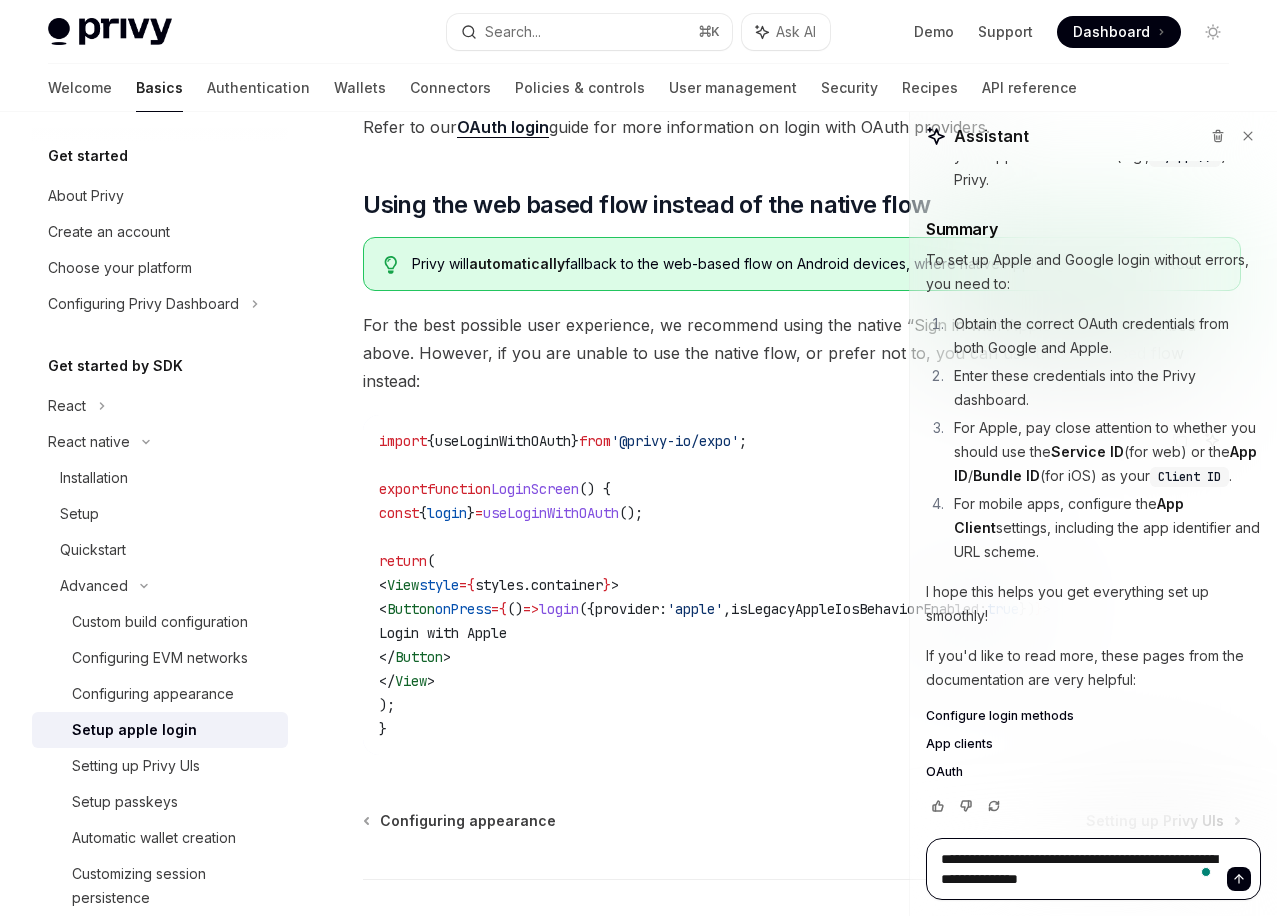 type on "**********" 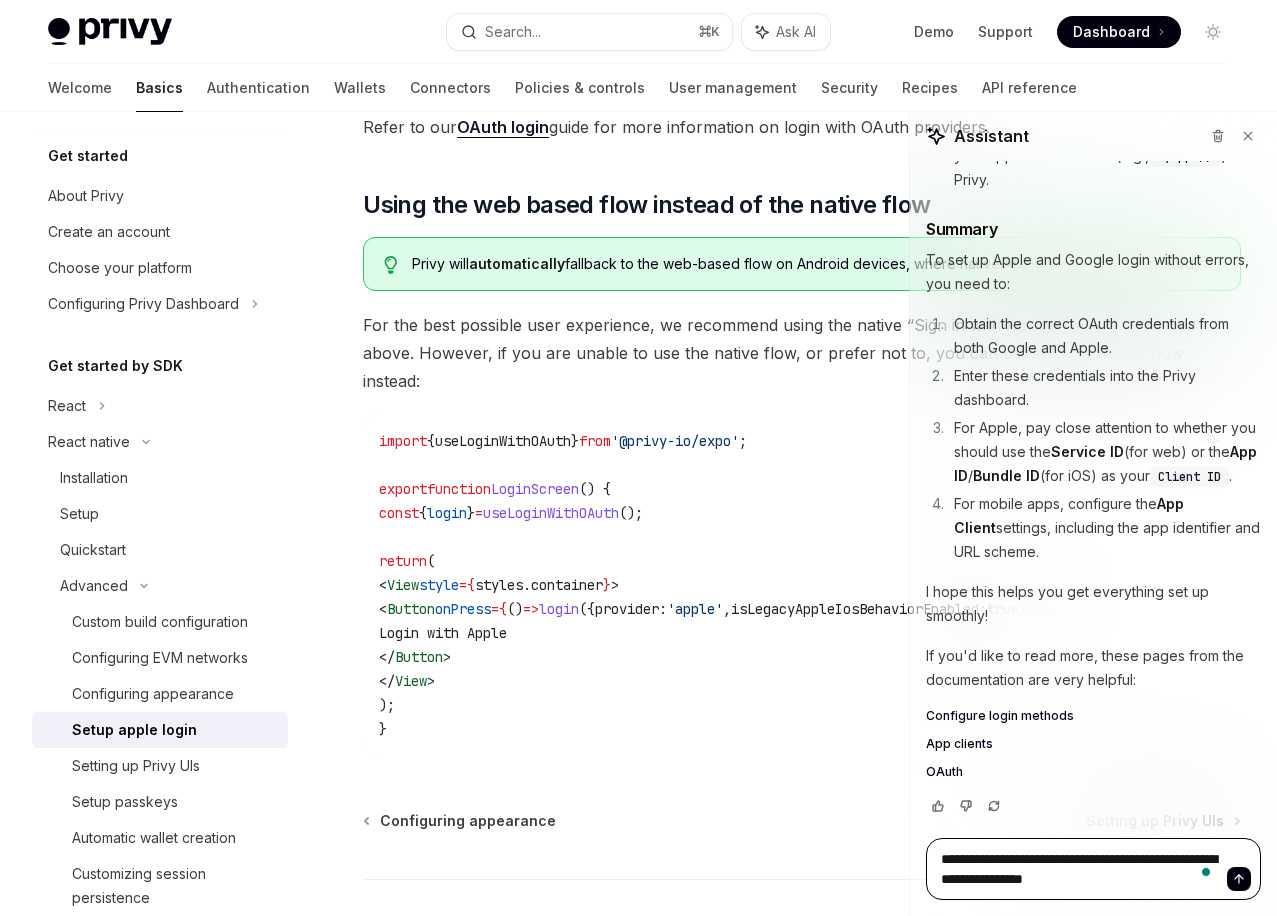 type on "**********" 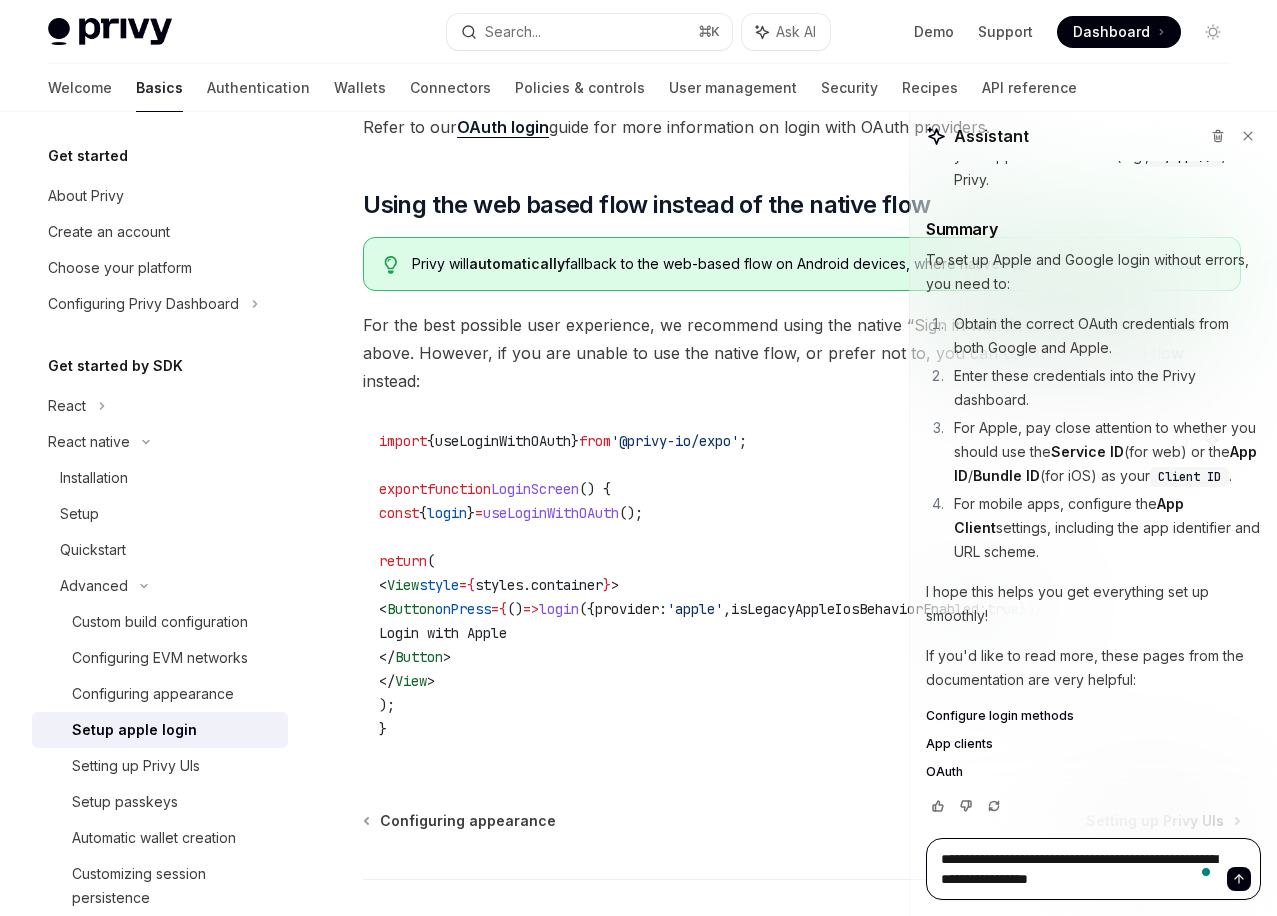 type on "**********" 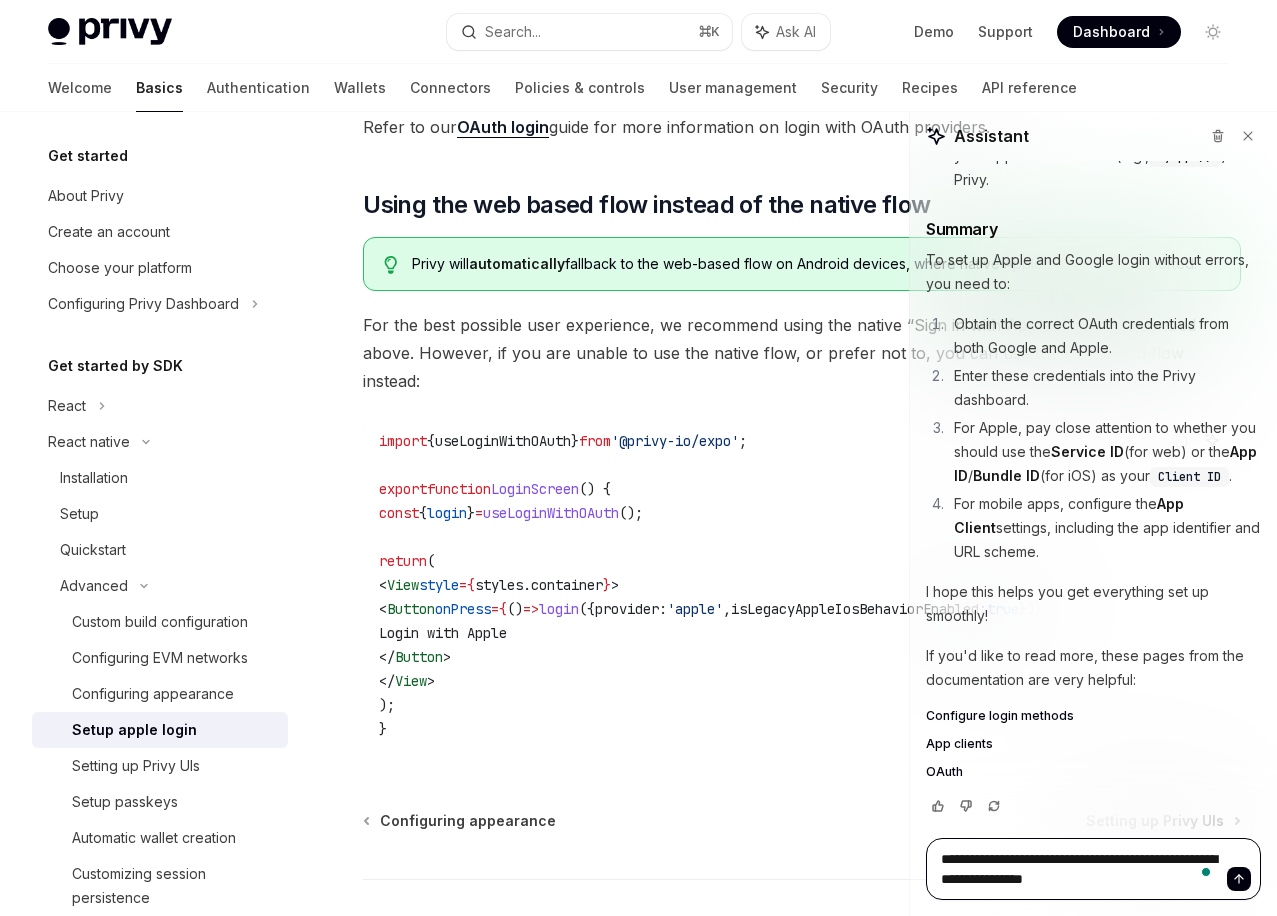 type on "**********" 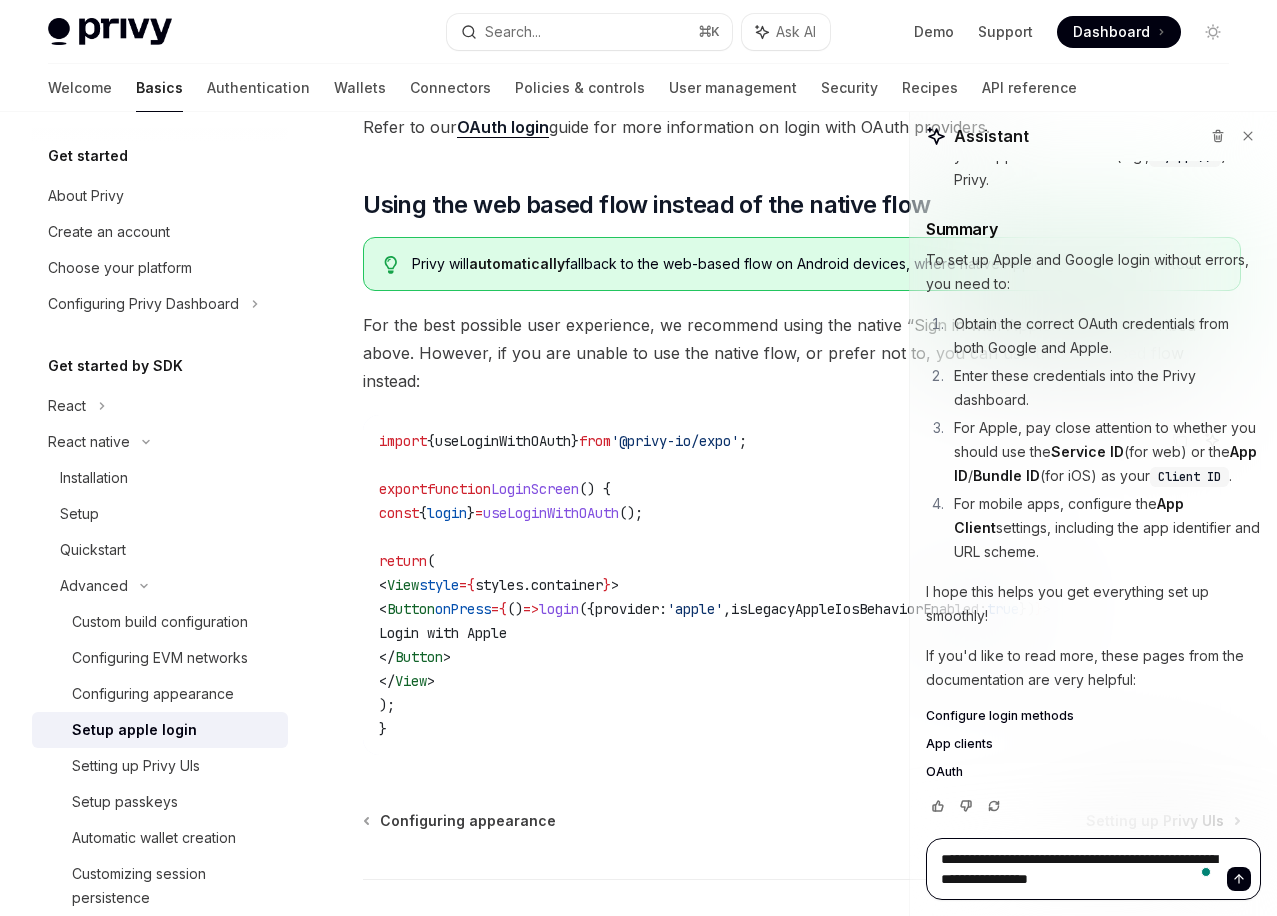 type on "**********" 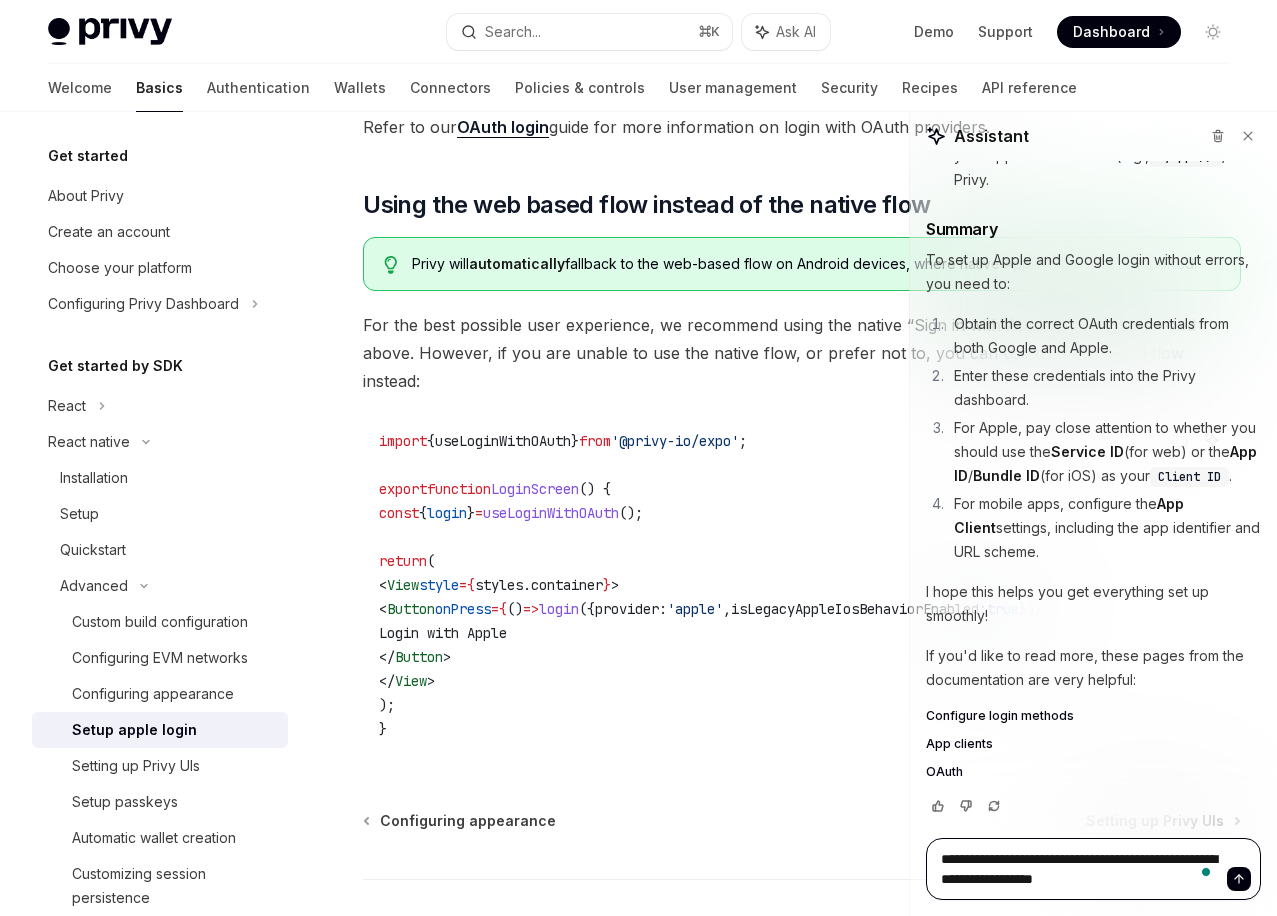 type on "**********" 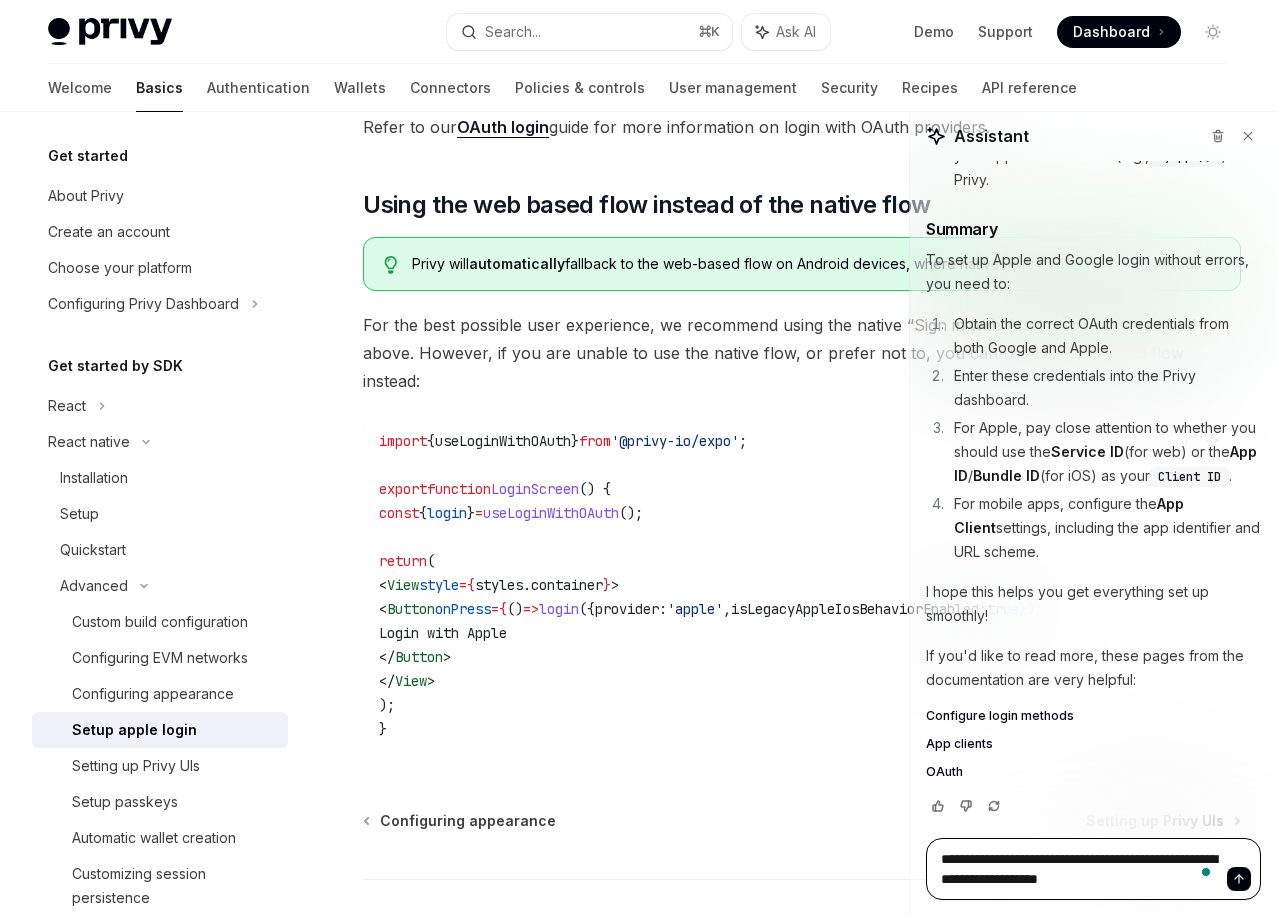 type on "**********" 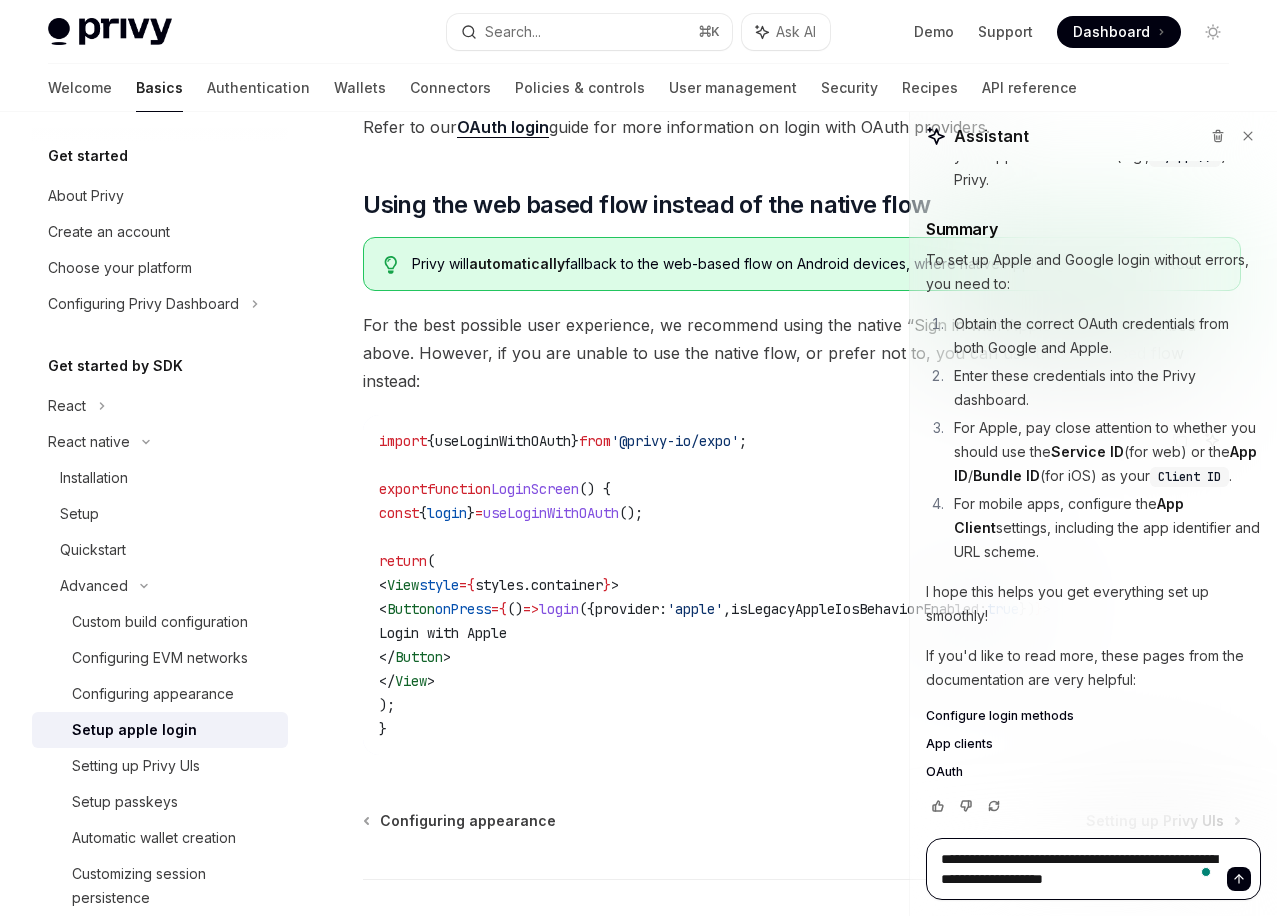 type on "*" 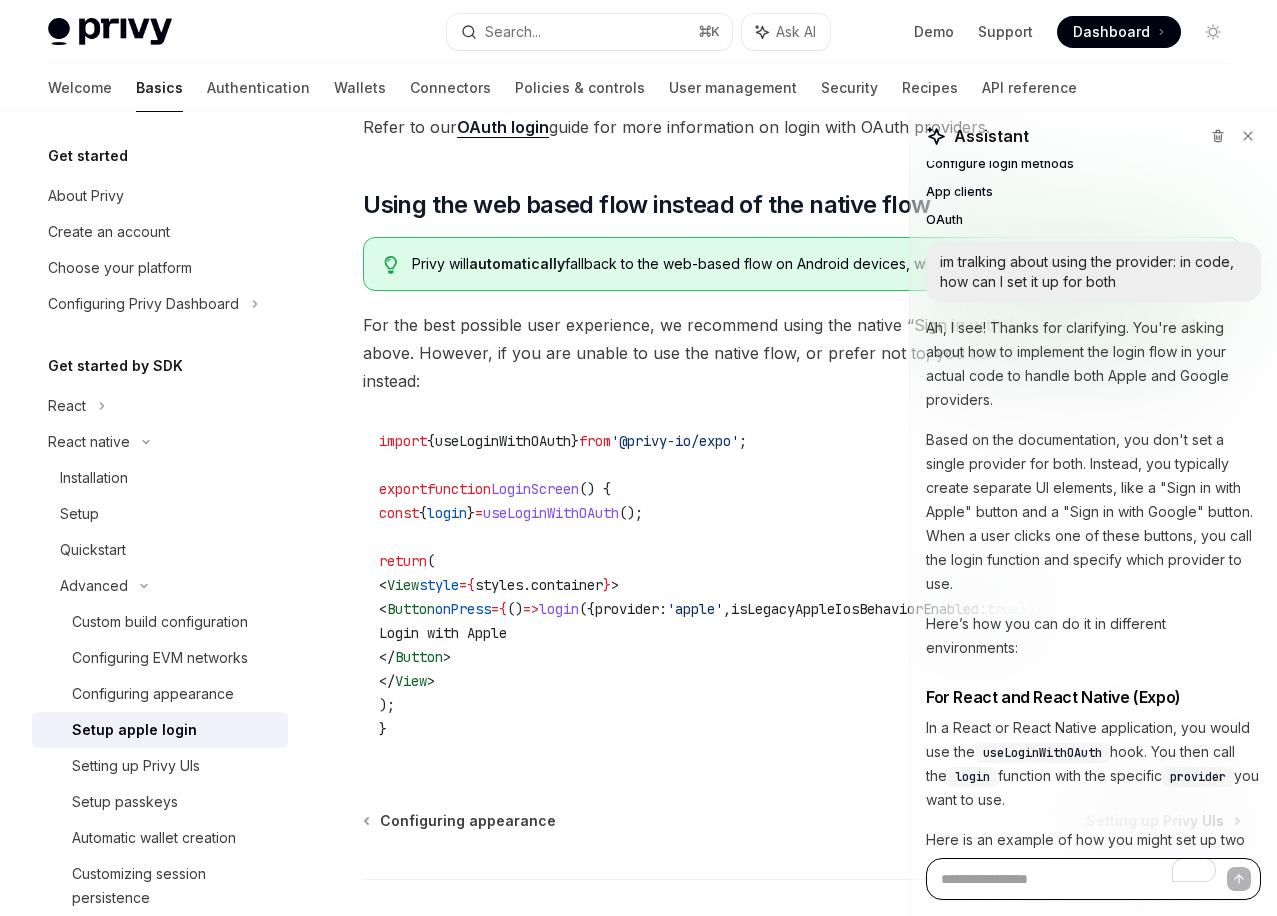 scroll, scrollTop: 2478, scrollLeft: 0, axis: vertical 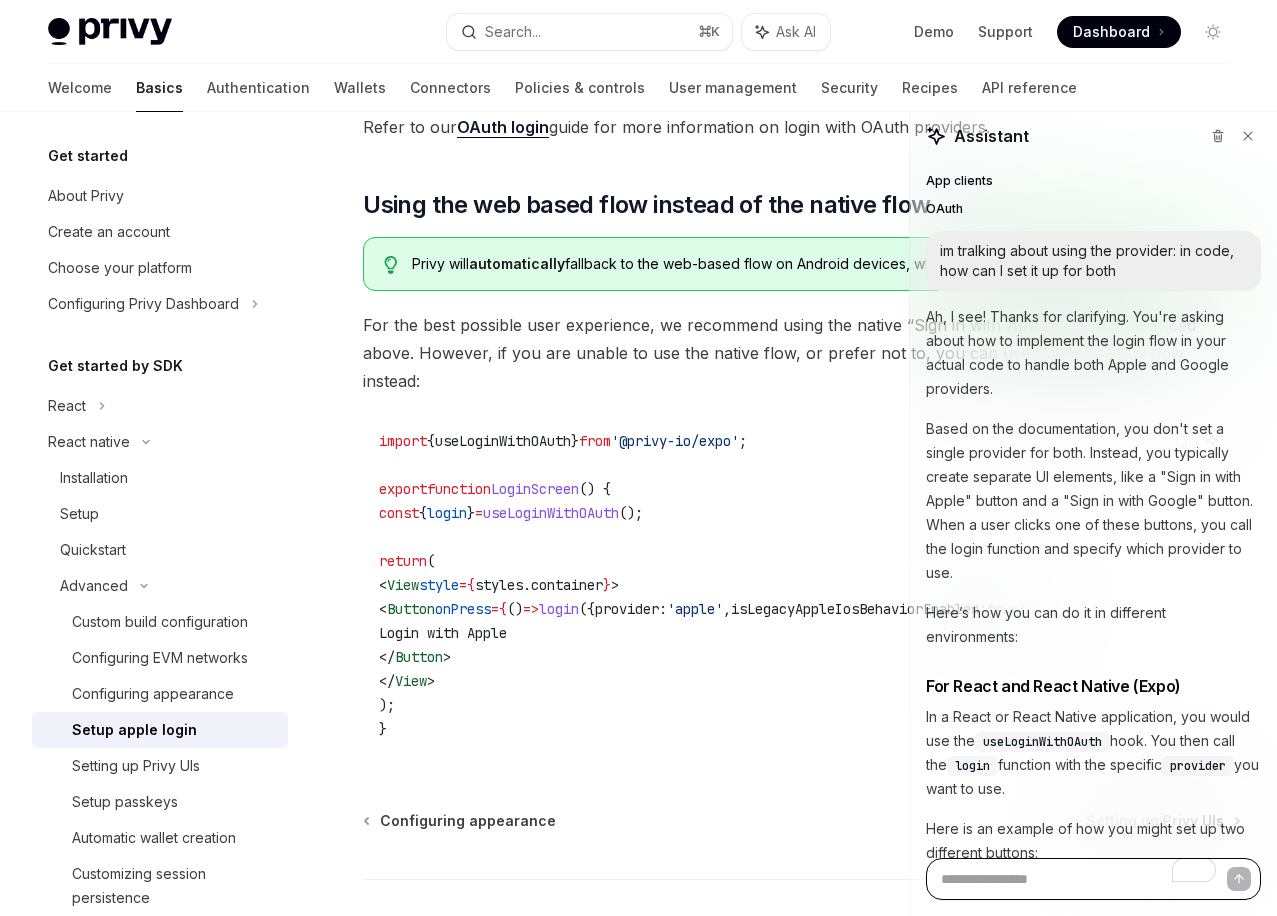 type on "*" 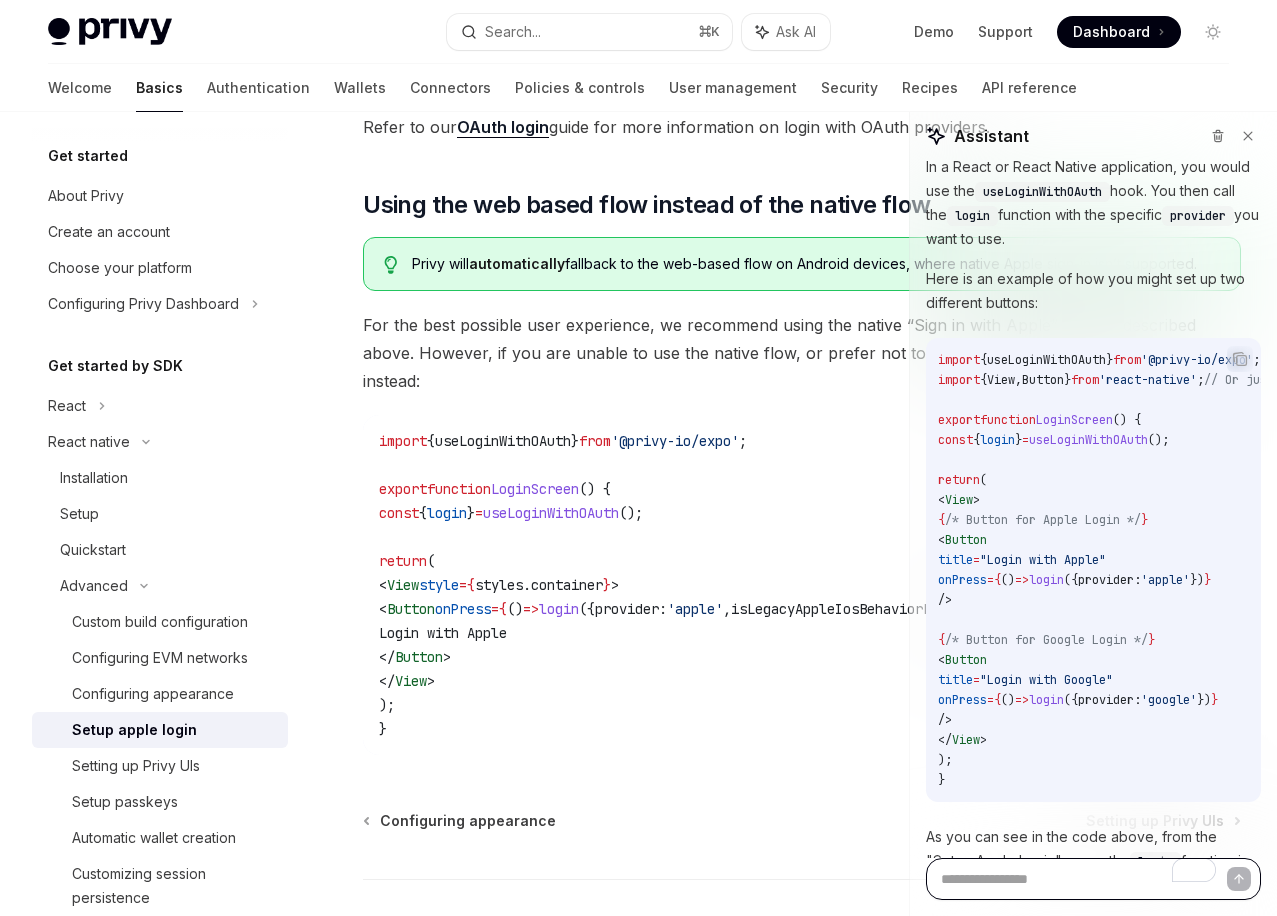 scroll, scrollTop: 3067, scrollLeft: 0, axis: vertical 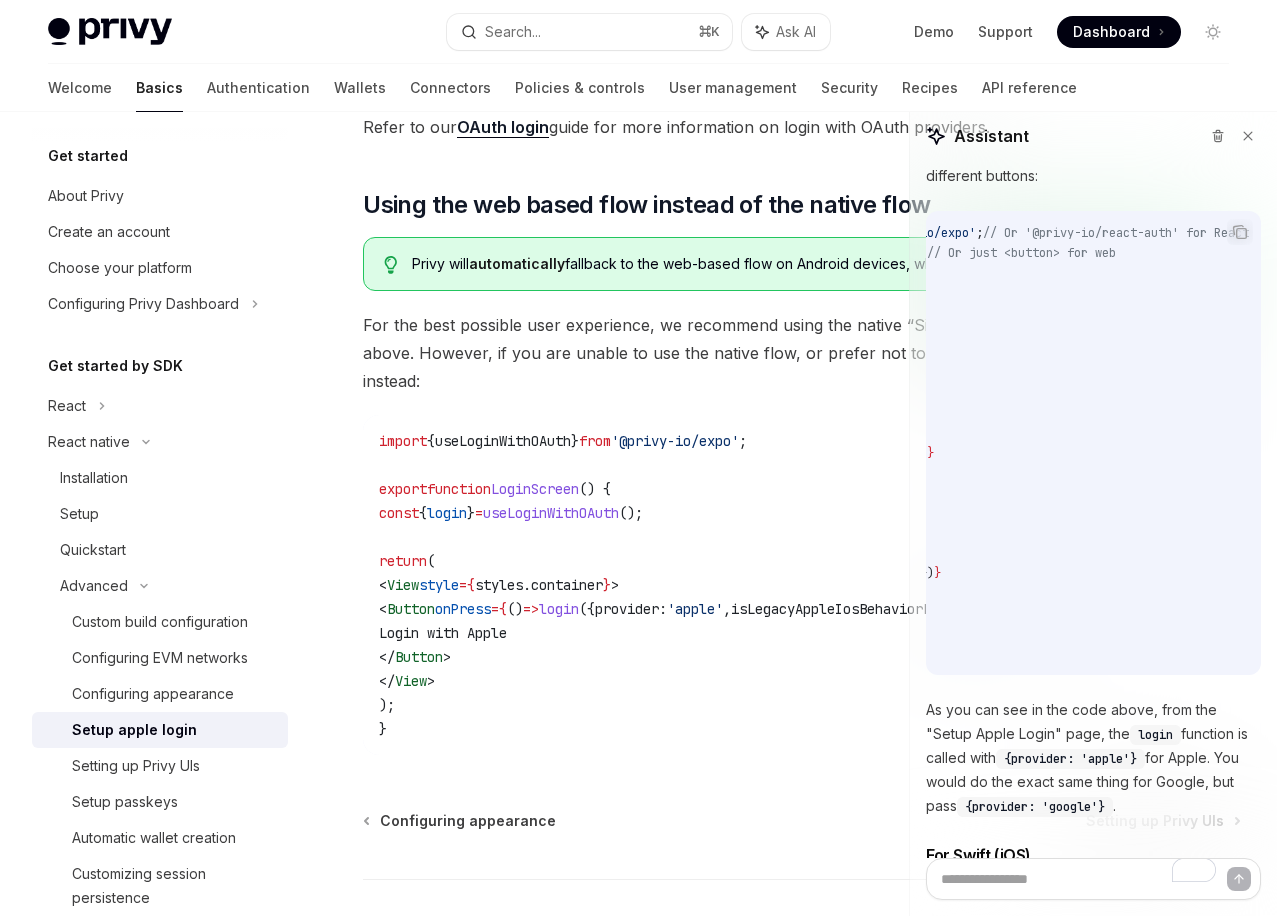 drag, startPoint x: 1060, startPoint y: 532, endPoint x: 1073, endPoint y: 527, distance: 13.928389 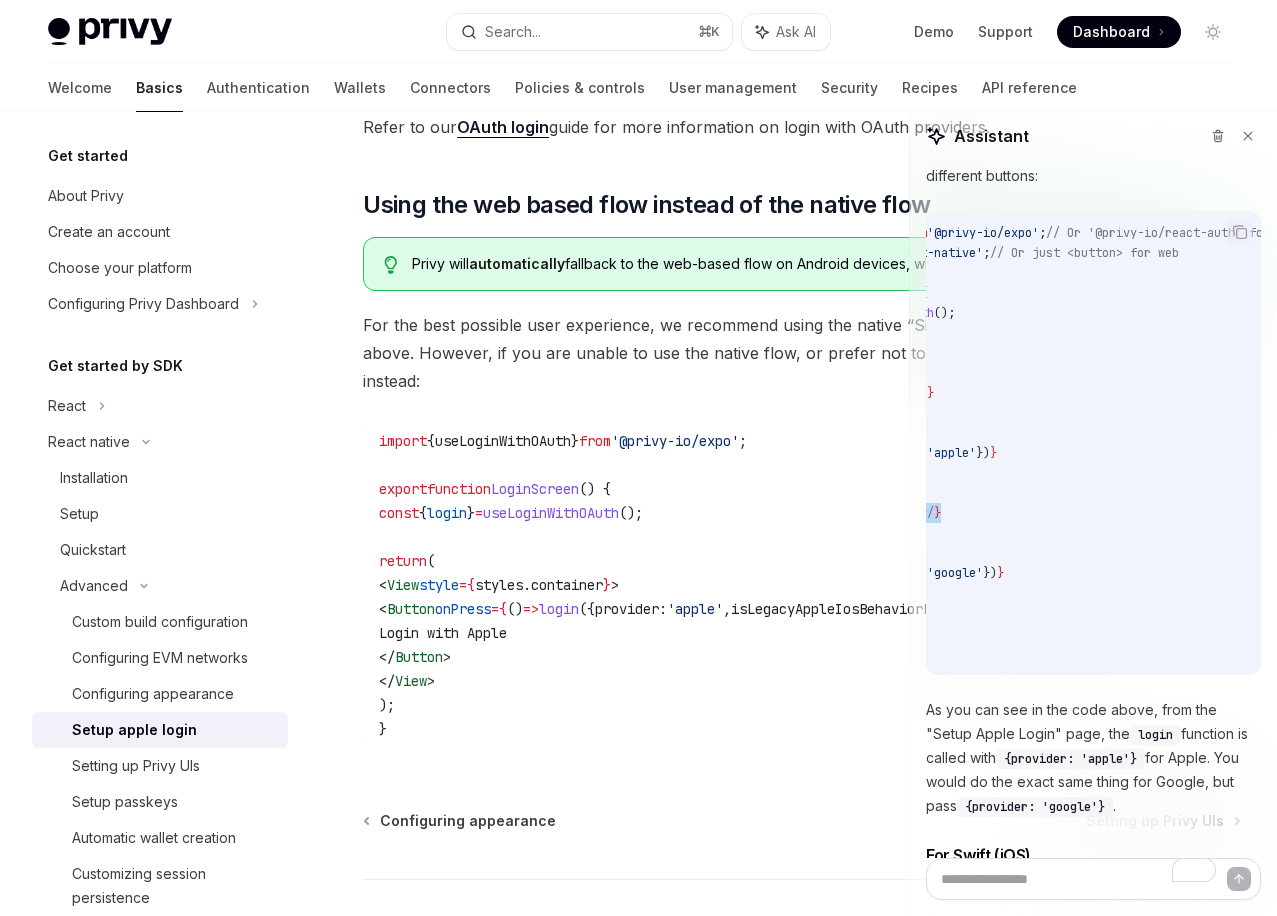 scroll, scrollTop: 0, scrollLeft: 188, axis: horizontal 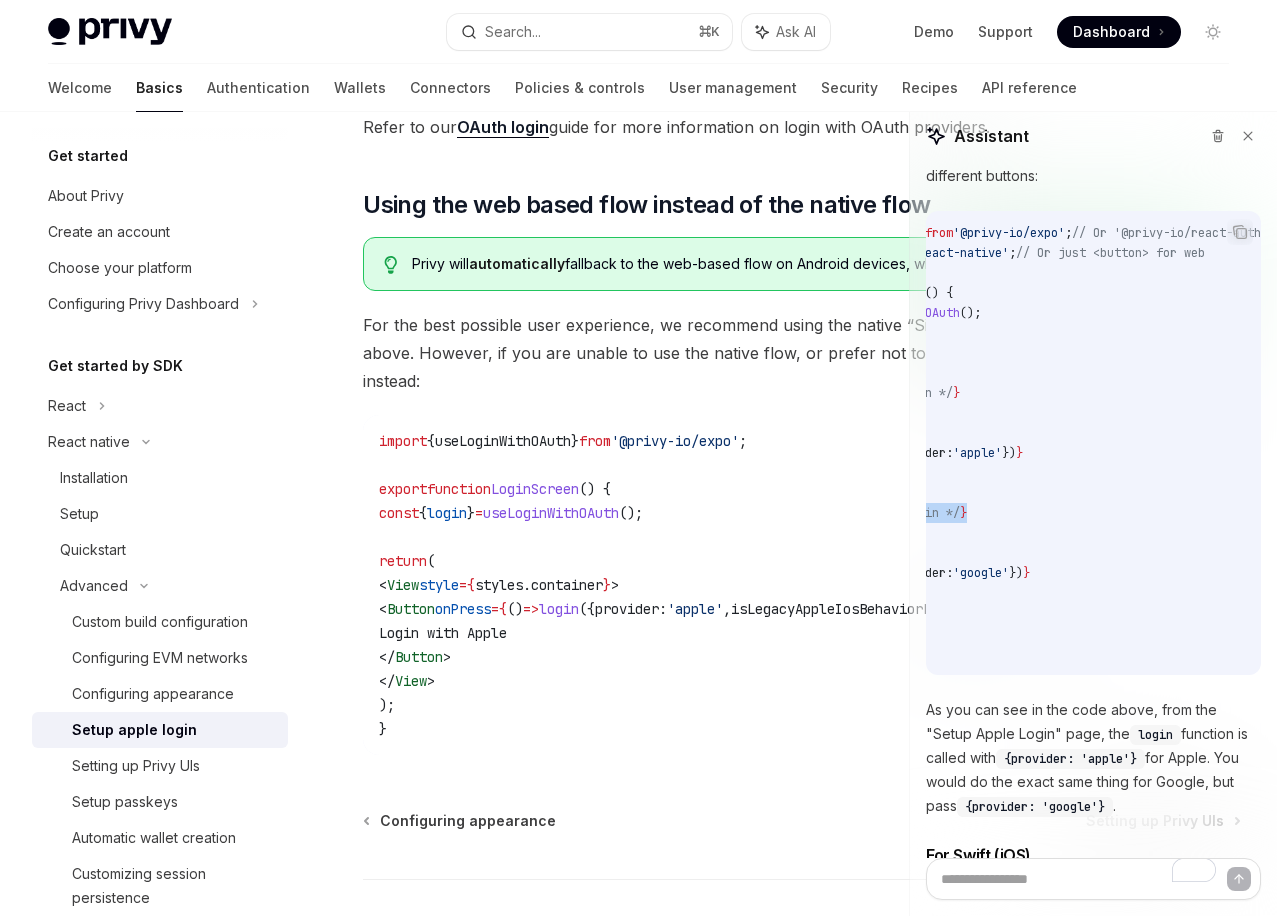 click on "import  {  useLoginWithOAuth  }  from  '@privy-io/expo' ;  // Or '@privy-io/react-auth' for React import  {  View ,  Button  }  from  'react-native' ;  // Or just <button> for web export  function  LoginScreen () {   const  {  login  }  =  useLoginWithOAuth ();   return  (     < View >       { /* Button for Apple Login */ }       < Button           title = "Login with Apple"           onPress = { ()  =>  login ({  provider:  'apple'  }) }         />       { /* Button for Google Login */ }       < Button           title = "Login with Google"           onPress = { ()  =>  login ({  provider:  'google'  }) }         />     </ View >   ); }" at bounding box center [1044, 443] 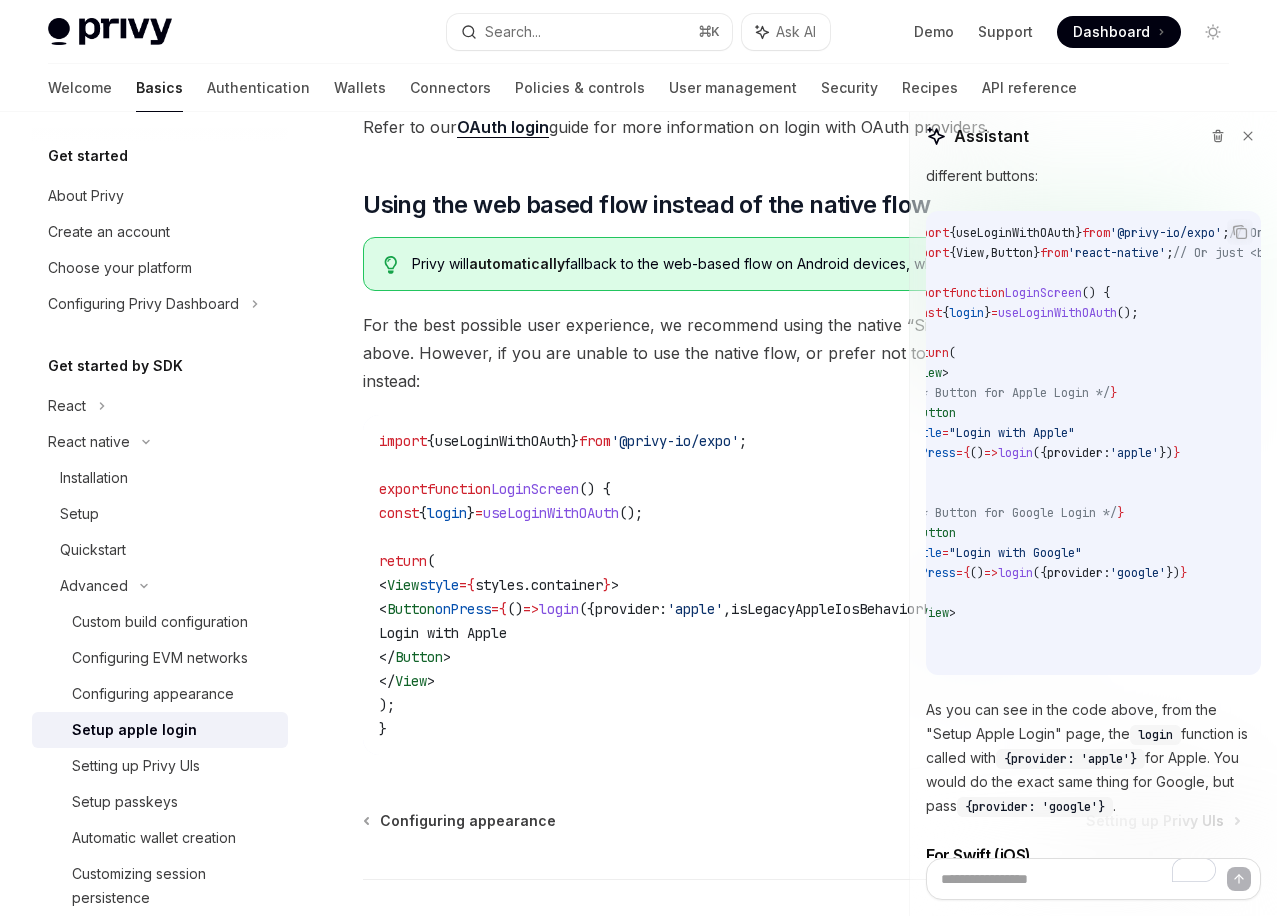 scroll, scrollTop: 0, scrollLeft: 0, axis: both 